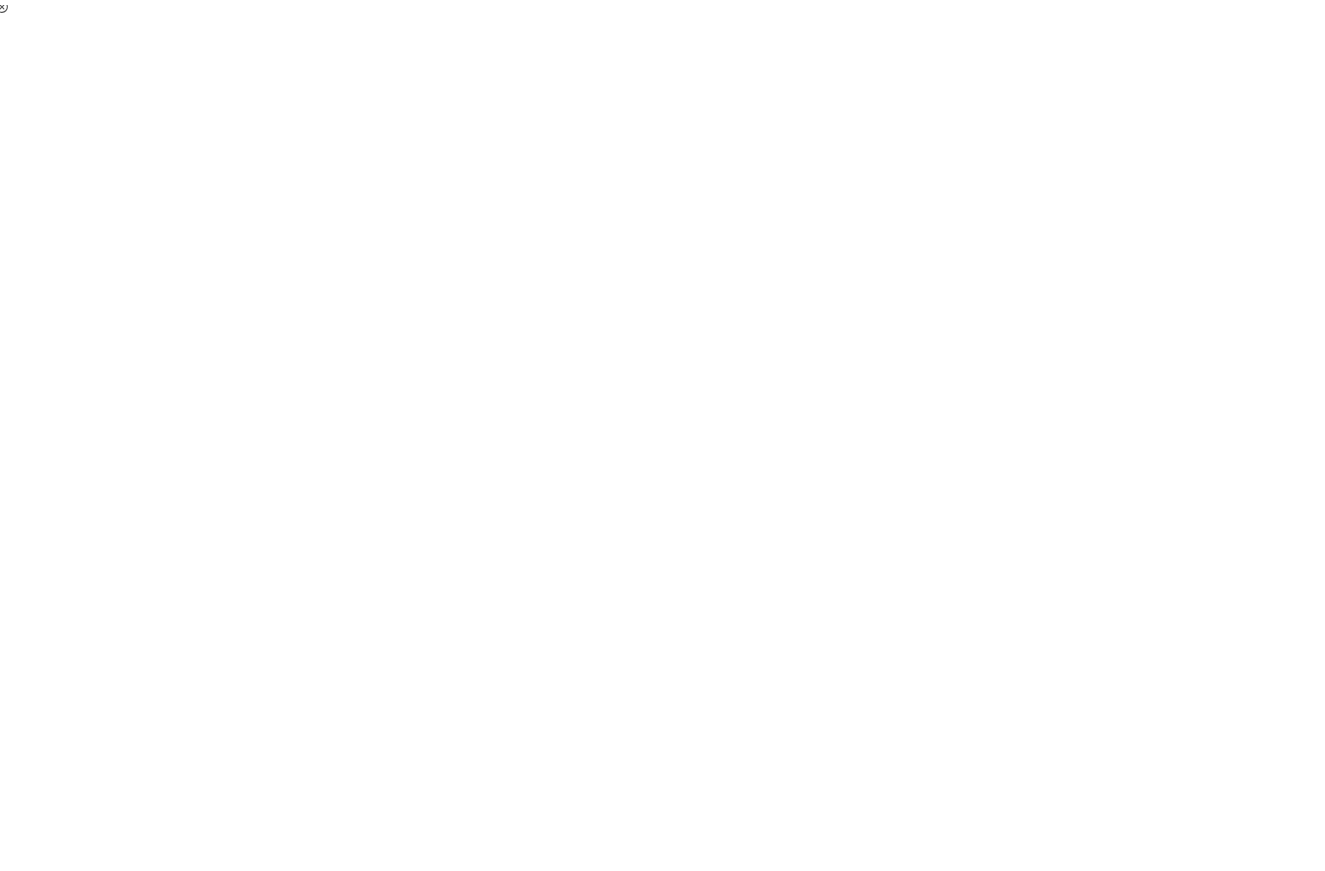 scroll, scrollTop: 0, scrollLeft: 0, axis: both 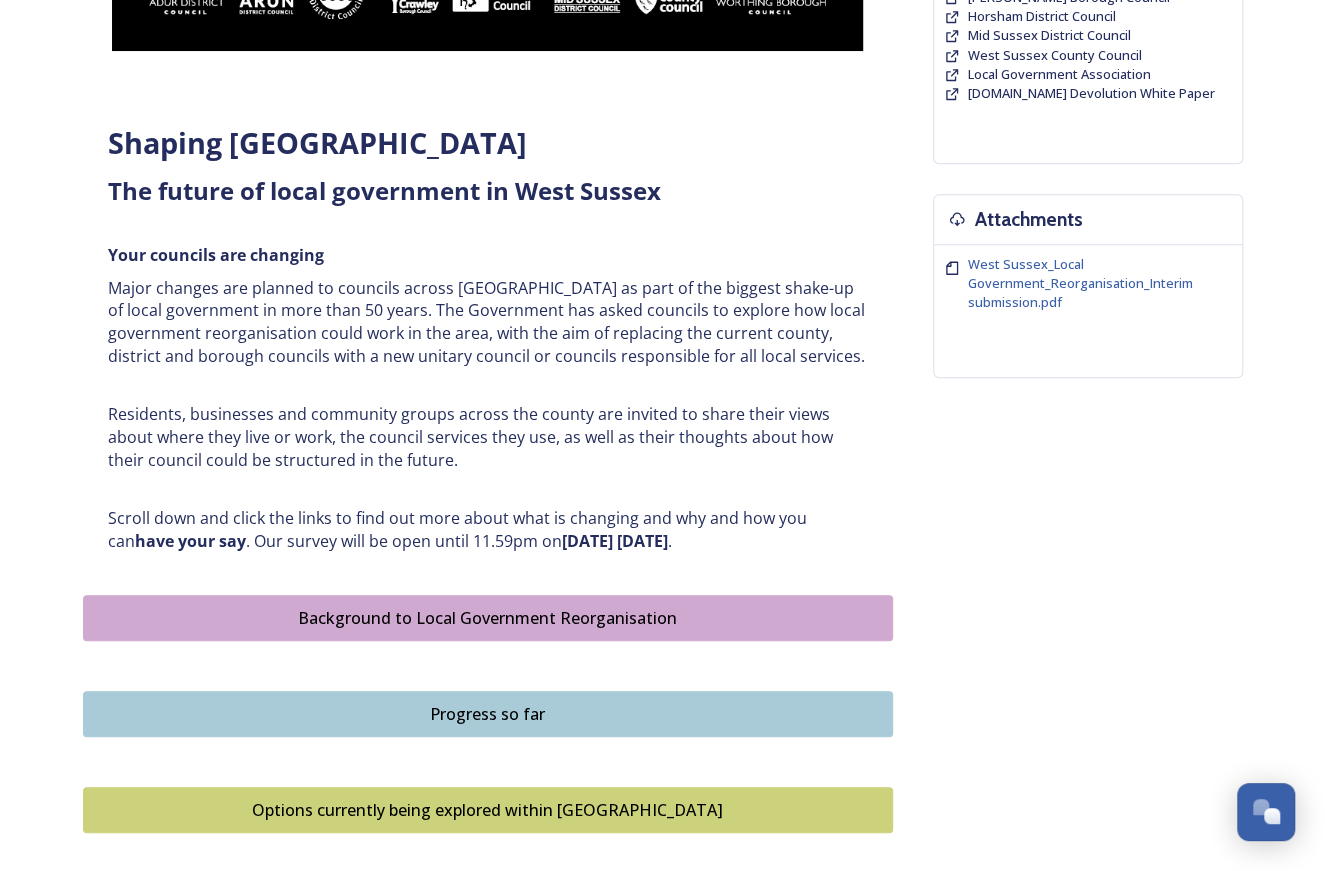 click on "Background to Local Government Reorganisation" at bounding box center [488, 618] 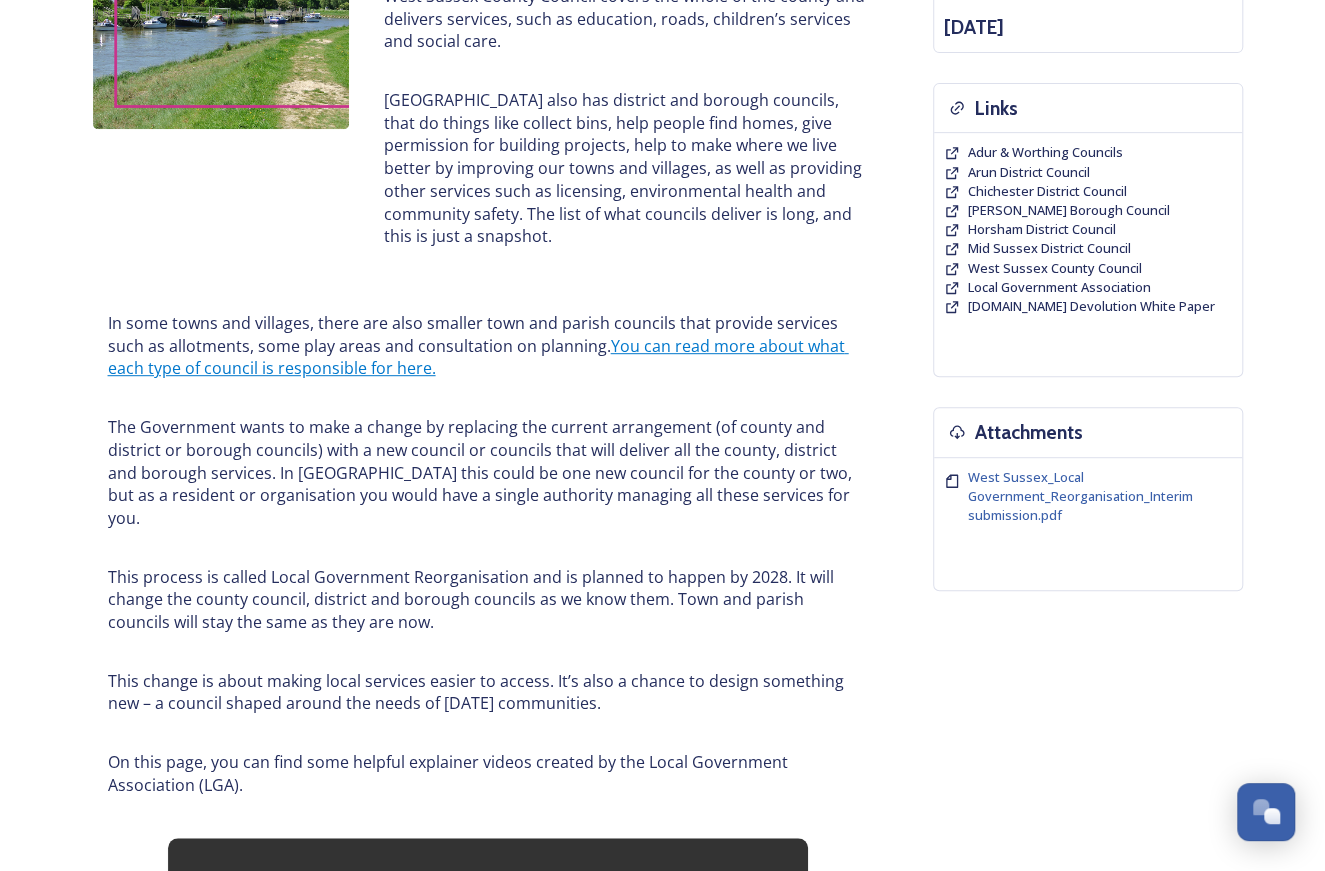 scroll, scrollTop: 0, scrollLeft: 0, axis: both 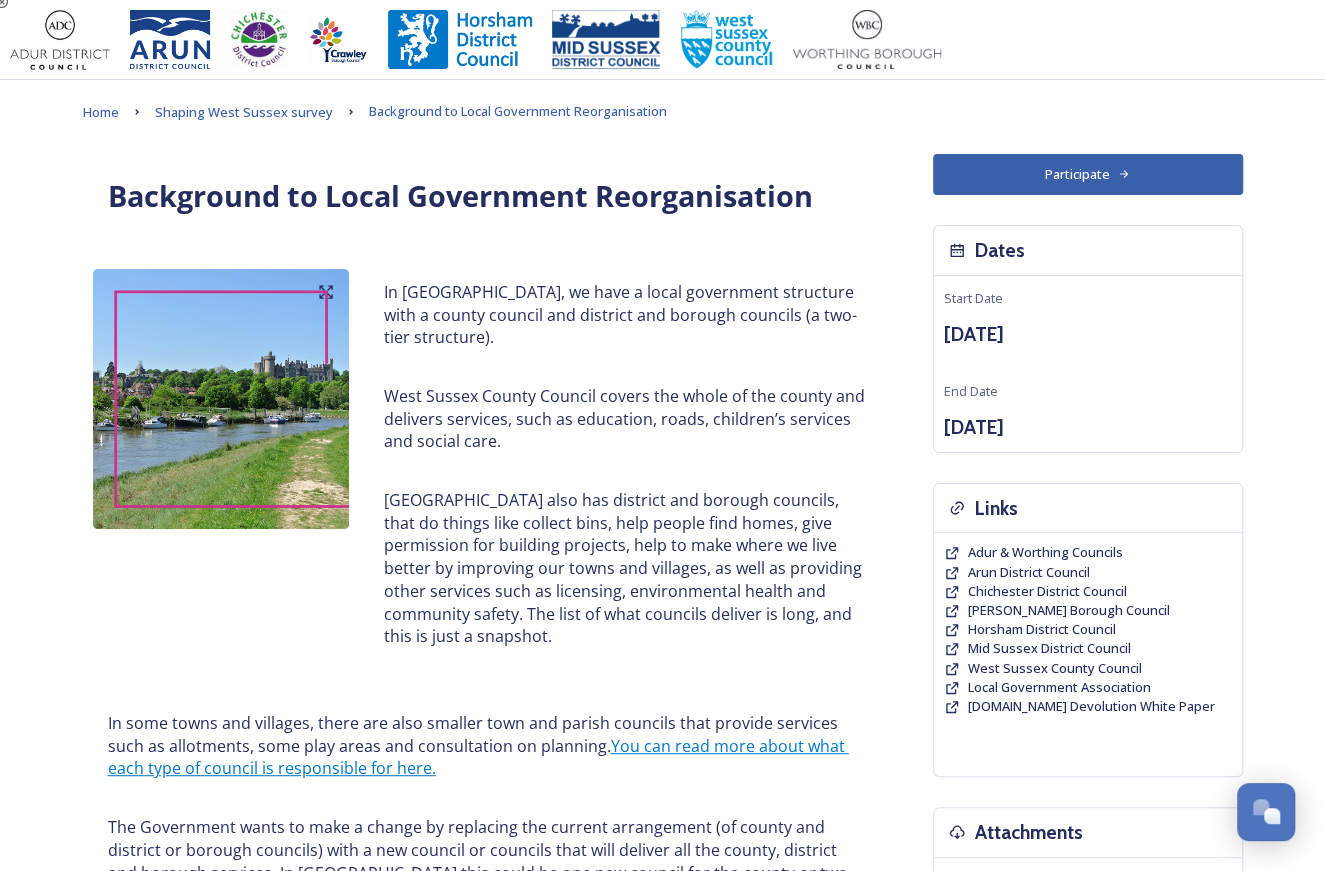 click at bounding box center [1266, 812] 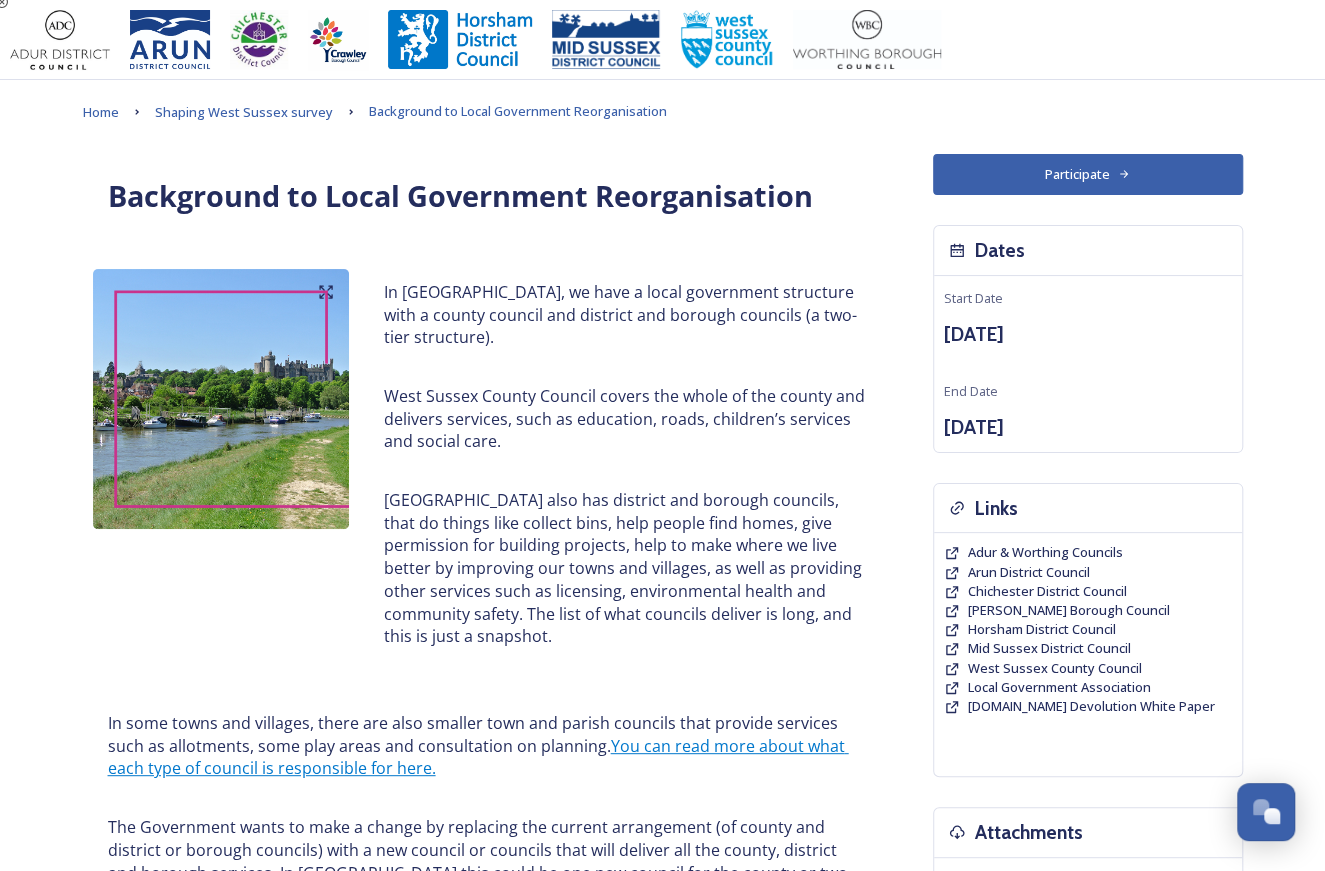 scroll, scrollTop: 613, scrollLeft: 0, axis: vertical 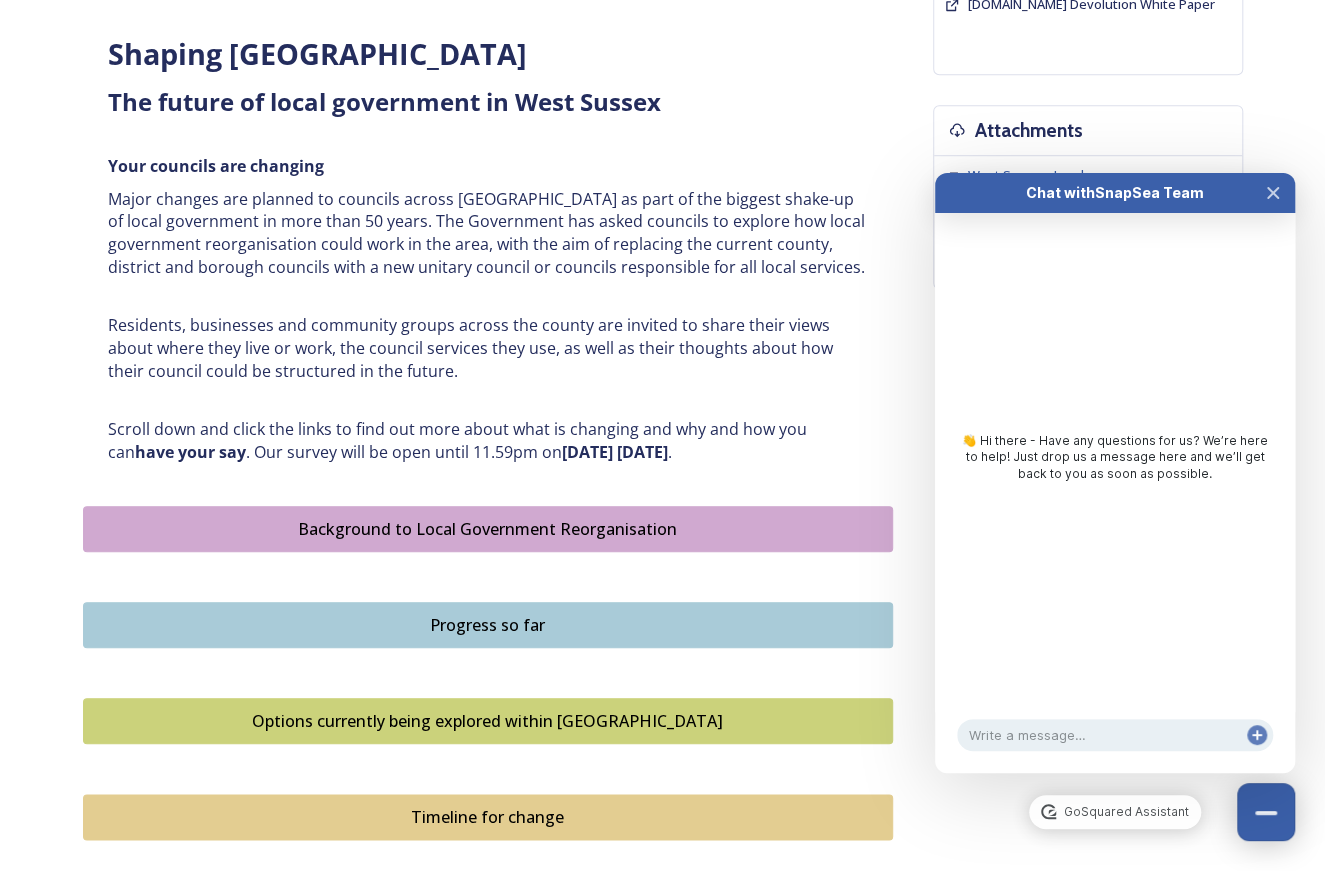 click on "Progress so far" at bounding box center [488, 625] 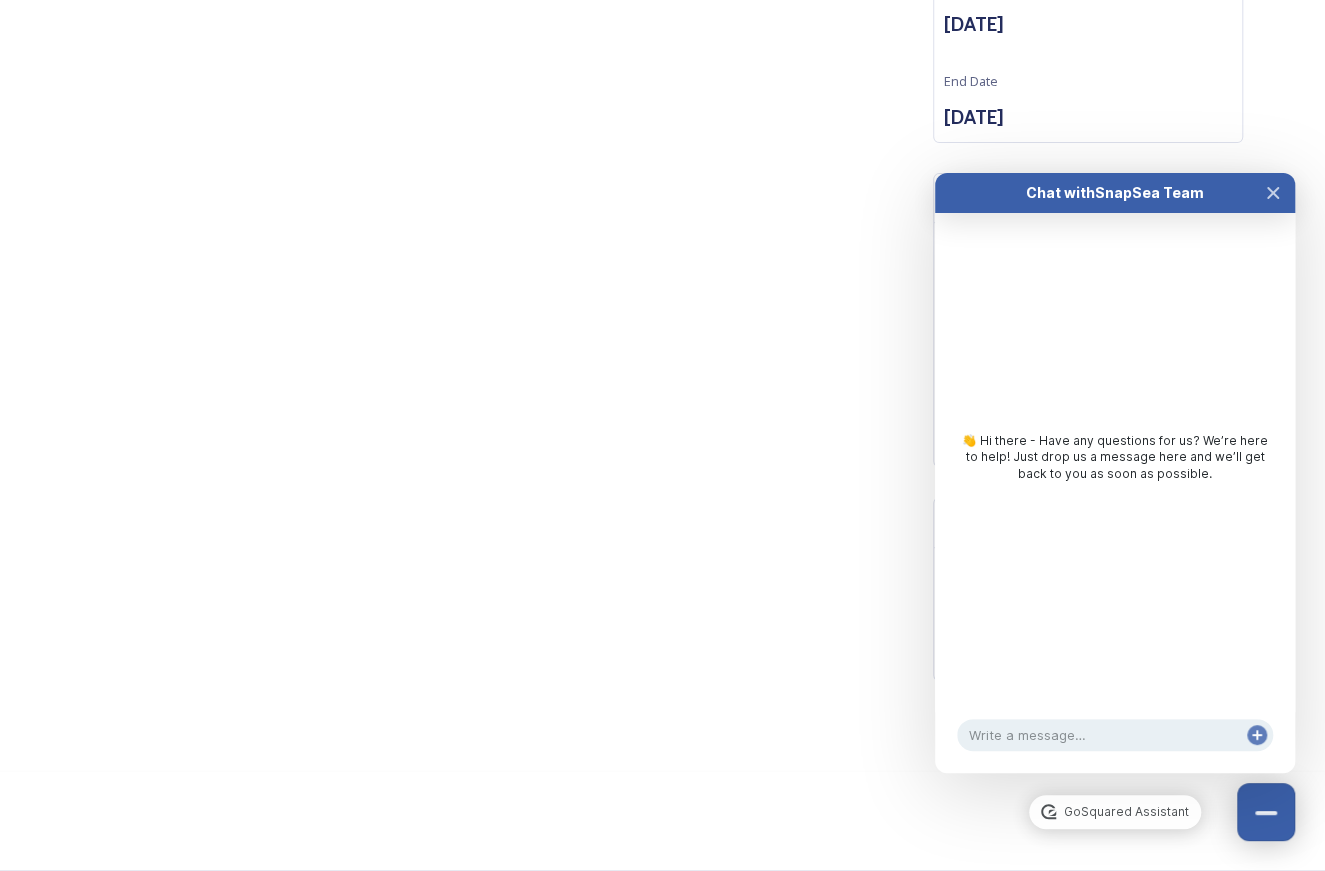 scroll, scrollTop: 0, scrollLeft: 0, axis: both 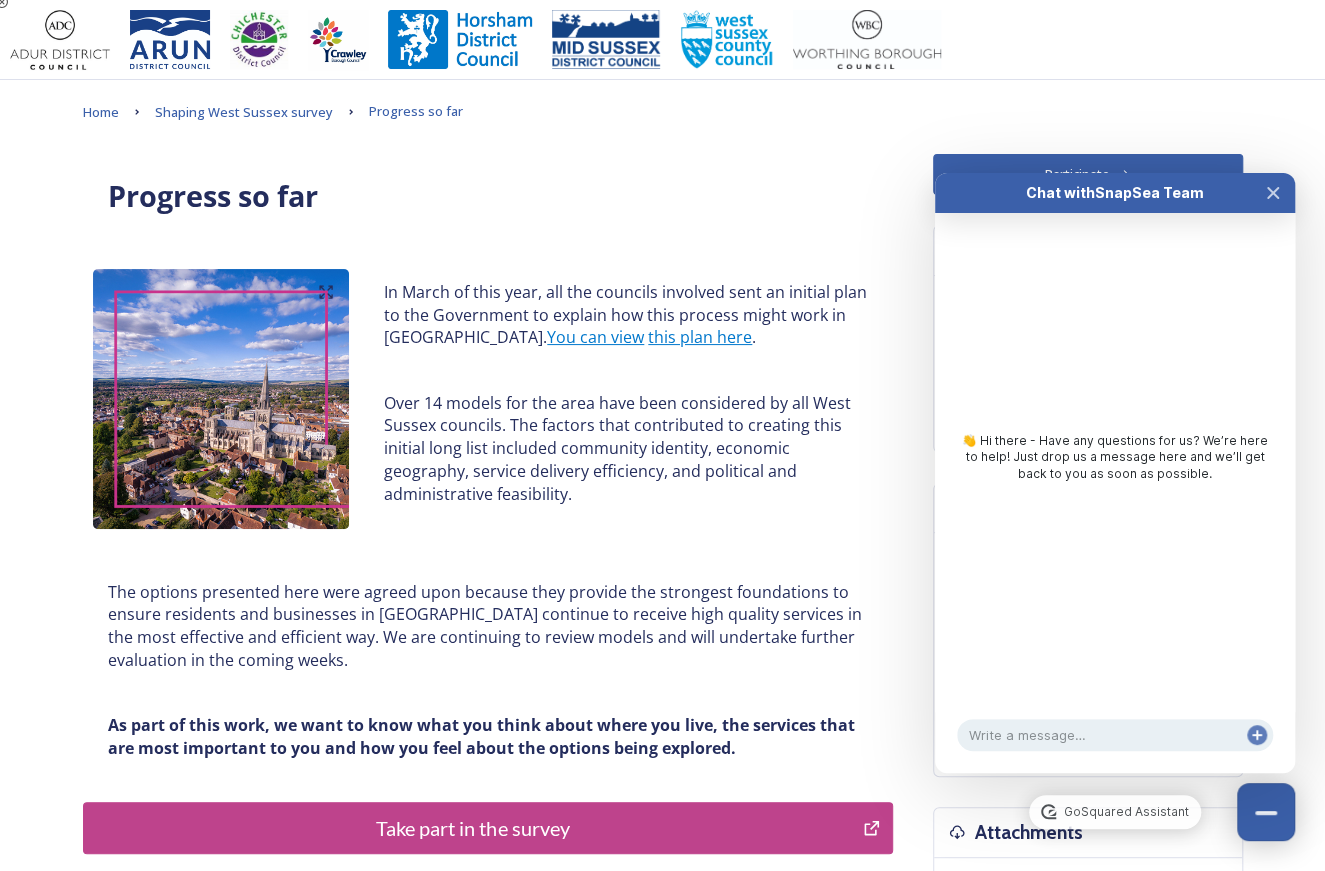 click 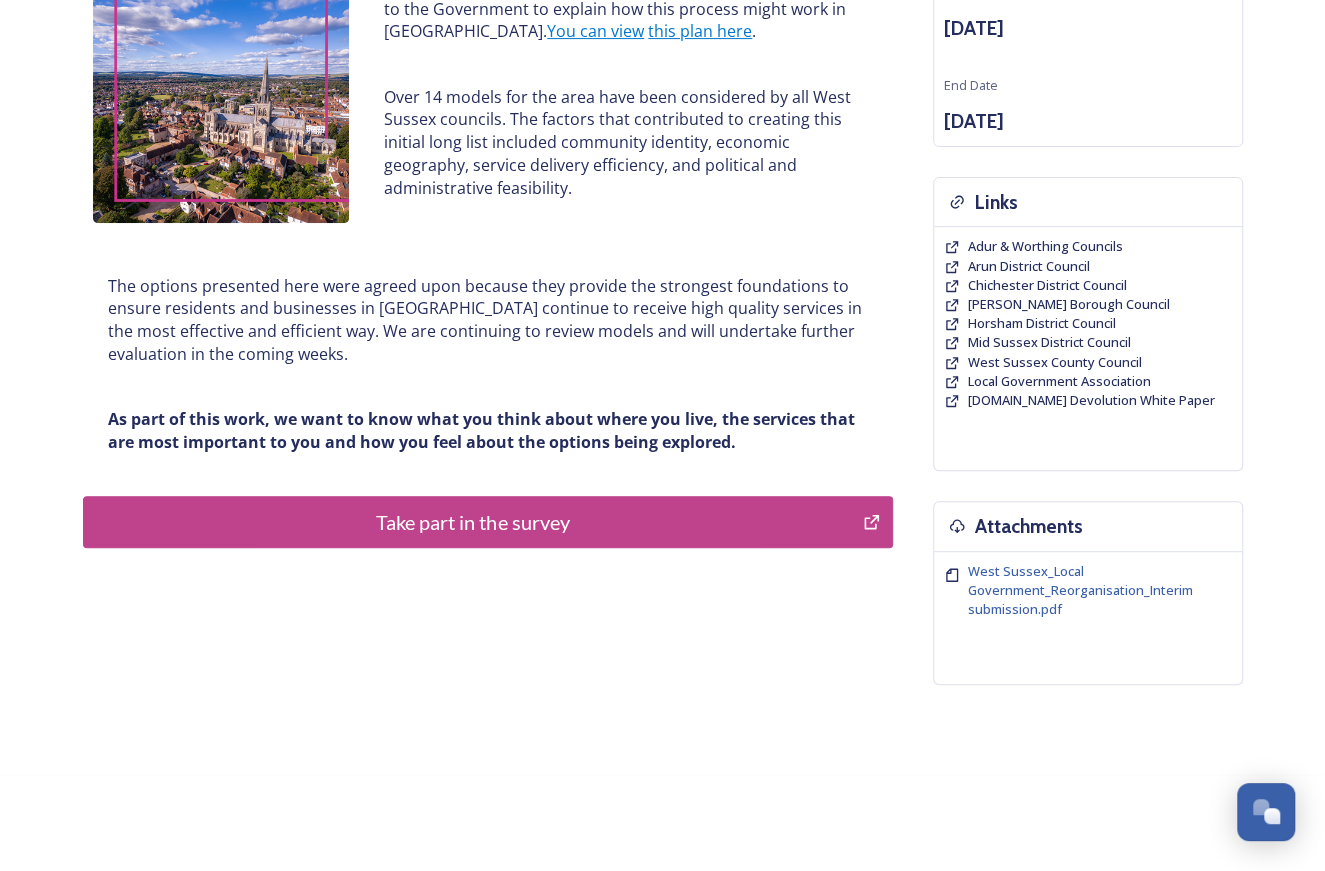 scroll, scrollTop: 0, scrollLeft: 0, axis: both 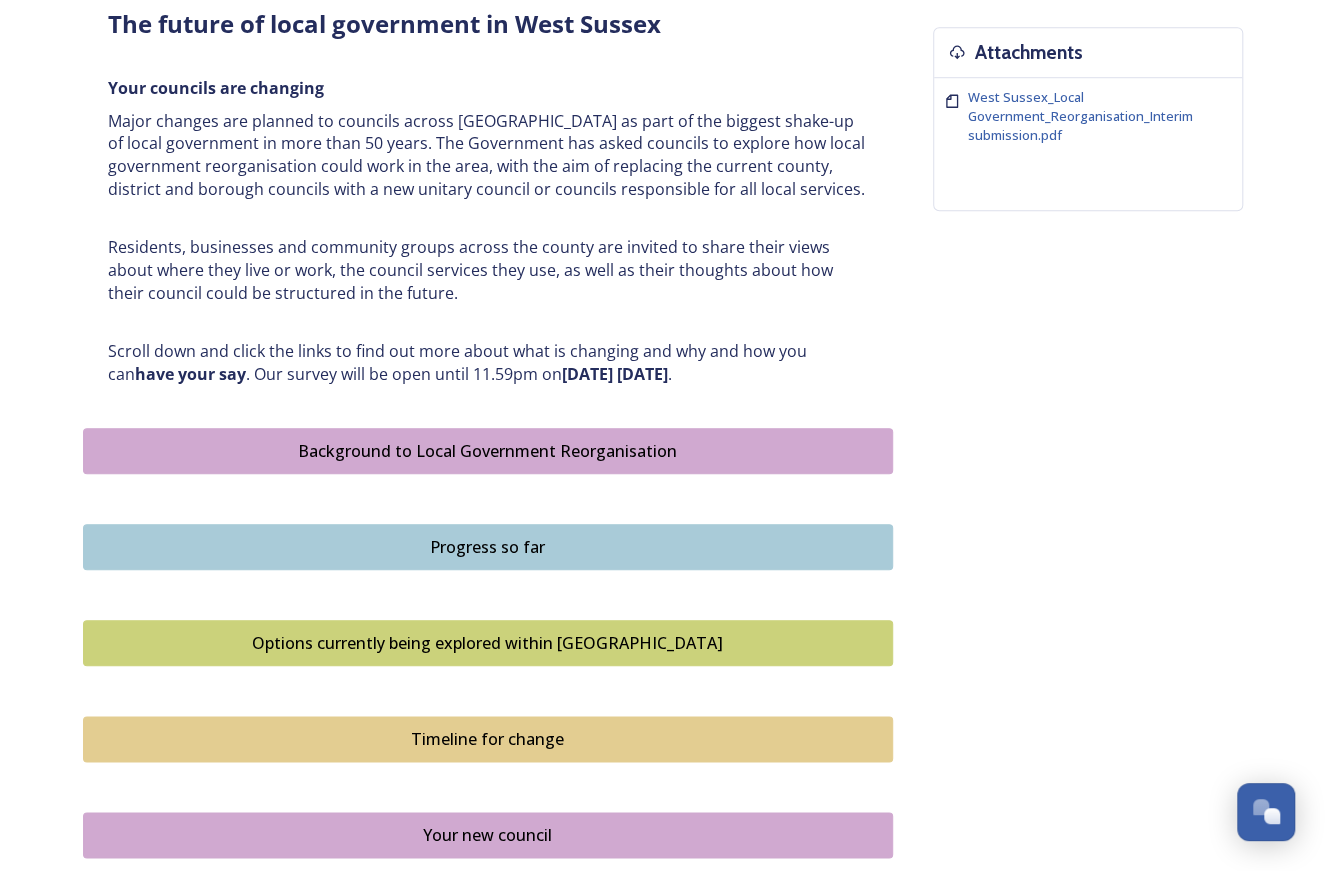 click on "Options currently being explored within West Sussex" at bounding box center (488, 643) 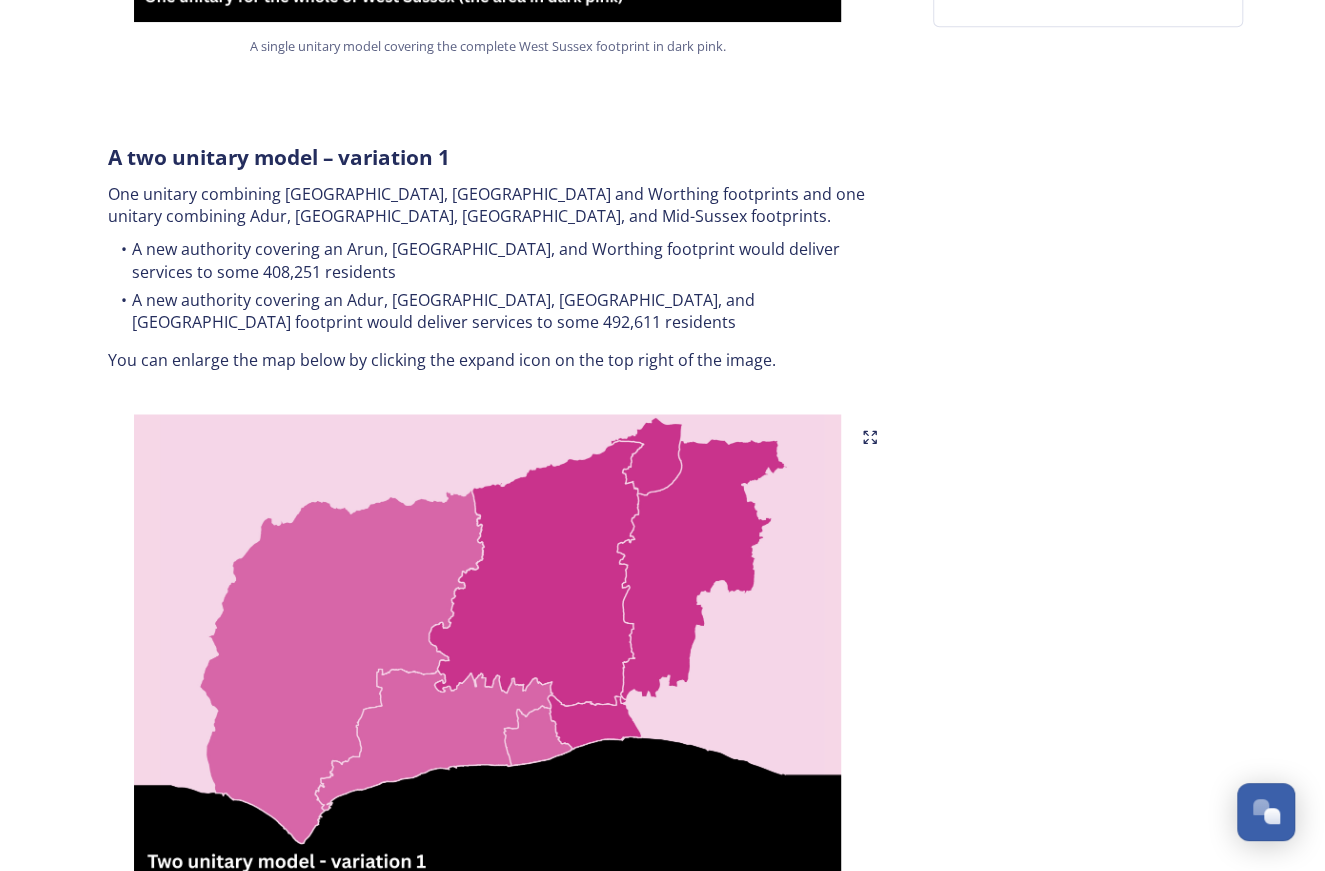 scroll, scrollTop: 940, scrollLeft: 0, axis: vertical 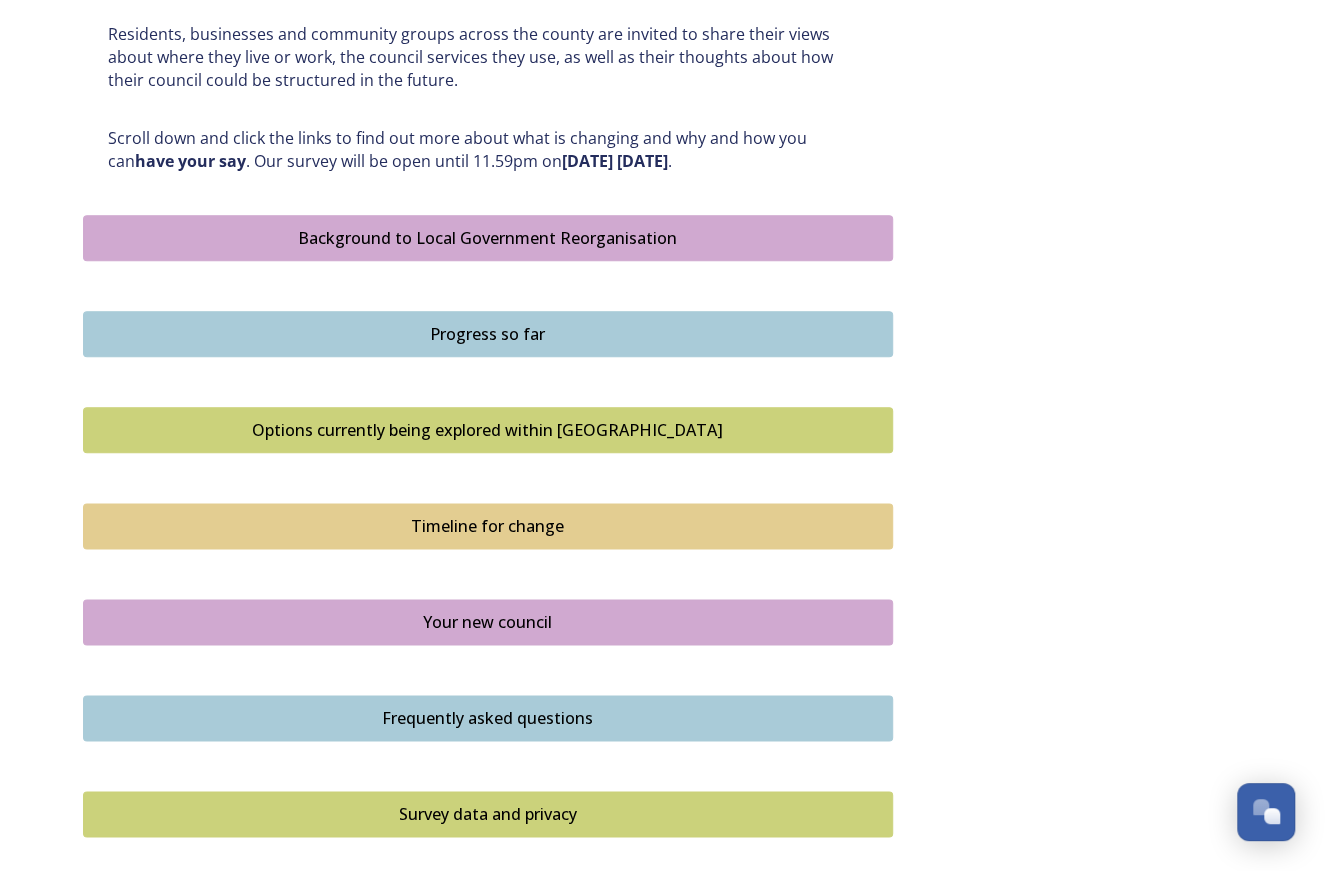 click on "Timeline for change" at bounding box center (488, 526) 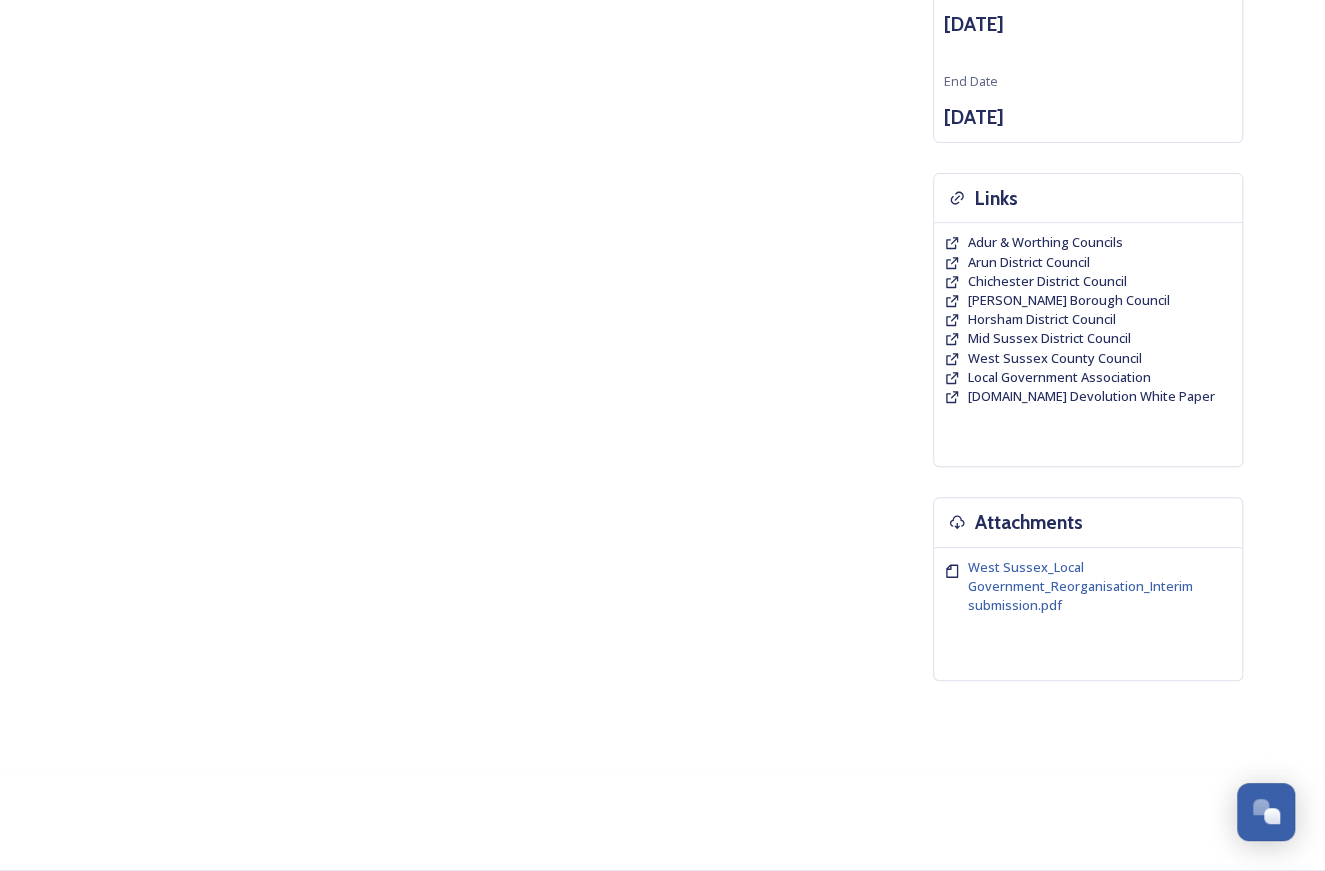 scroll, scrollTop: 0, scrollLeft: 0, axis: both 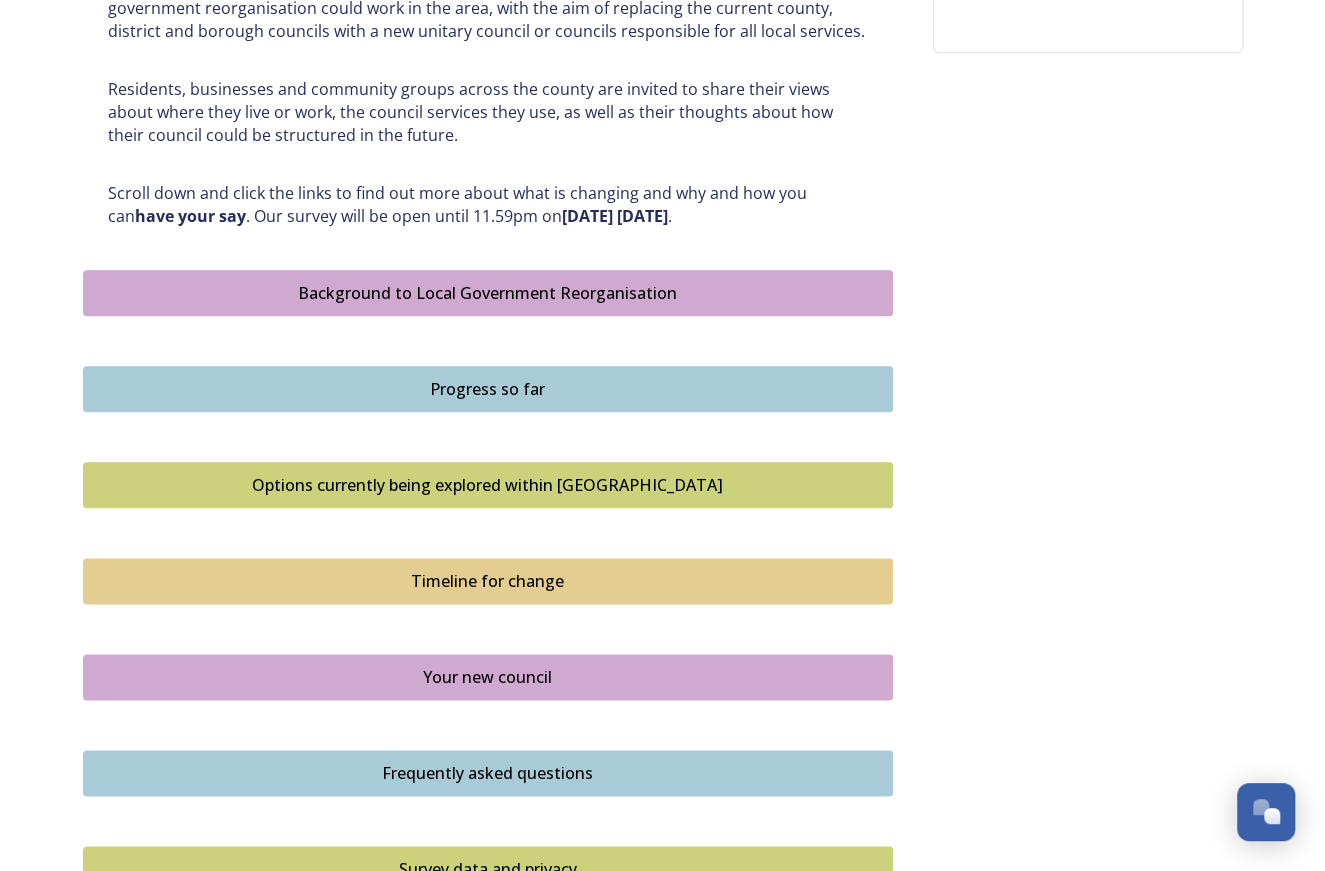 click on "Your new council" at bounding box center (488, 677) 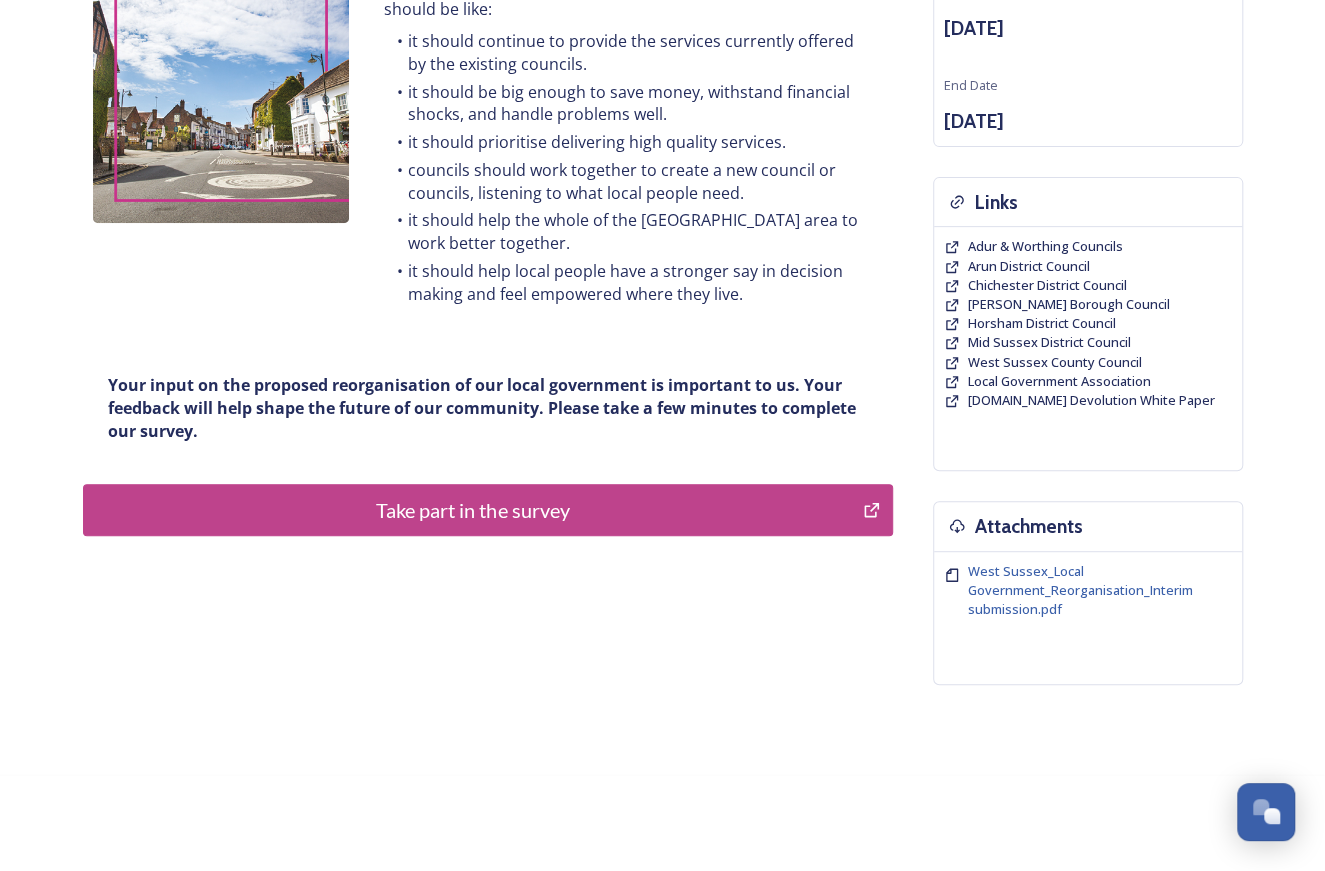 scroll, scrollTop: 0, scrollLeft: 0, axis: both 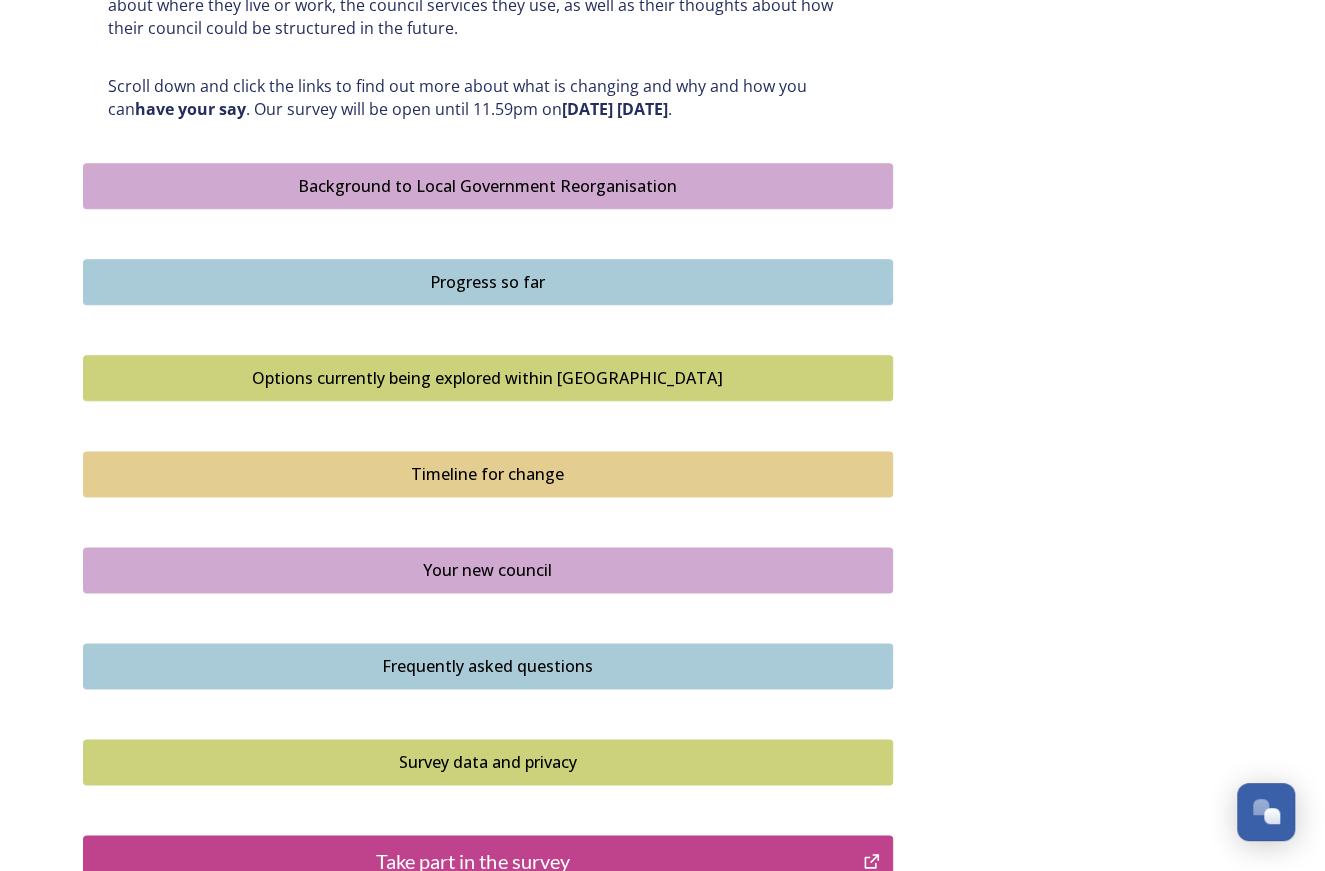 click on "Frequently asked questions" at bounding box center [488, 666] 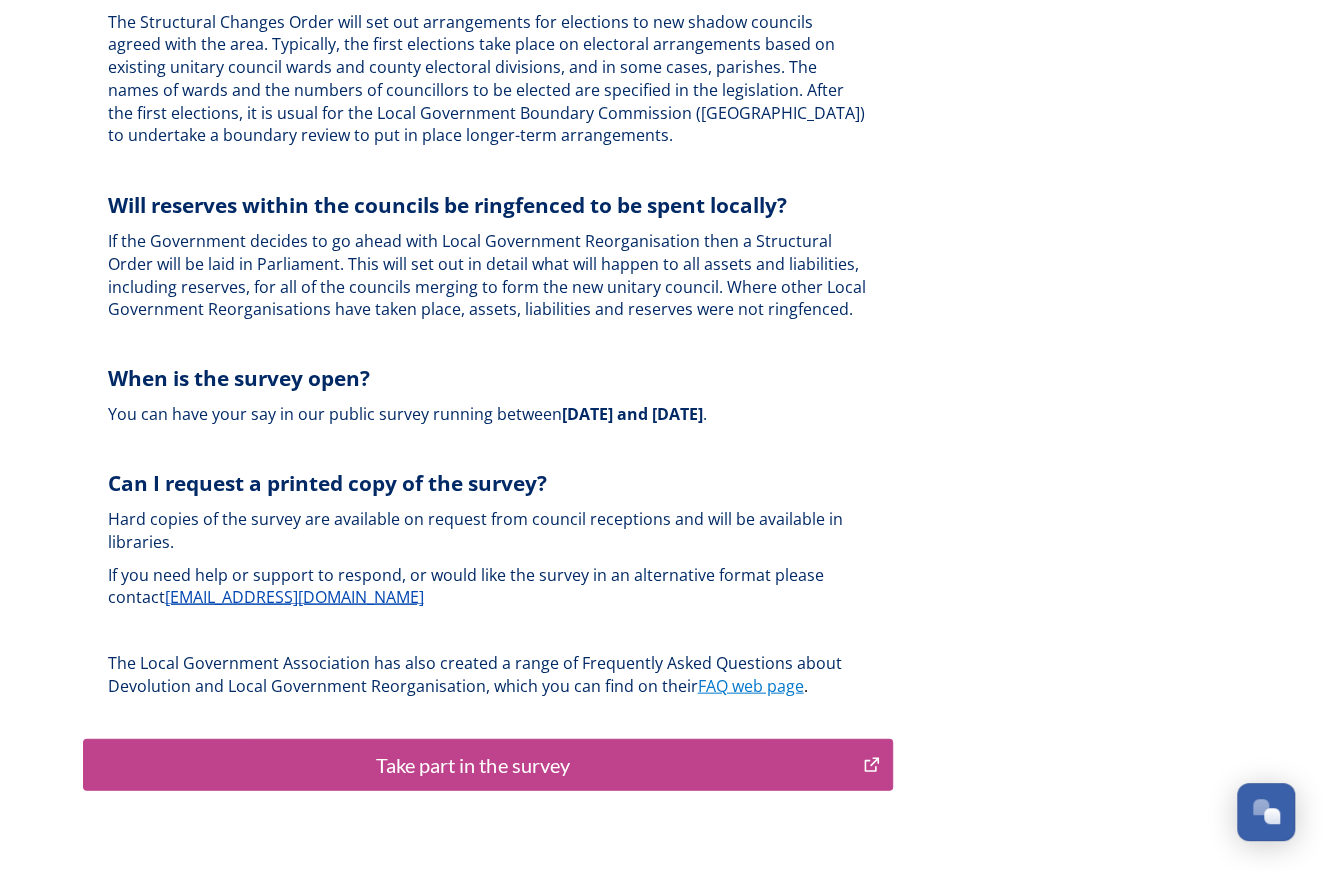 scroll, scrollTop: 5912, scrollLeft: 0, axis: vertical 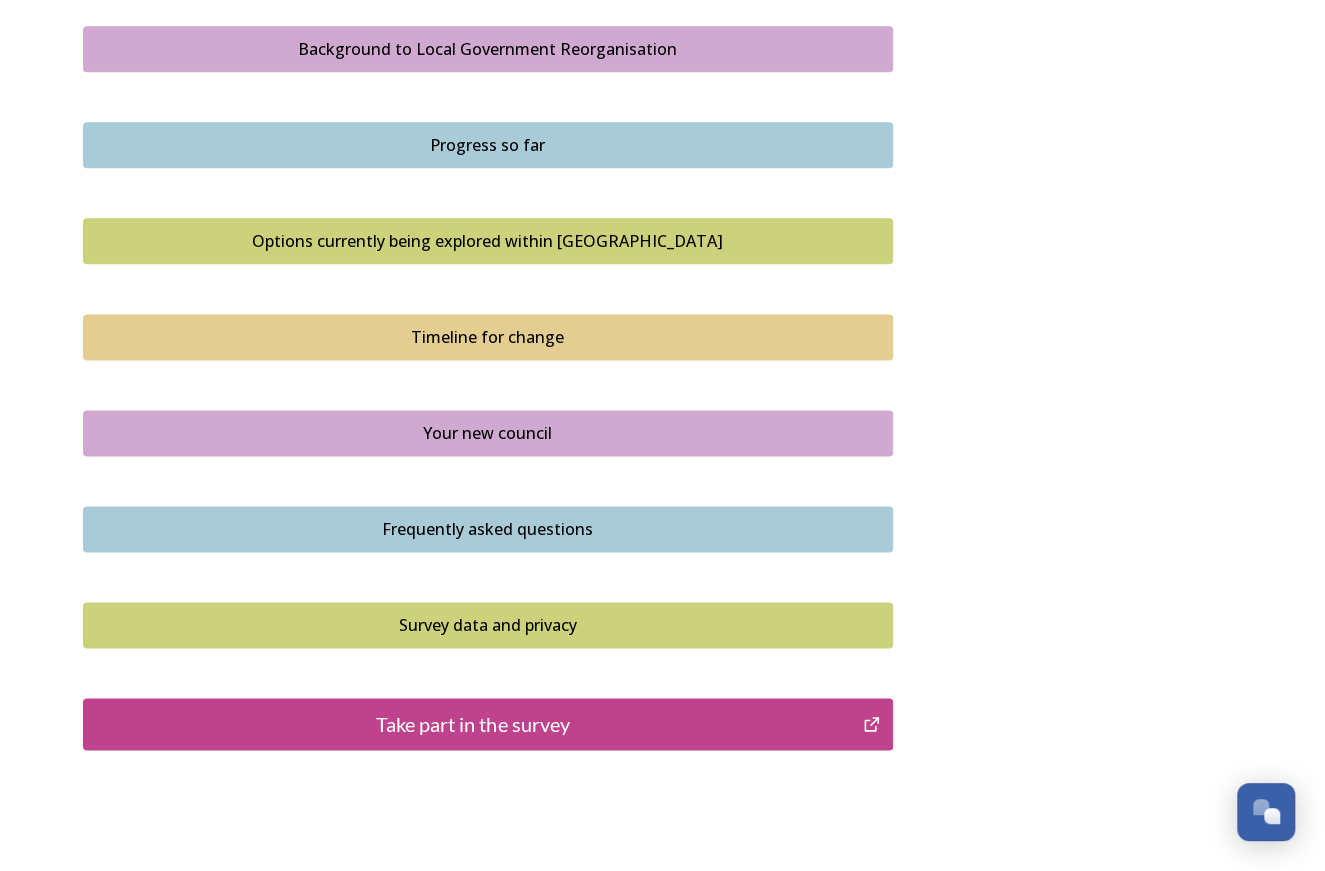 click on "Survey data and privacy" at bounding box center (488, 625) 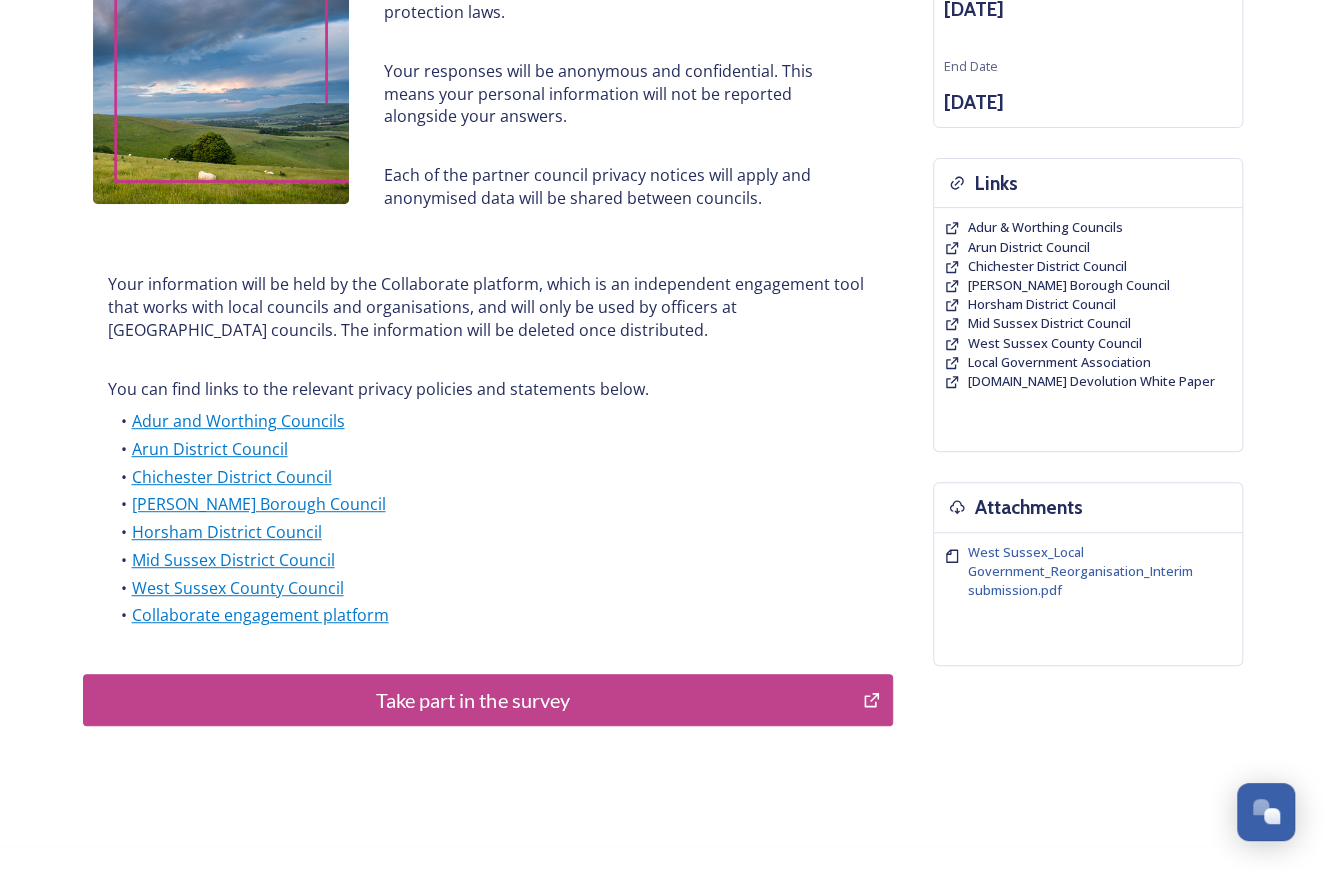scroll, scrollTop: 328, scrollLeft: 0, axis: vertical 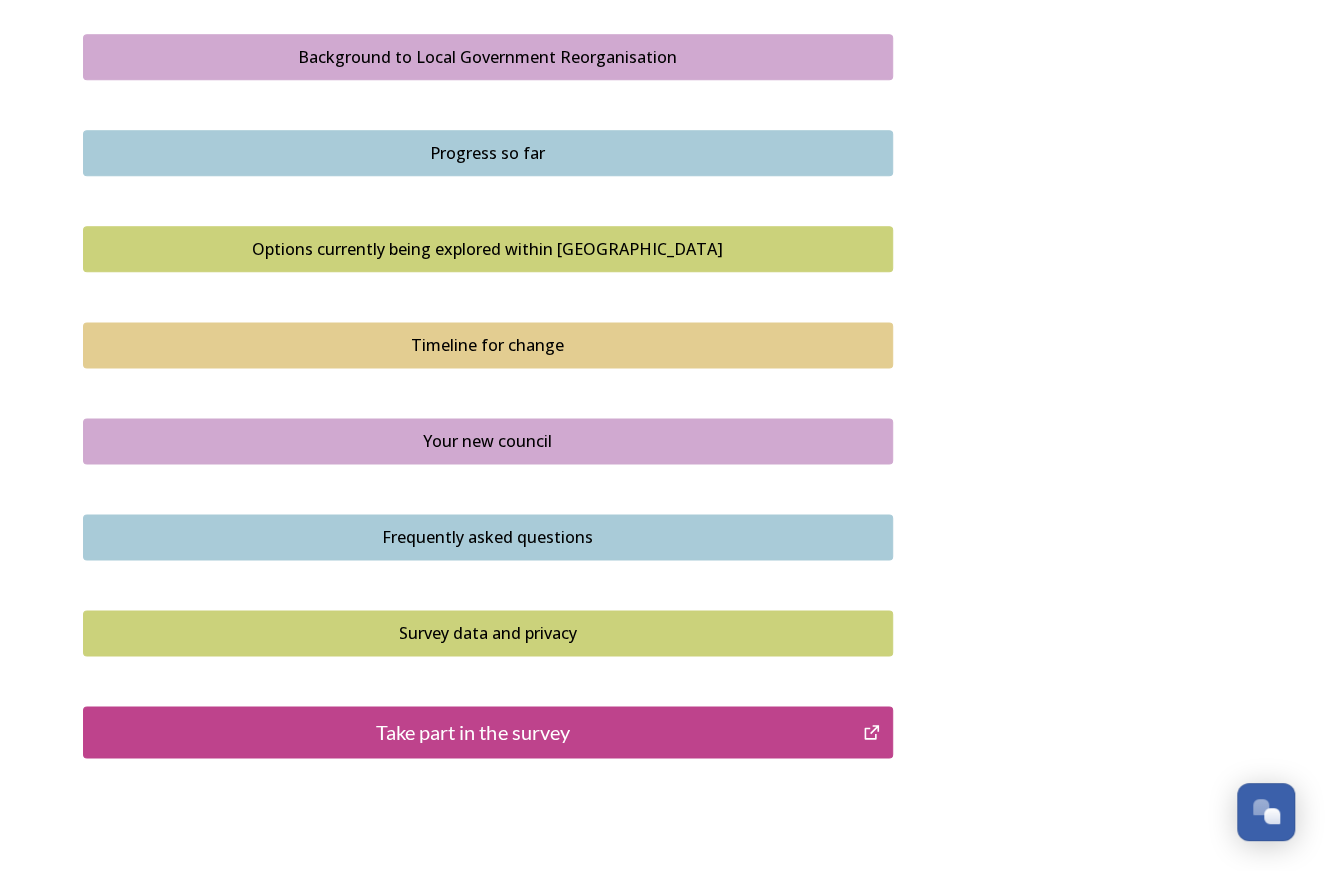 click on "Take part in the survey" at bounding box center [473, 732] 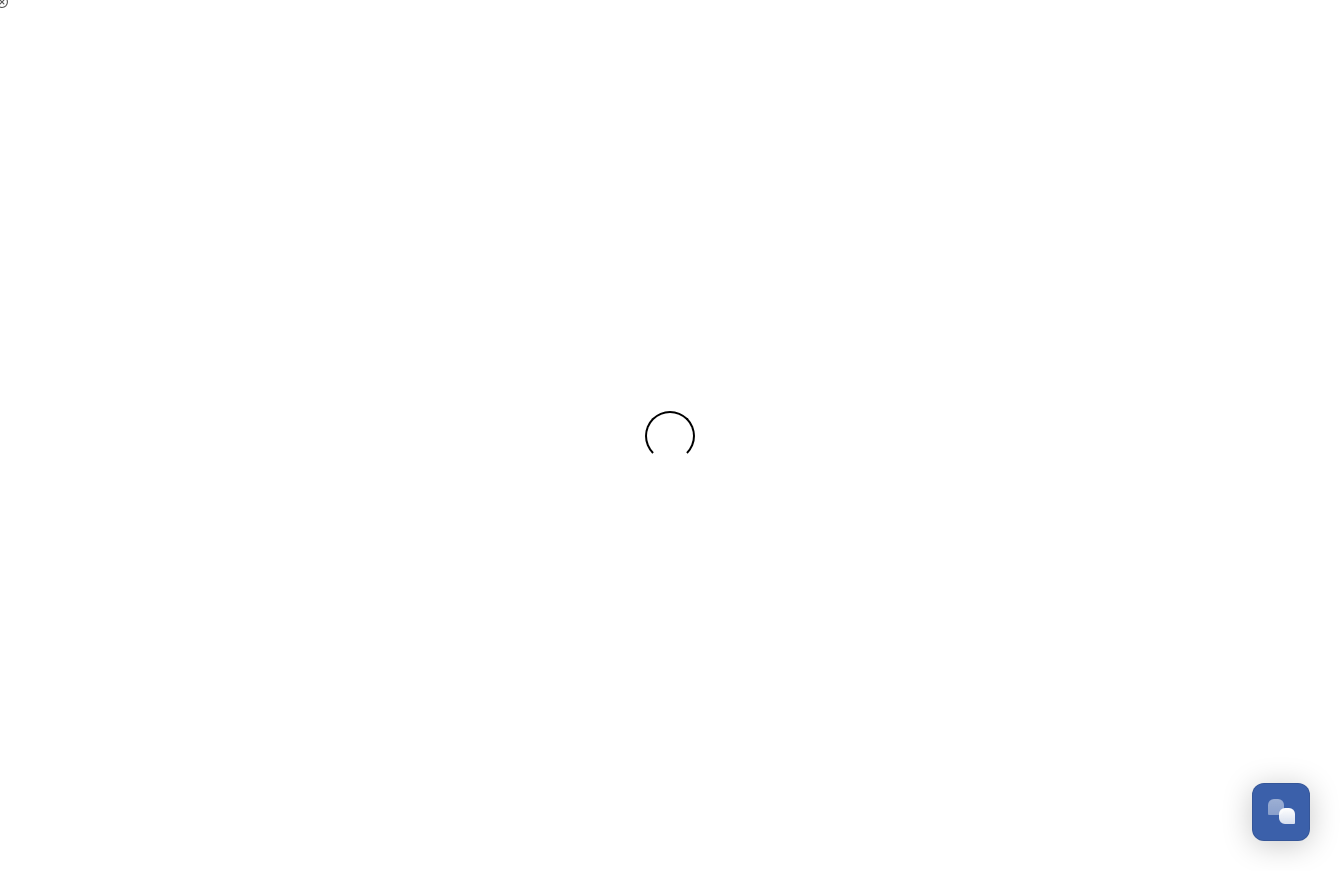 scroll, scrollTop: 0, scrollLeft: 0, axis: both 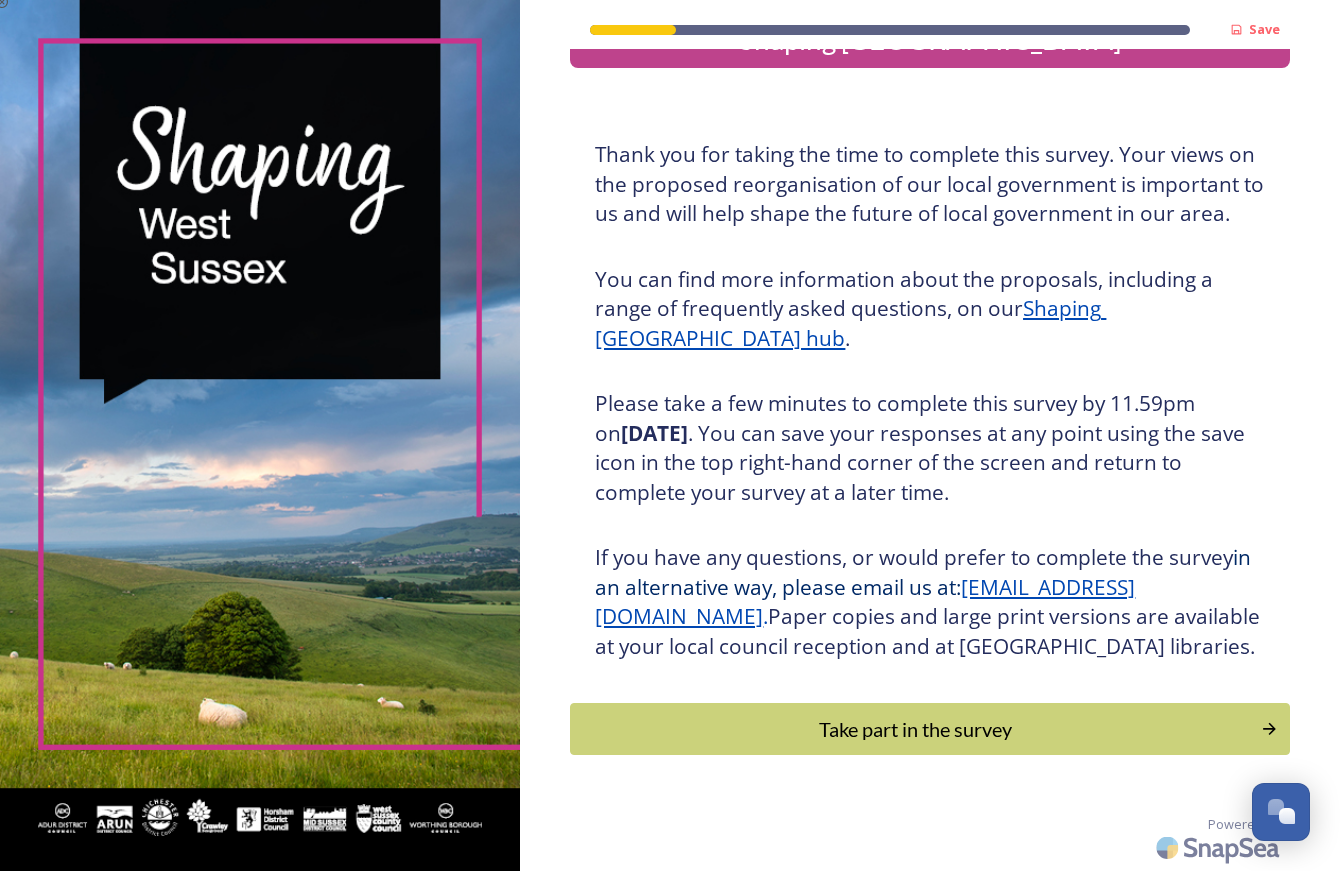 click on "Take part in the survey" at bounding box center [930, 729] 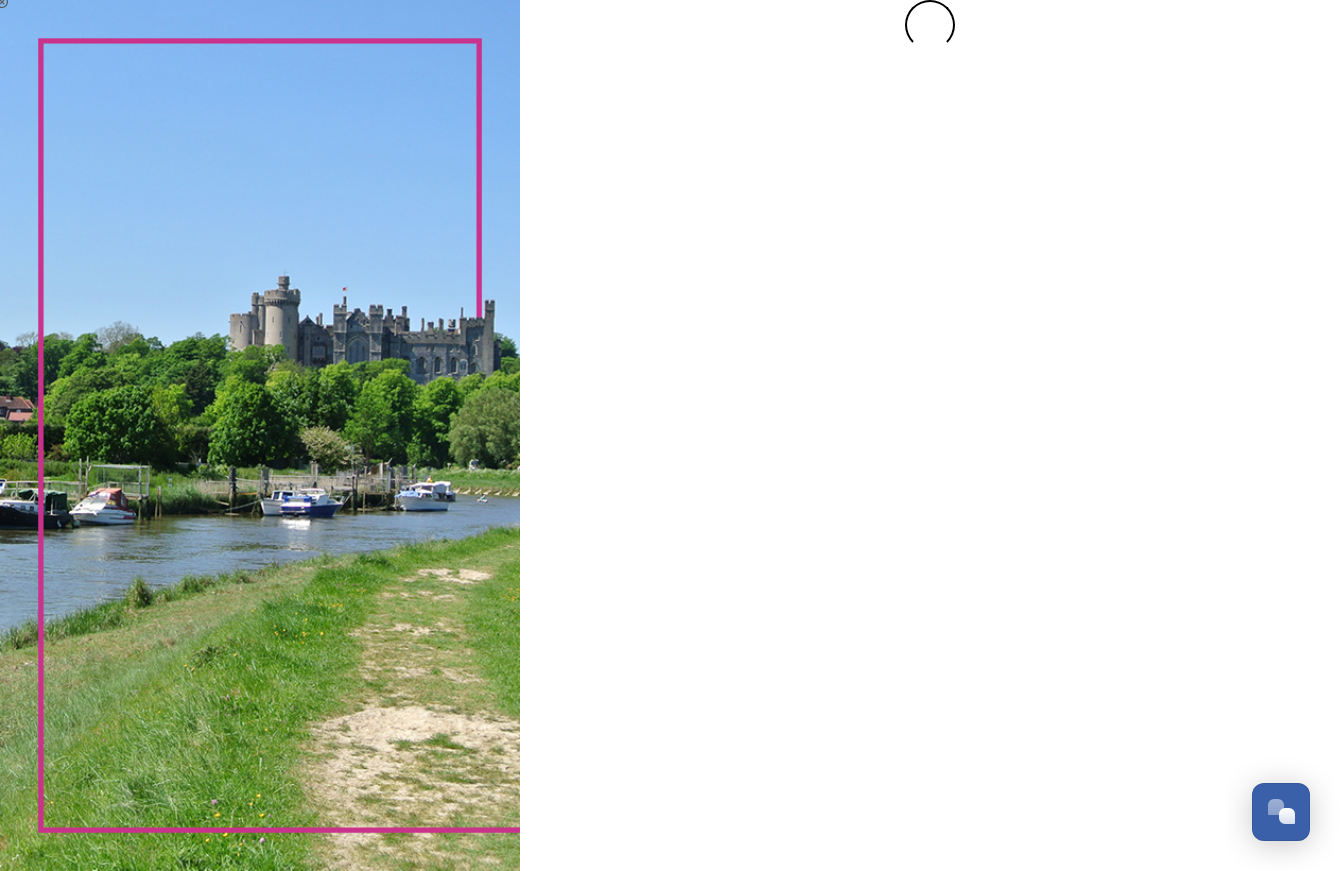 scroll, scrollTop: 0, scrollLeft: 0, axis: both 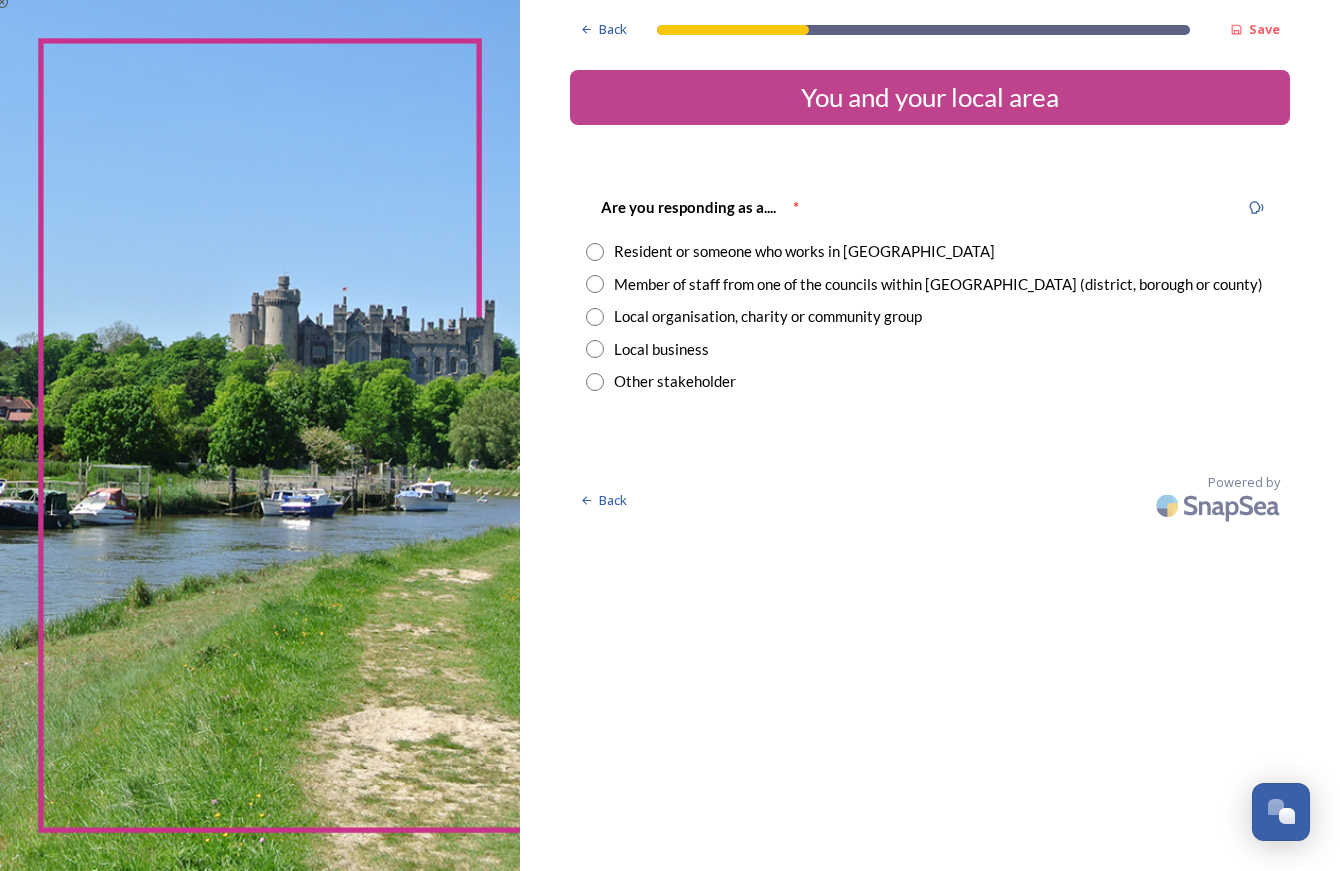 click on "Resident or someone who works in [GEOGRAPHIC_DATA]" at bounding box center (804, 251) 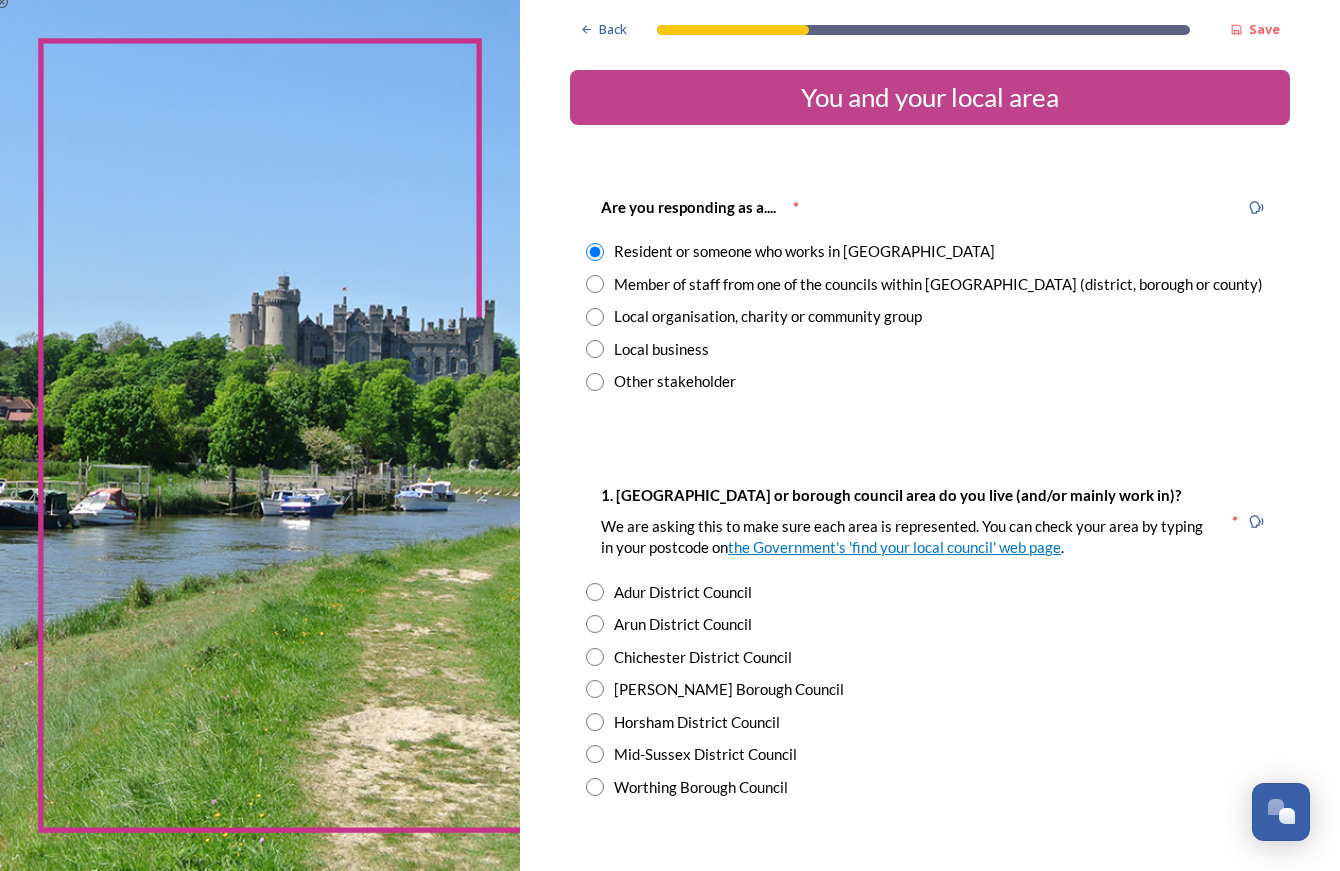click on "Horsham District Council" at bounding box center (697, 722) 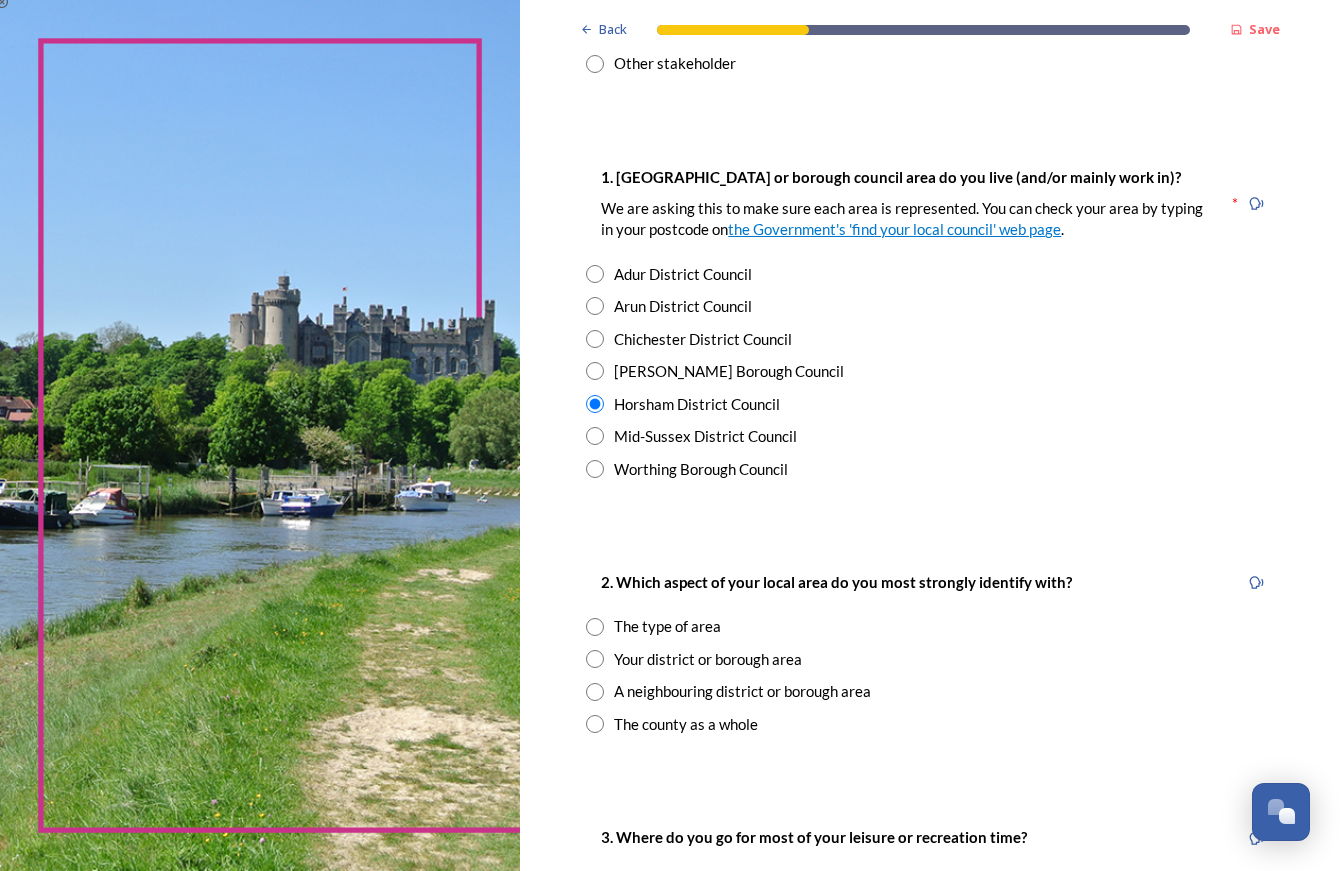 scroll, scrollTop: 330, scrollLeft: 0, axis: vertical 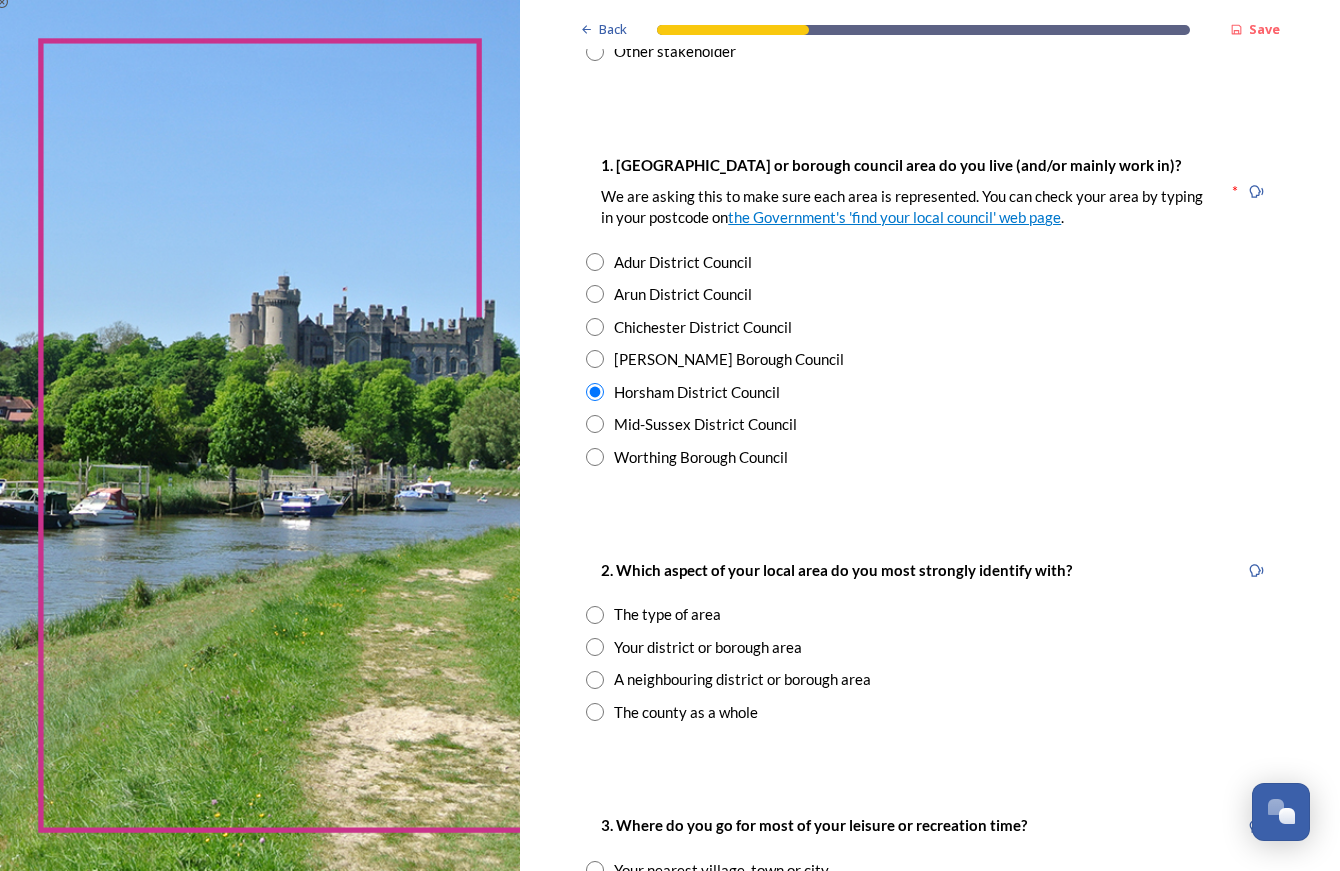 click at bounding box center [595, 712] 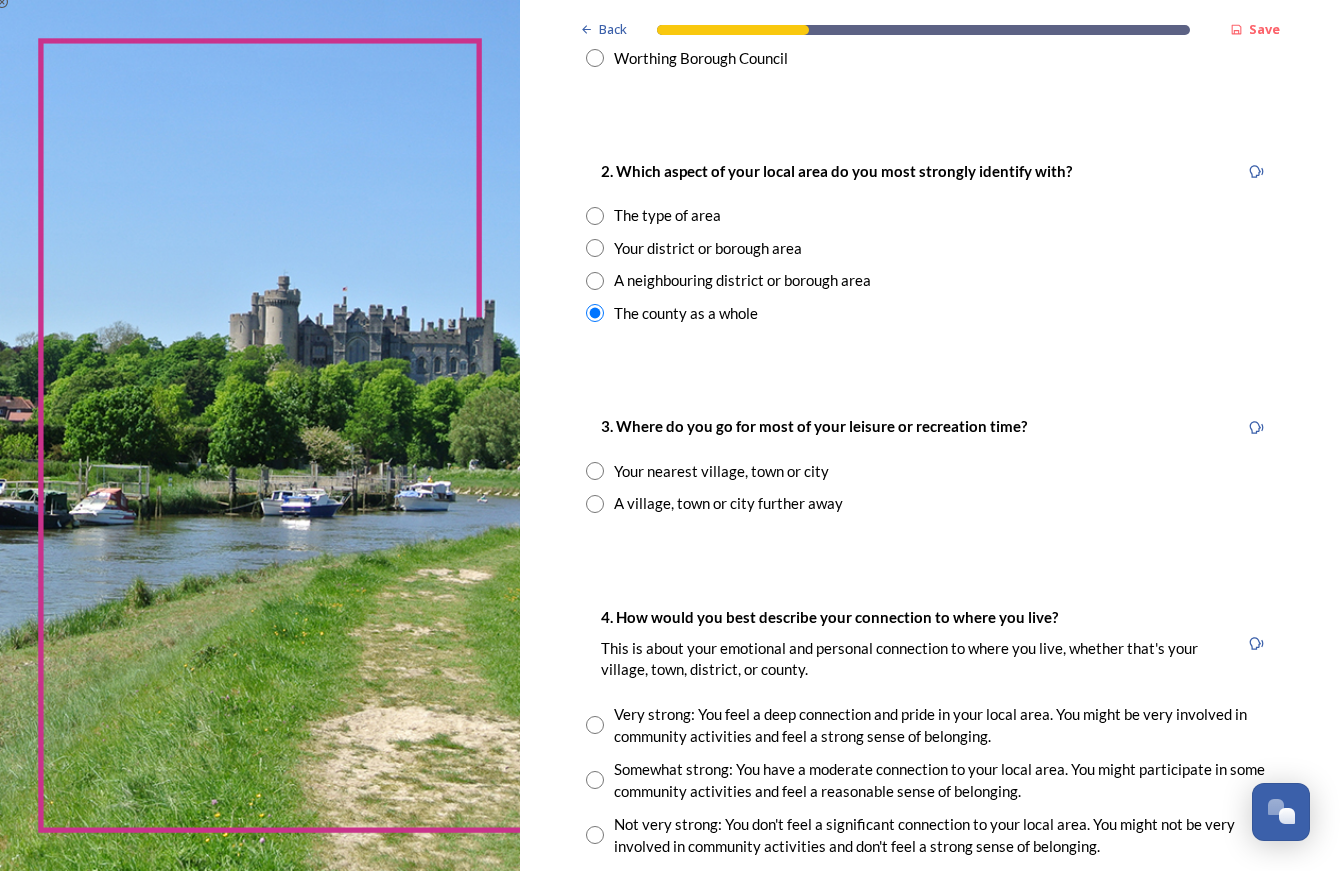 scroll, scrollTop: 730, scrollLeft: 0, axis: vertical 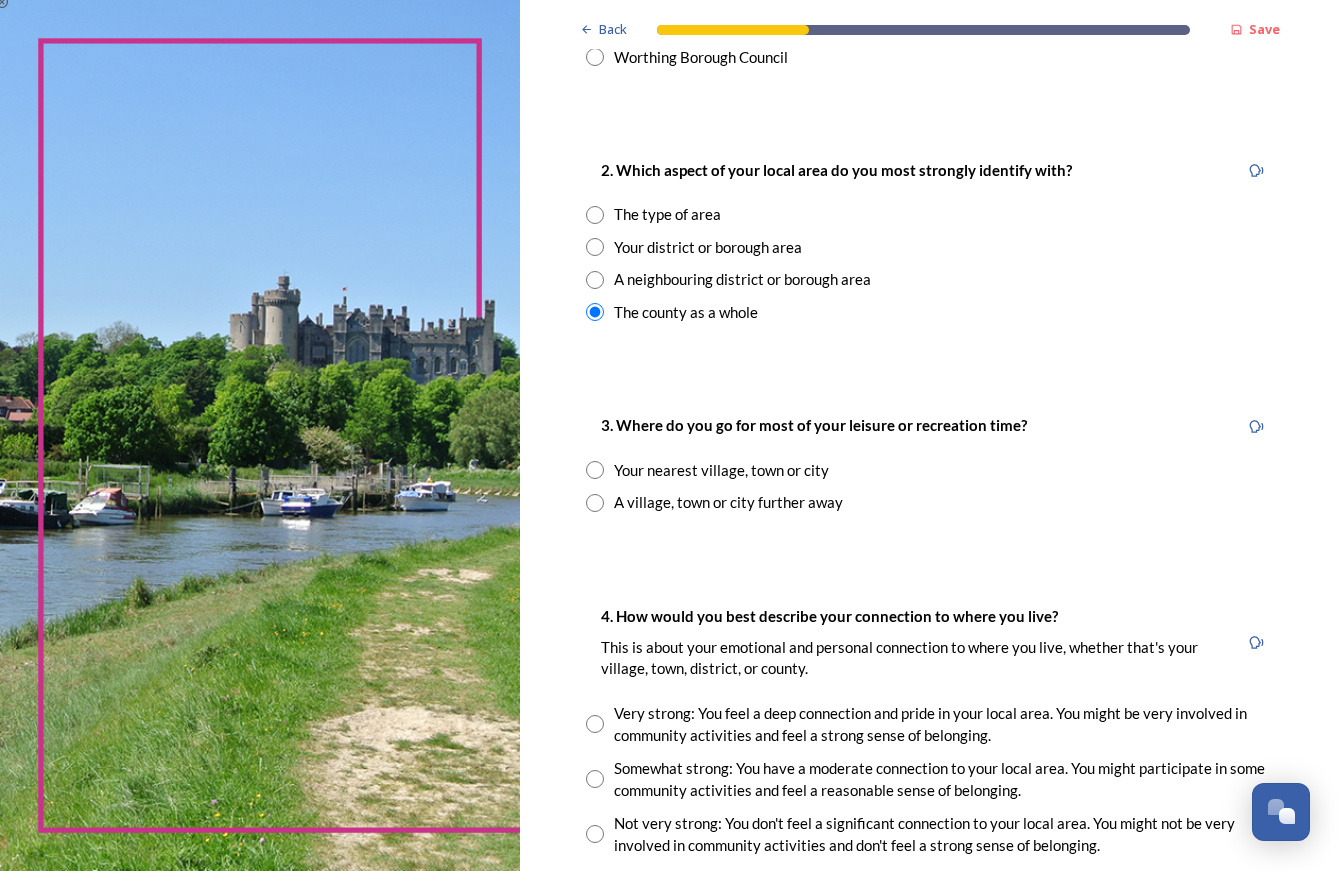 click at bounding box center (595, 470) 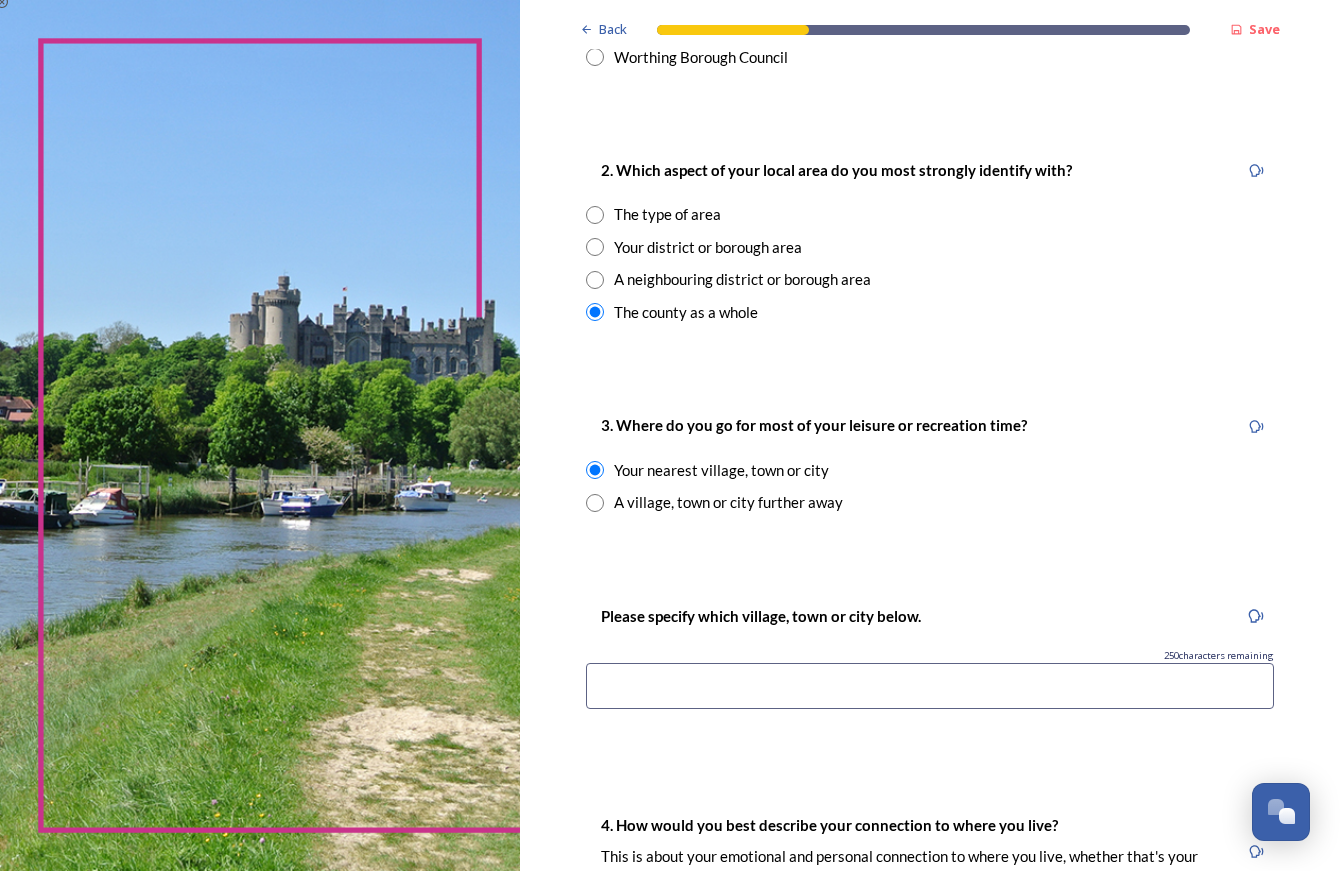 click at bounding box center (930, 686) 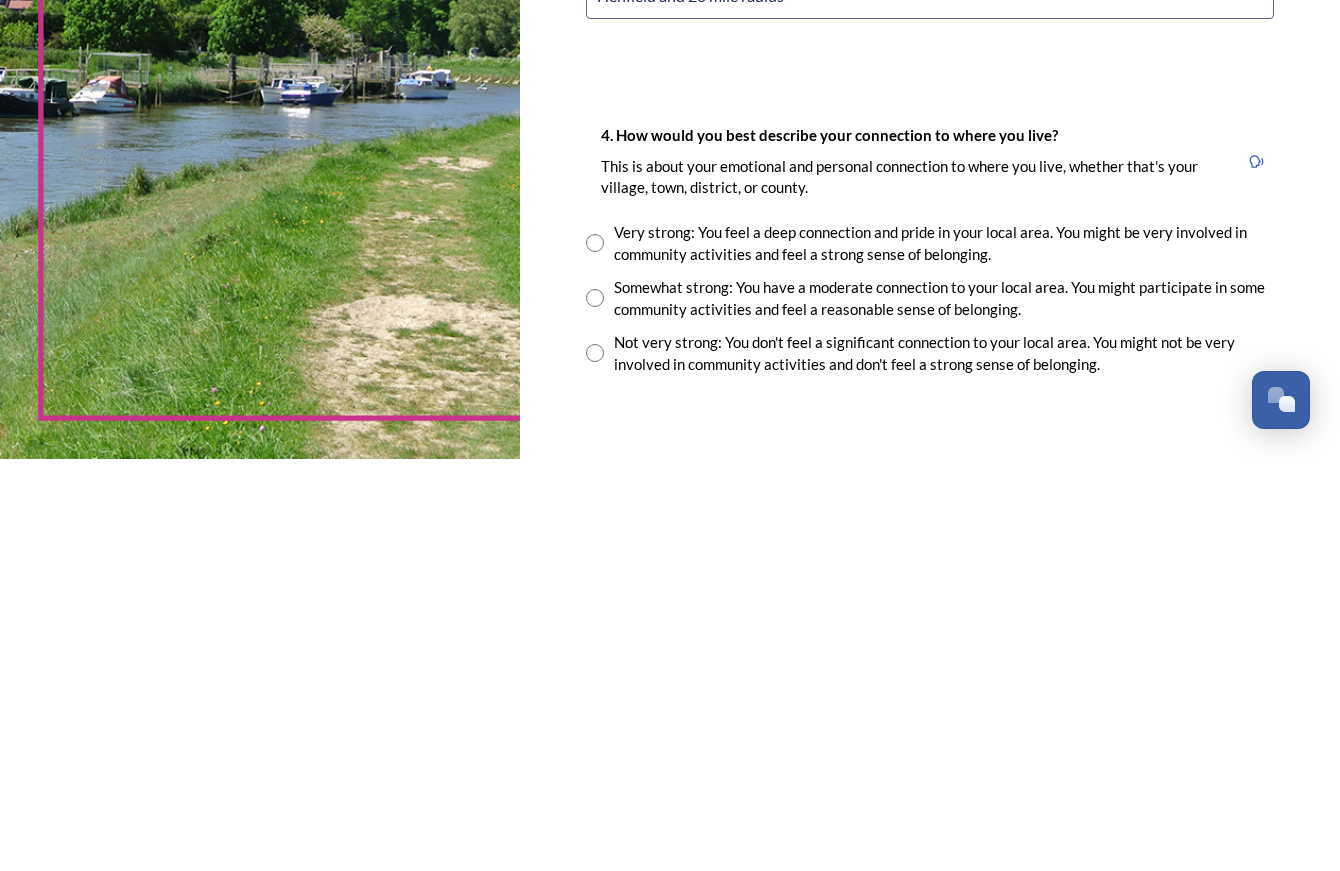 scroll, scrollTop: 1026, scrollLeft: 0, axis: vertical 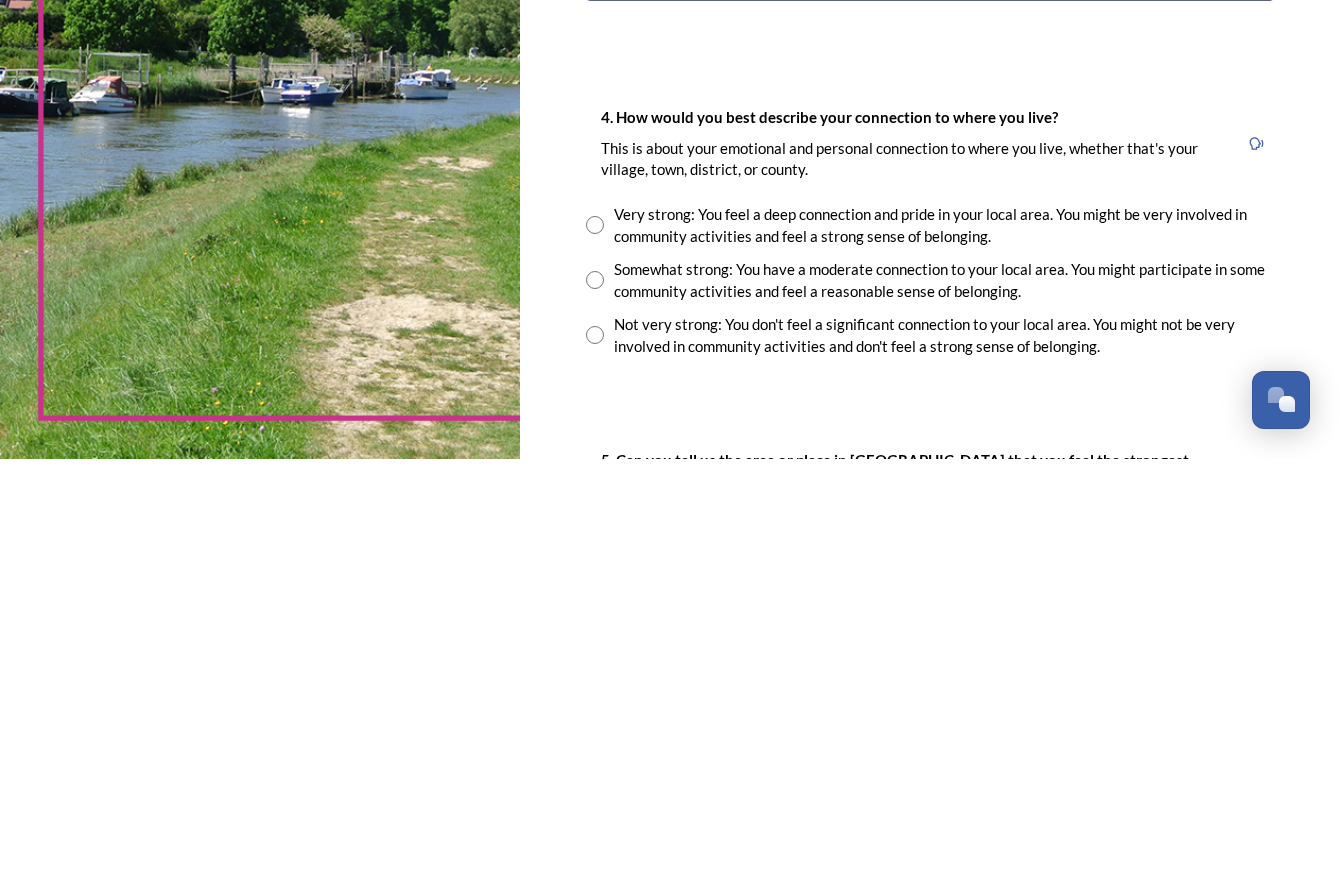 type on "Henfield and 20 mile radius" 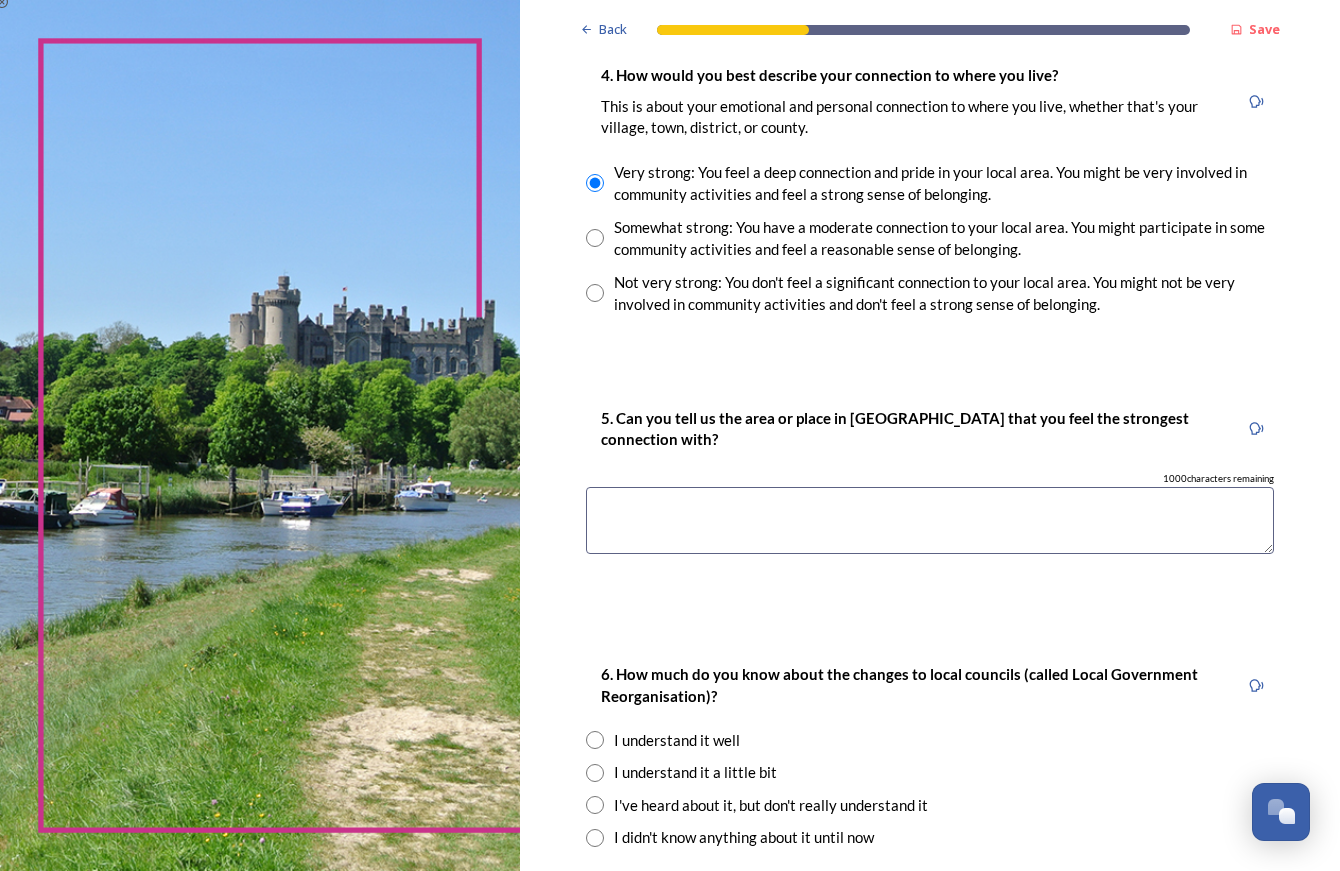scroll, scrollTop: 1499, scrollLeft: 0, axis: vertical 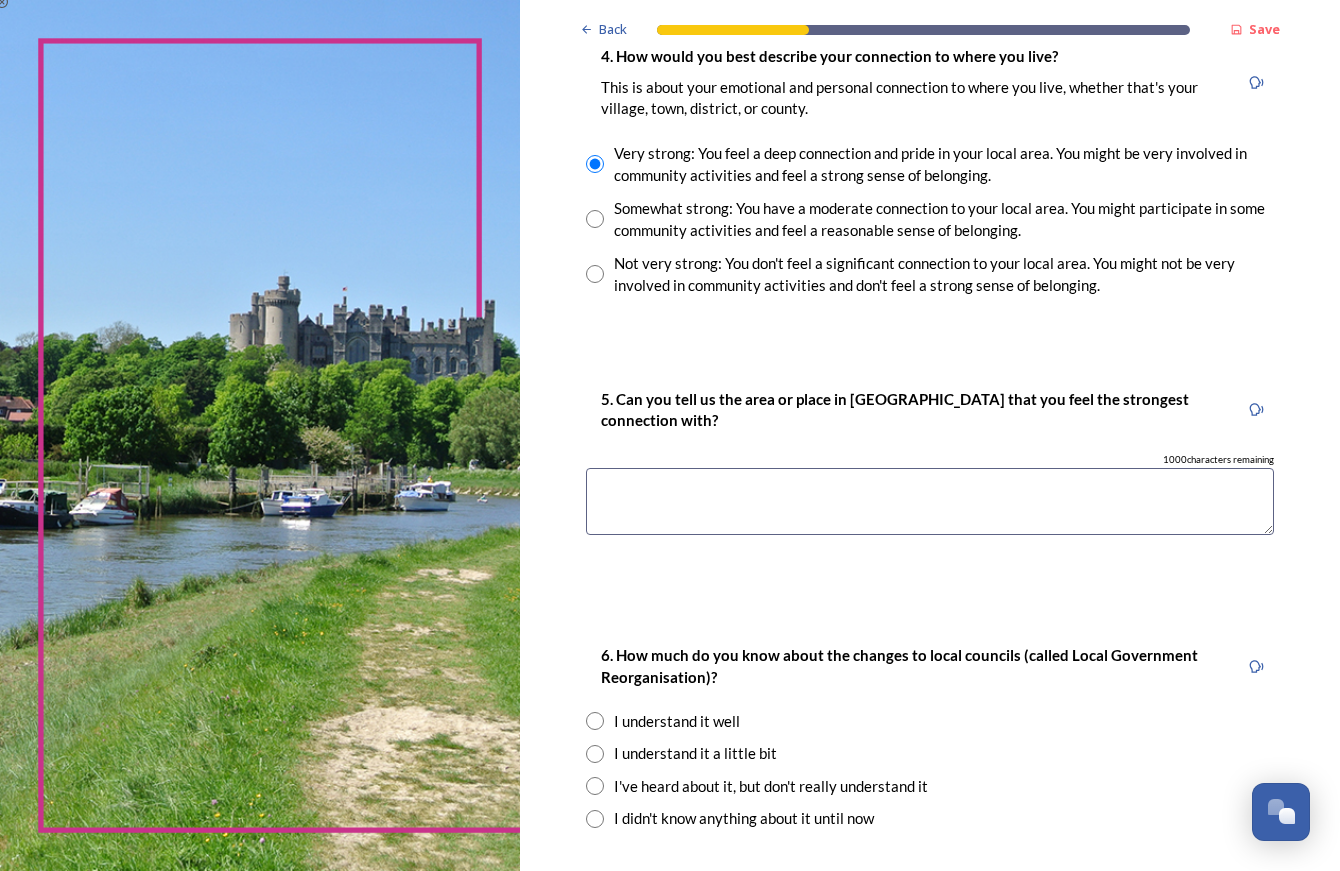click at bounding box center (930, 501) 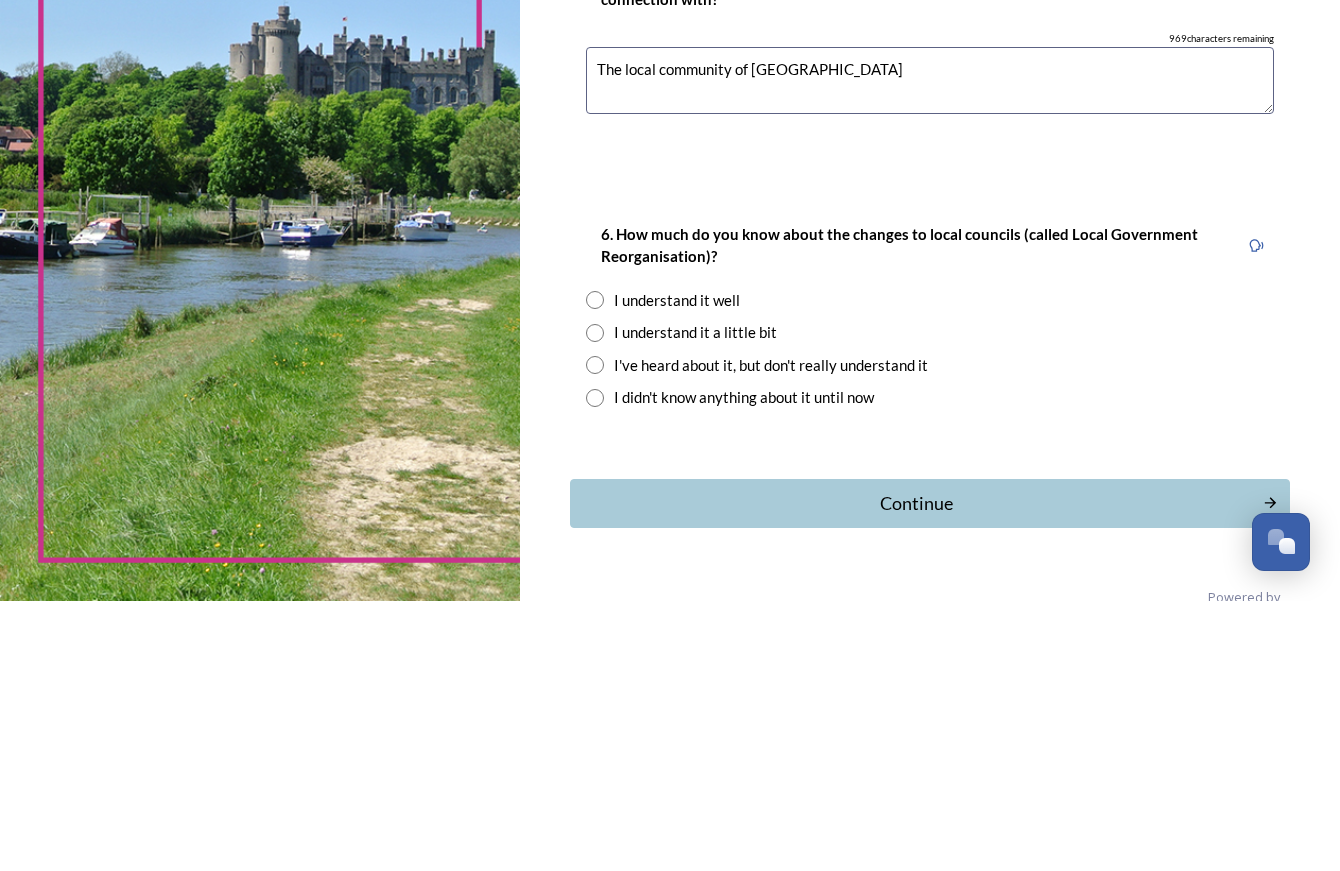 scroll, scrollTop: 1653, scrollLeft: 0, axis: vertical 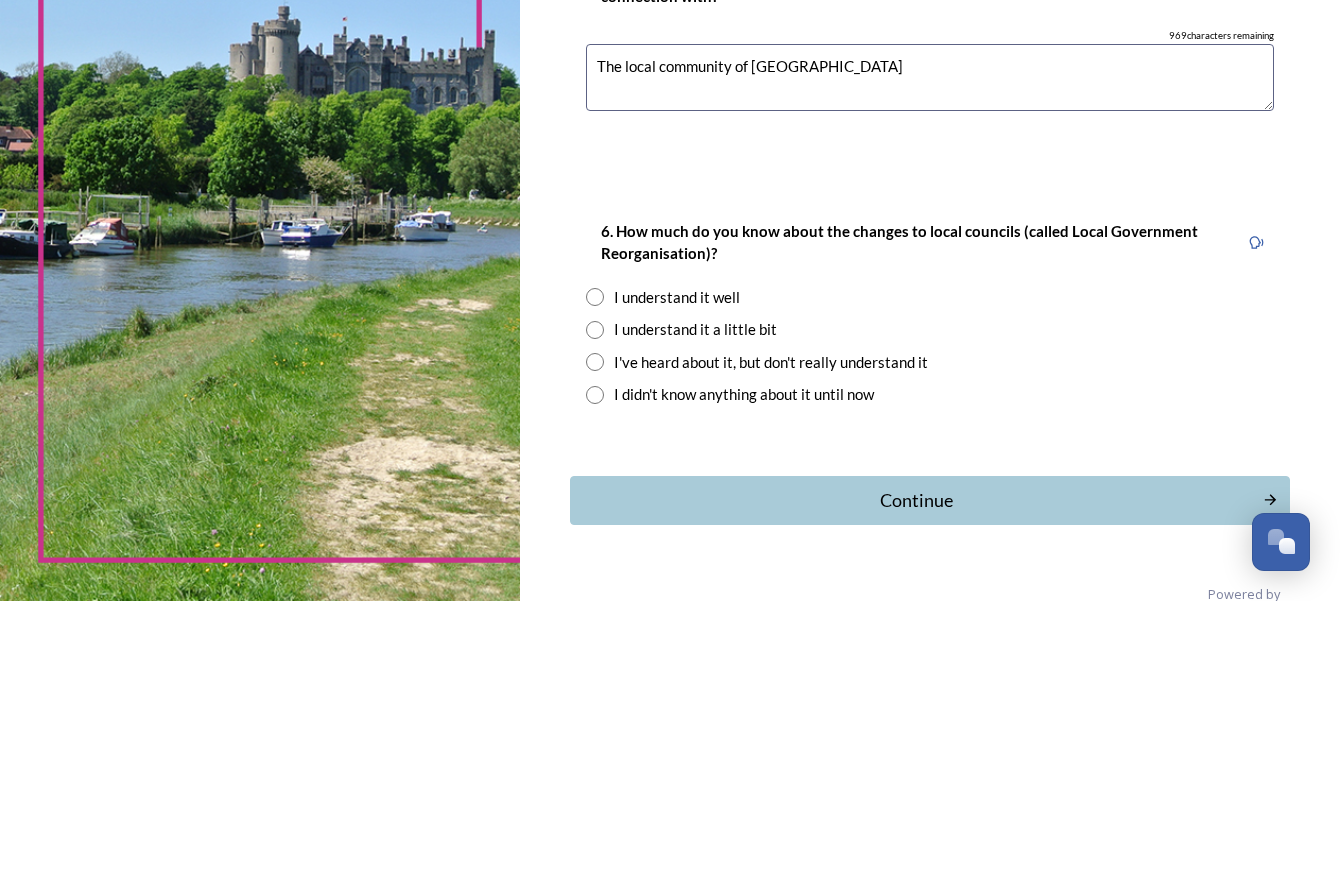 type on "The local community of [GEOGRAPHIC_DATA]" 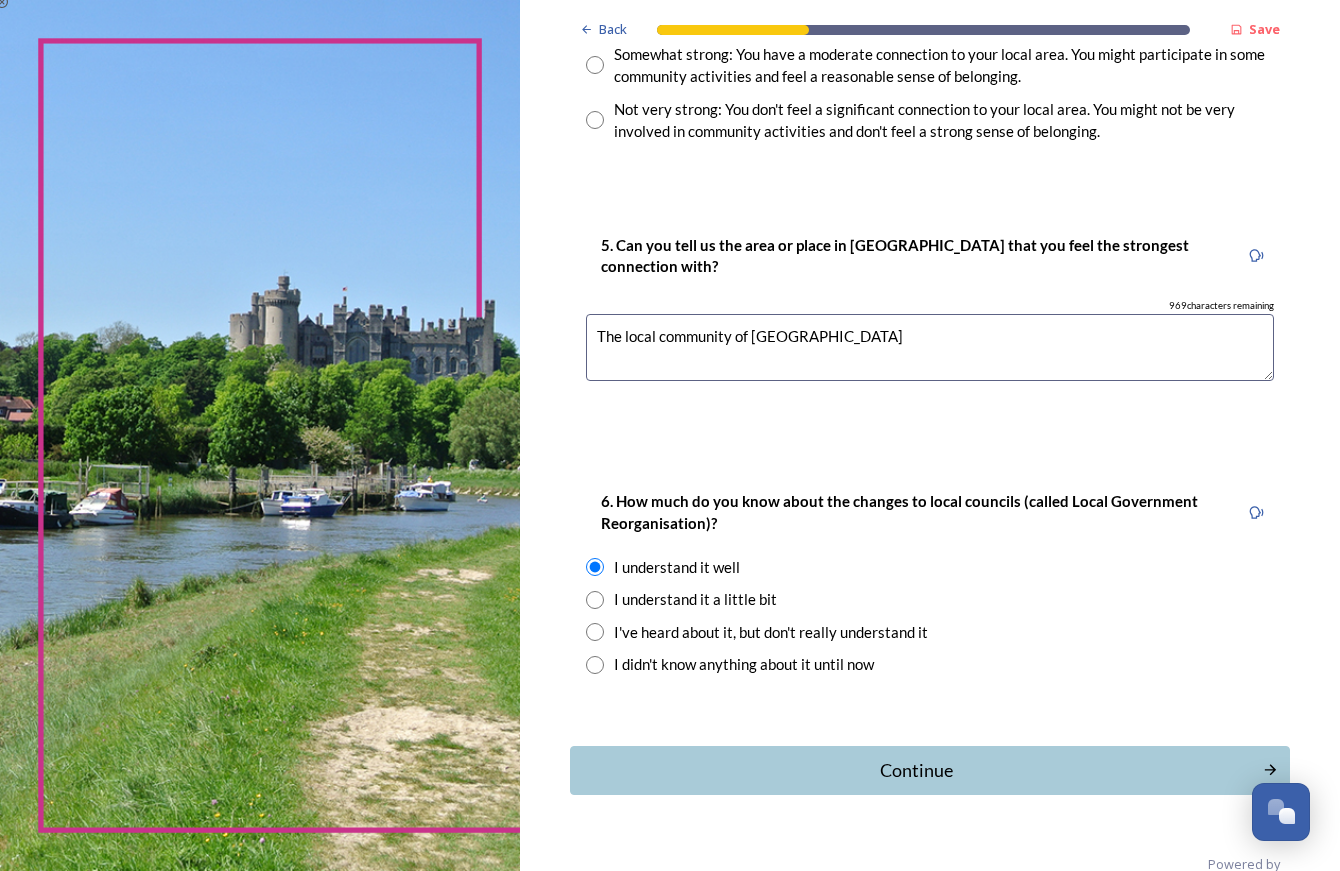 scroll, scrollTop: 1690, scrollLeft: 0, axis: vertical 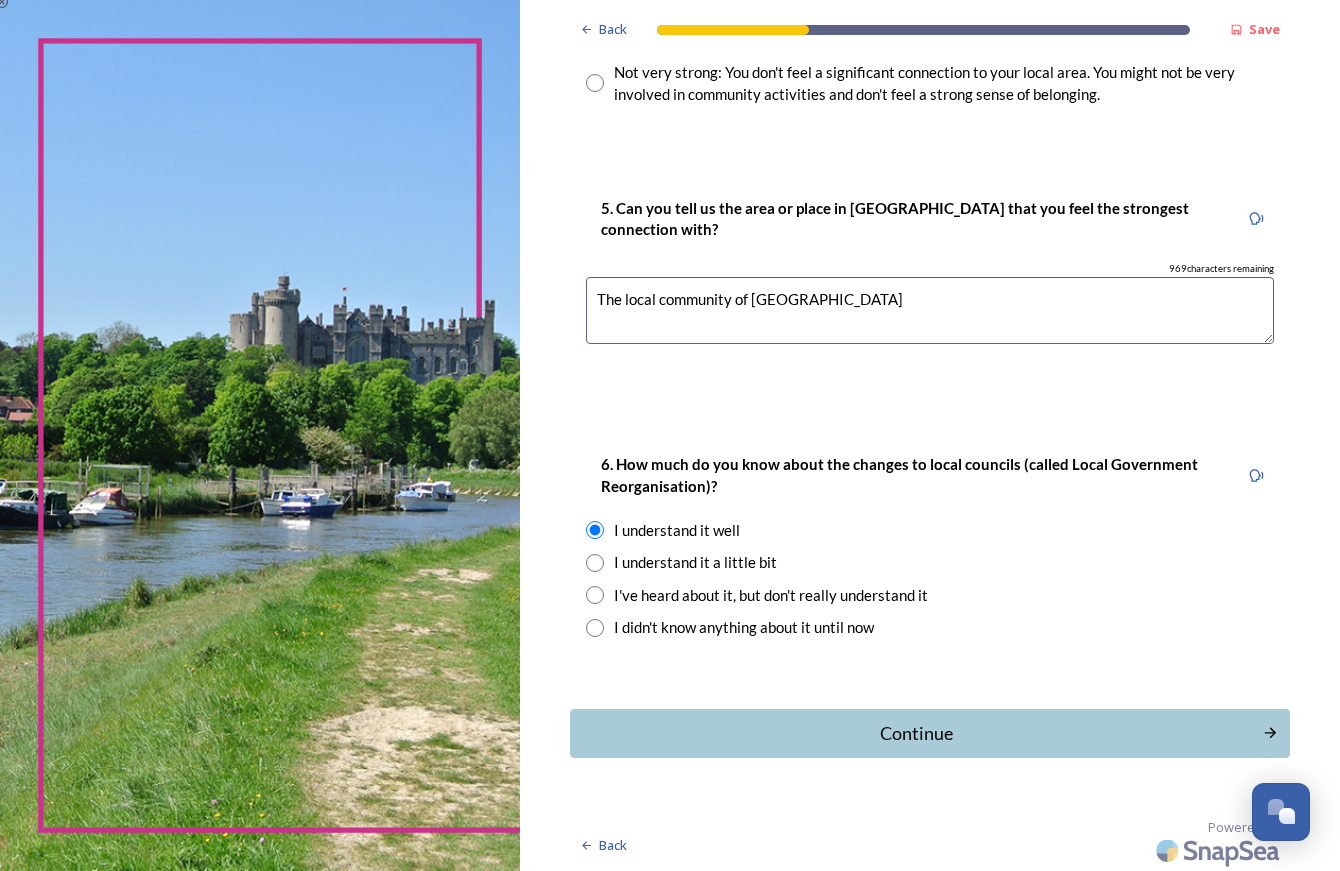 click on "Continue" at bounding box center [916, 733] 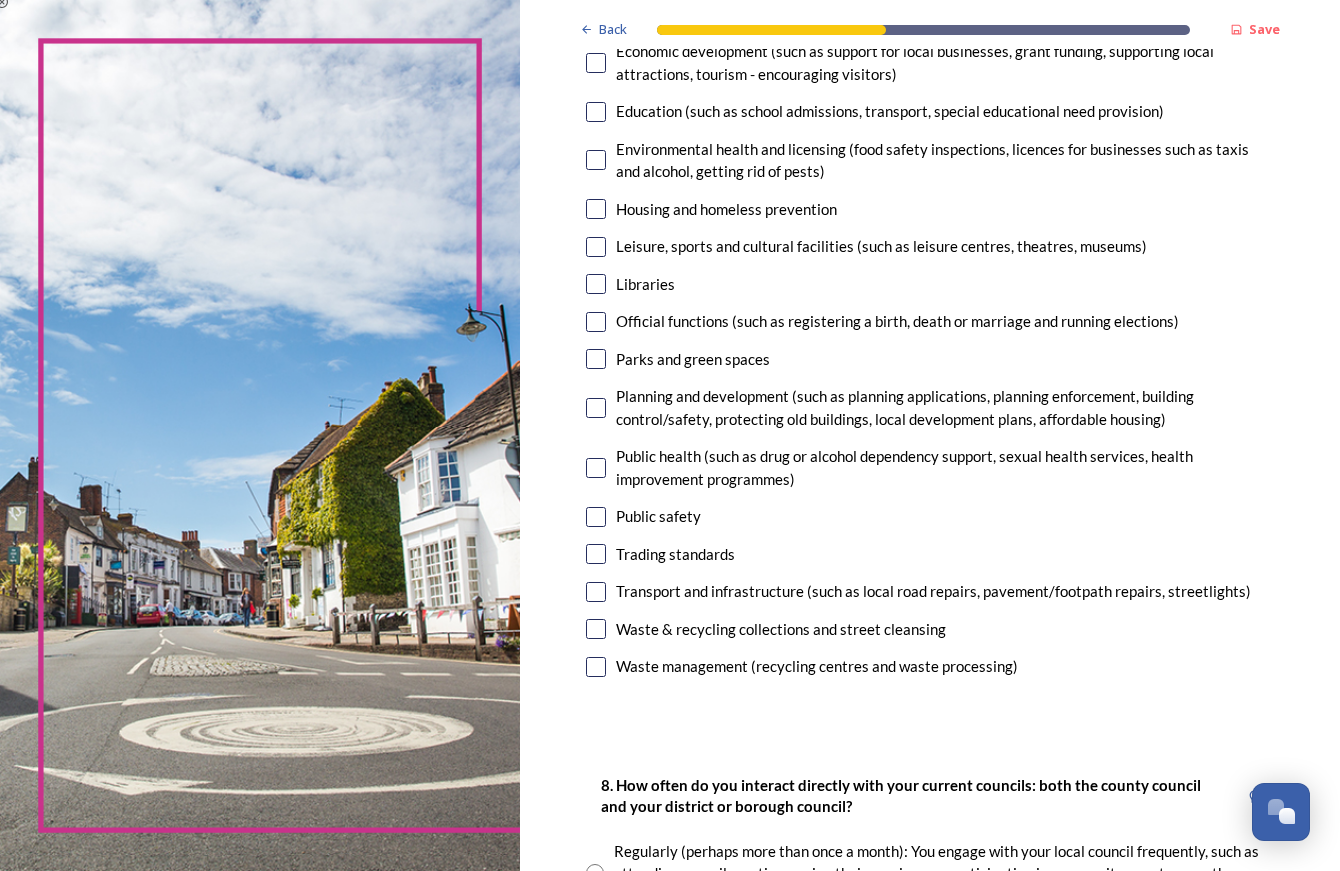 scroll, scrollTop: 420, scrollLeft: 0, axis: vertical 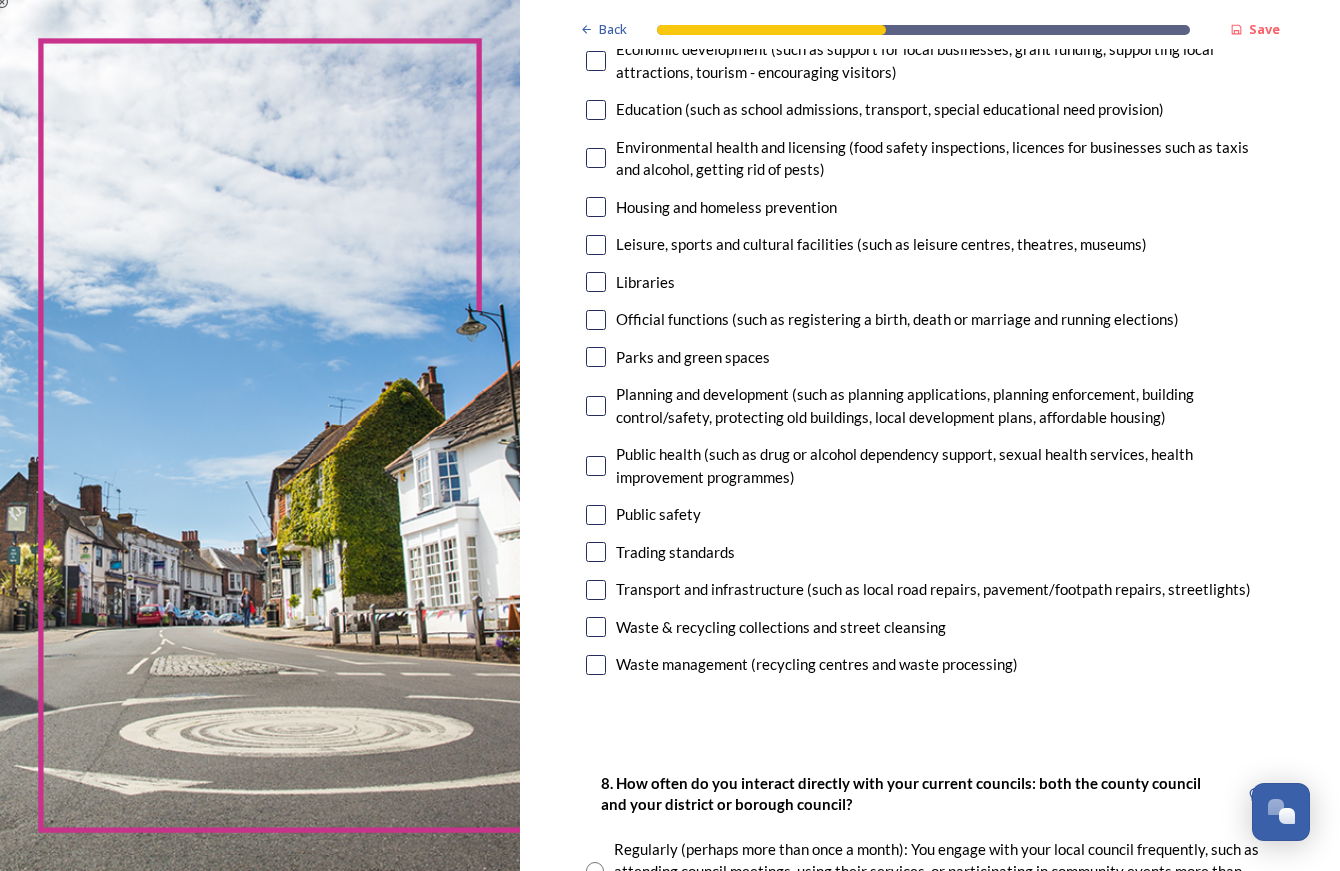 click at bounding box center [596, 627] 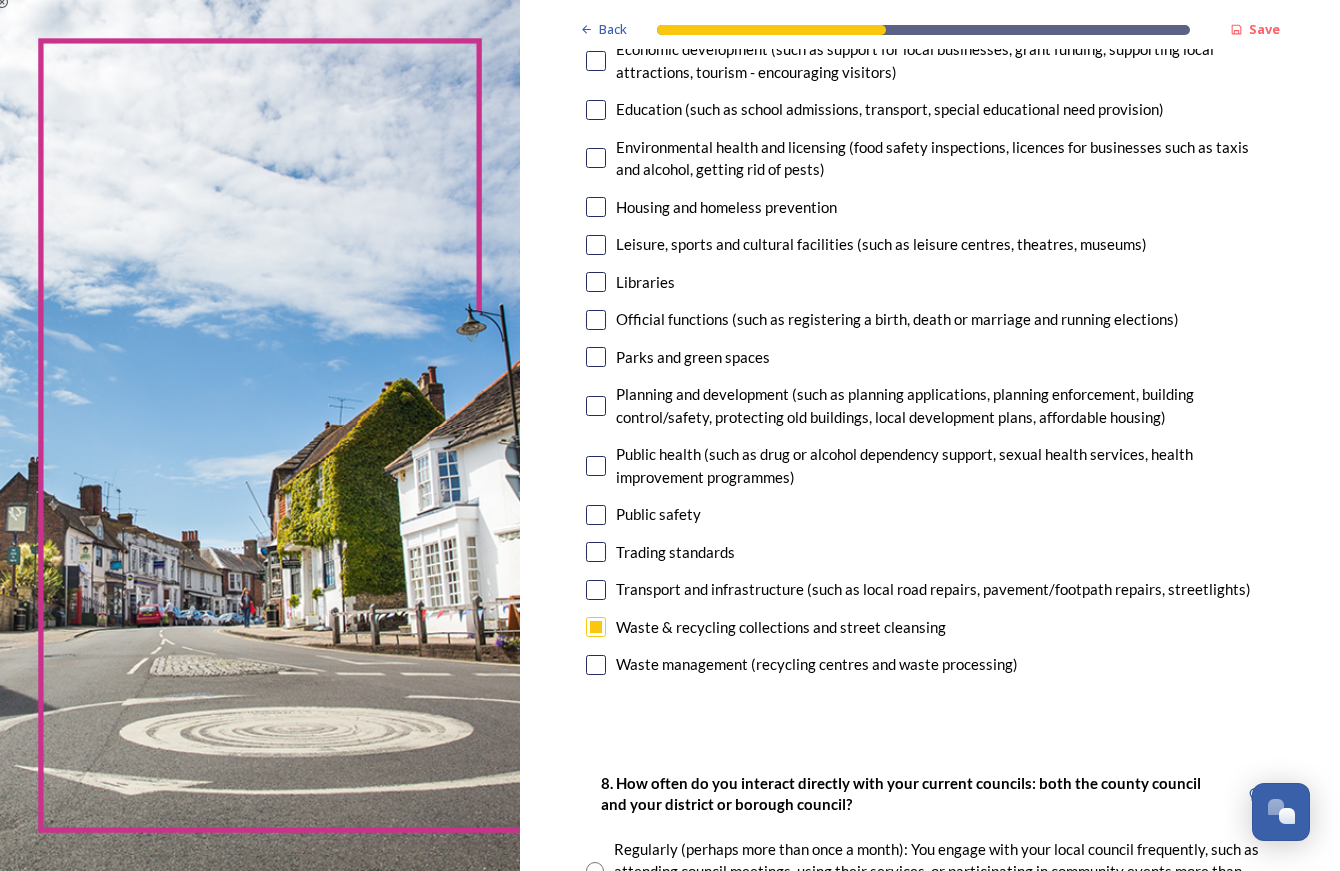click at bounding box center (596, 515) 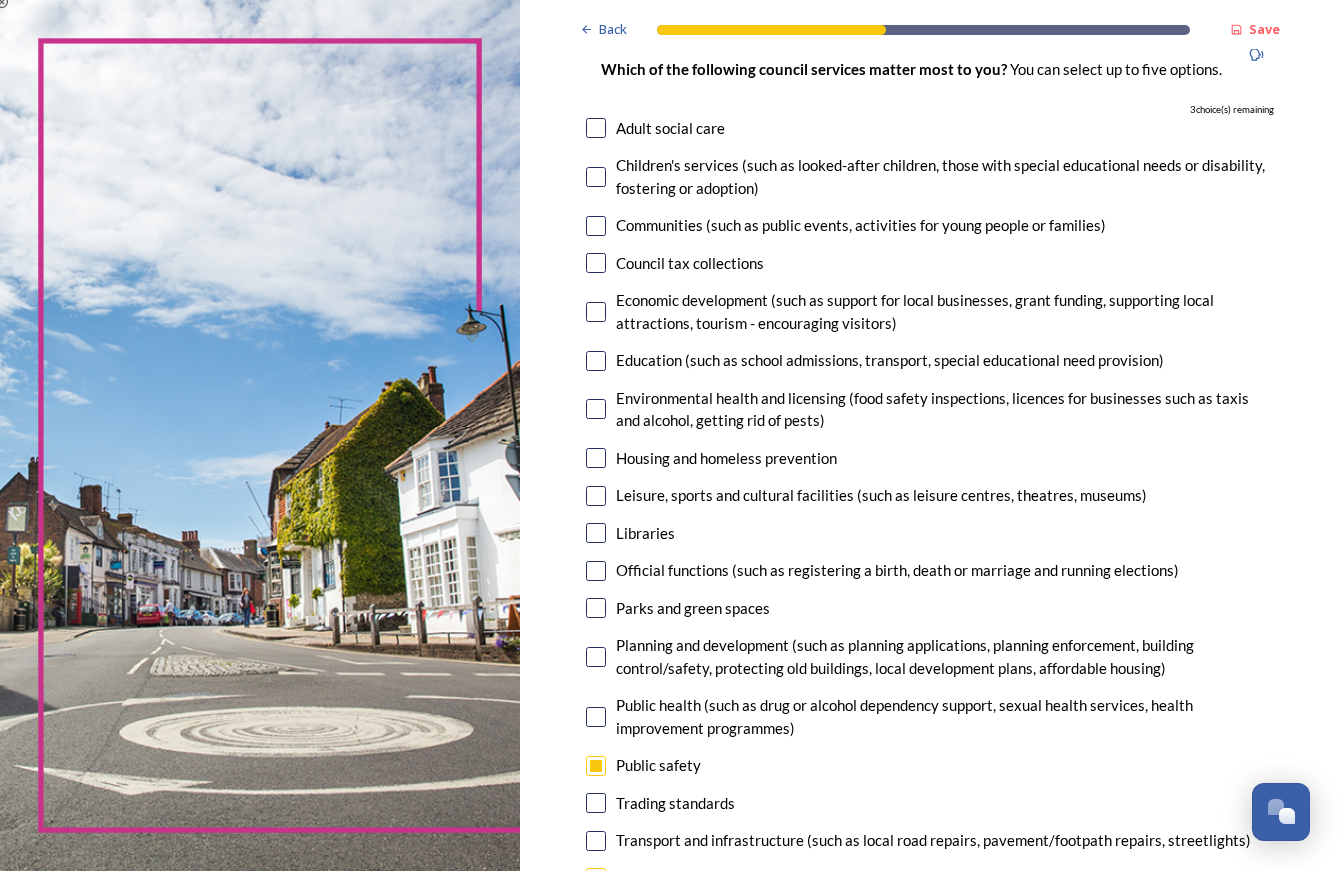 scroll, scrollTop: 171, scrollLeft: 0, axis: vertical 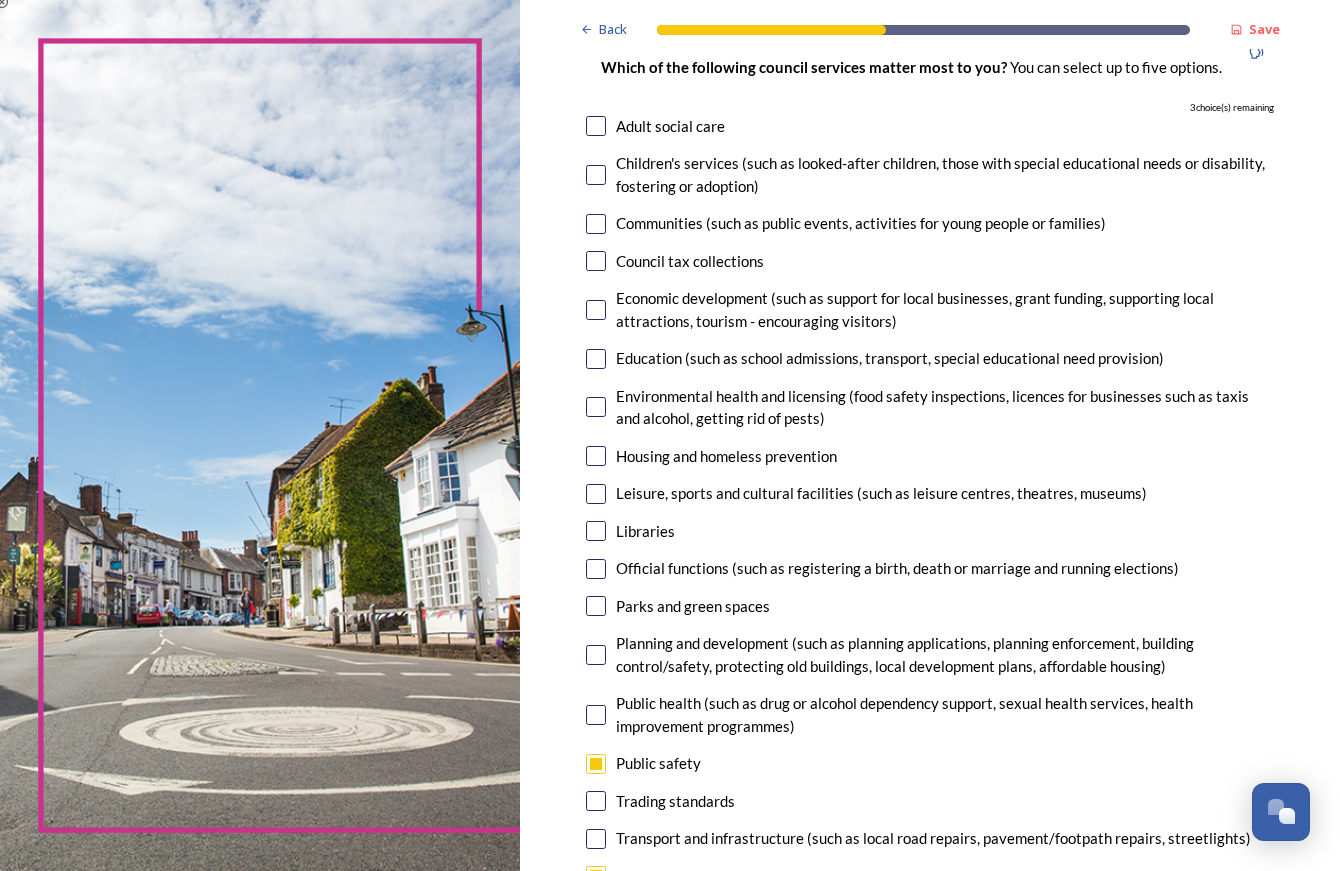 click at bounding box center (596, 359) 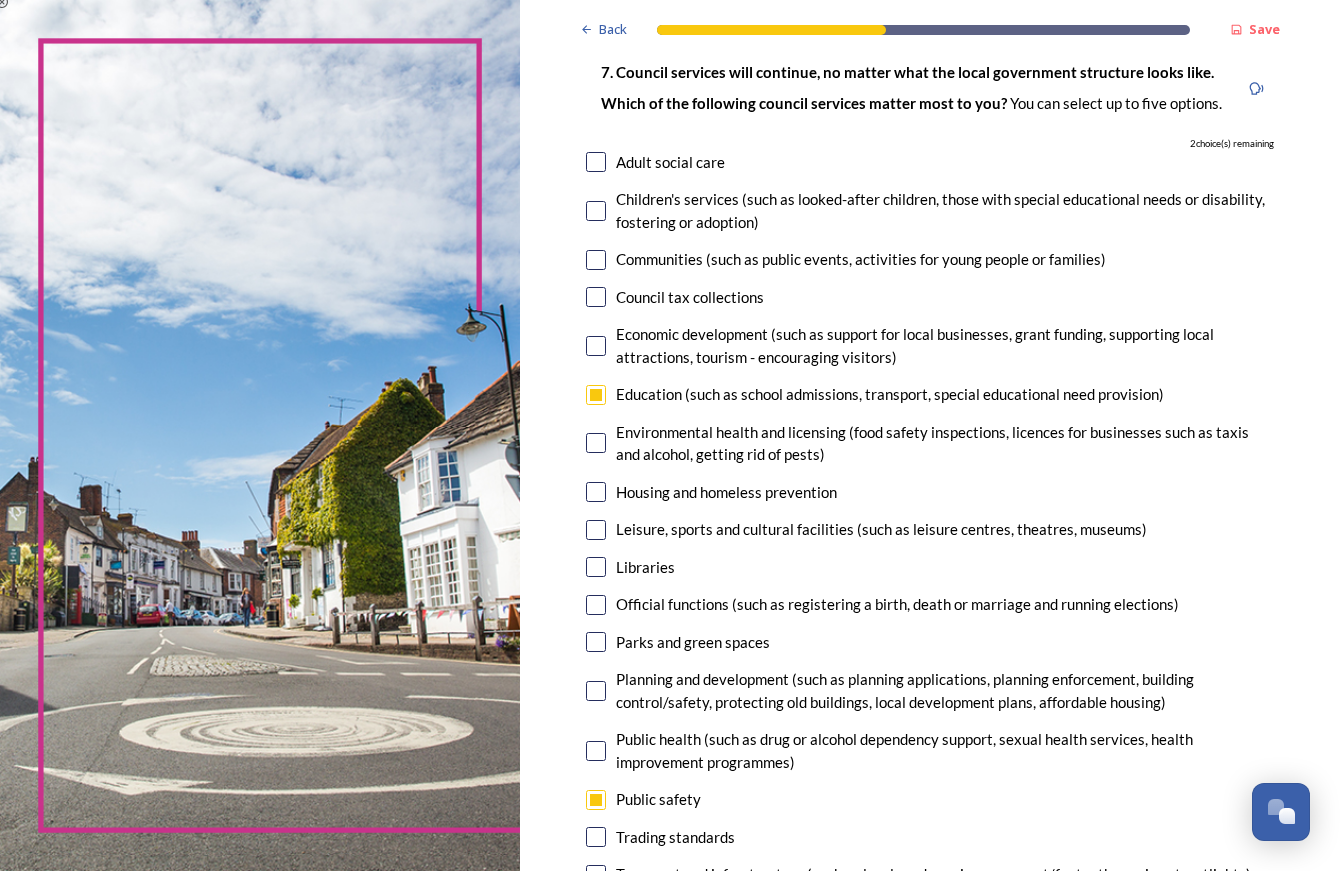 scroll, scrollTop: 138, scrollLeft: 0, axis: vertical 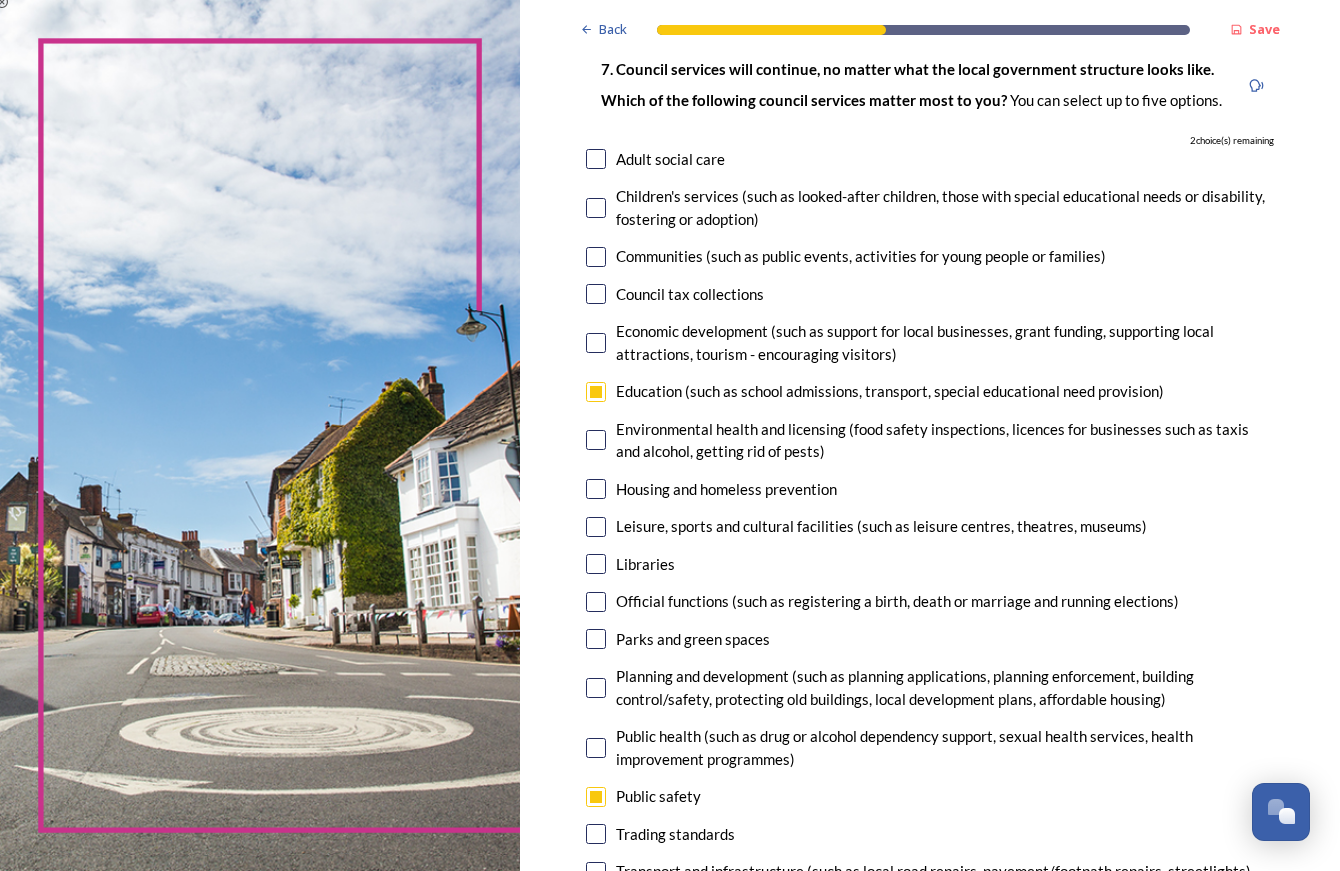 click at bounding box center [596, 564] 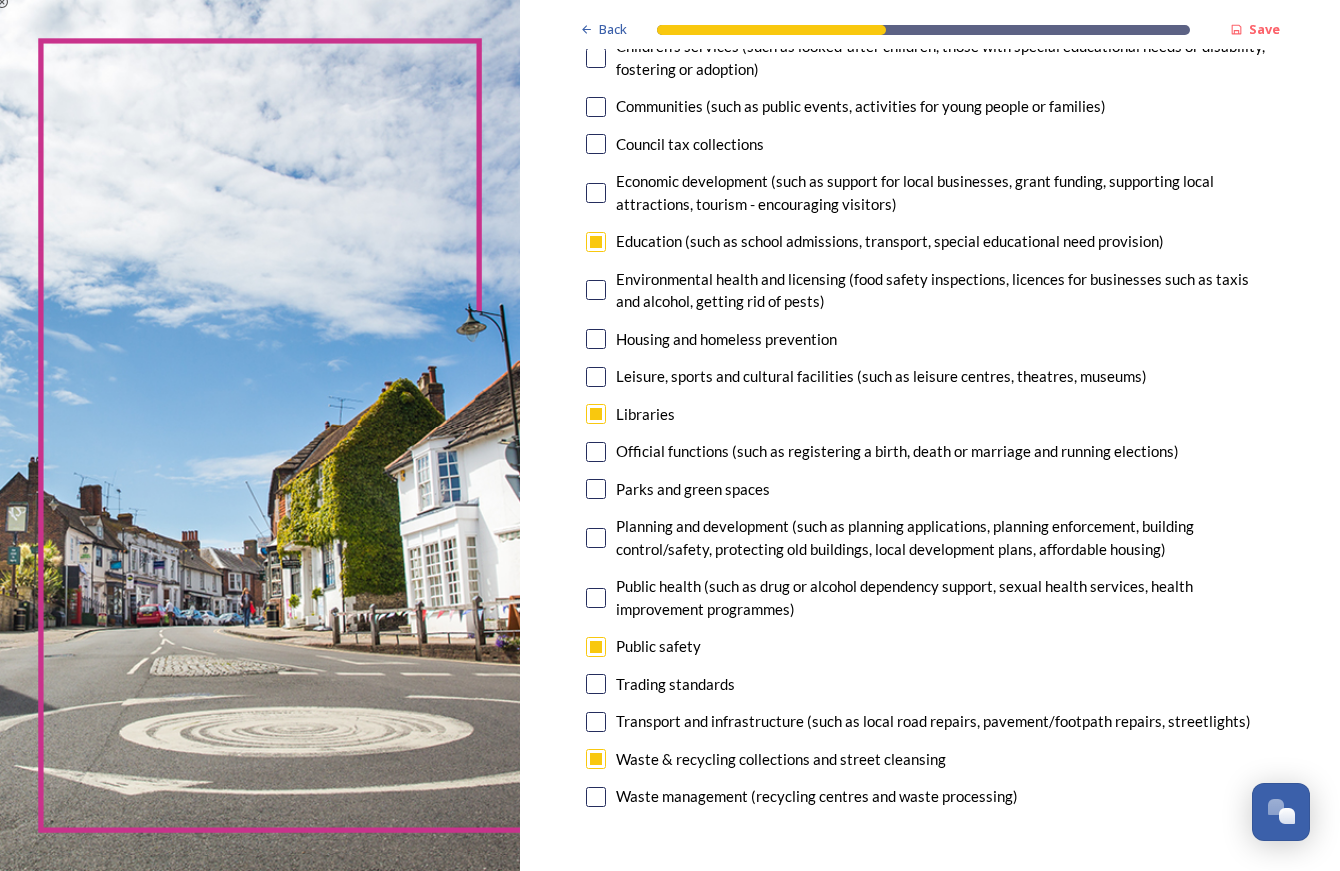 scroll, scrollTop: 289, scrollLeft: 0, axis: vertical 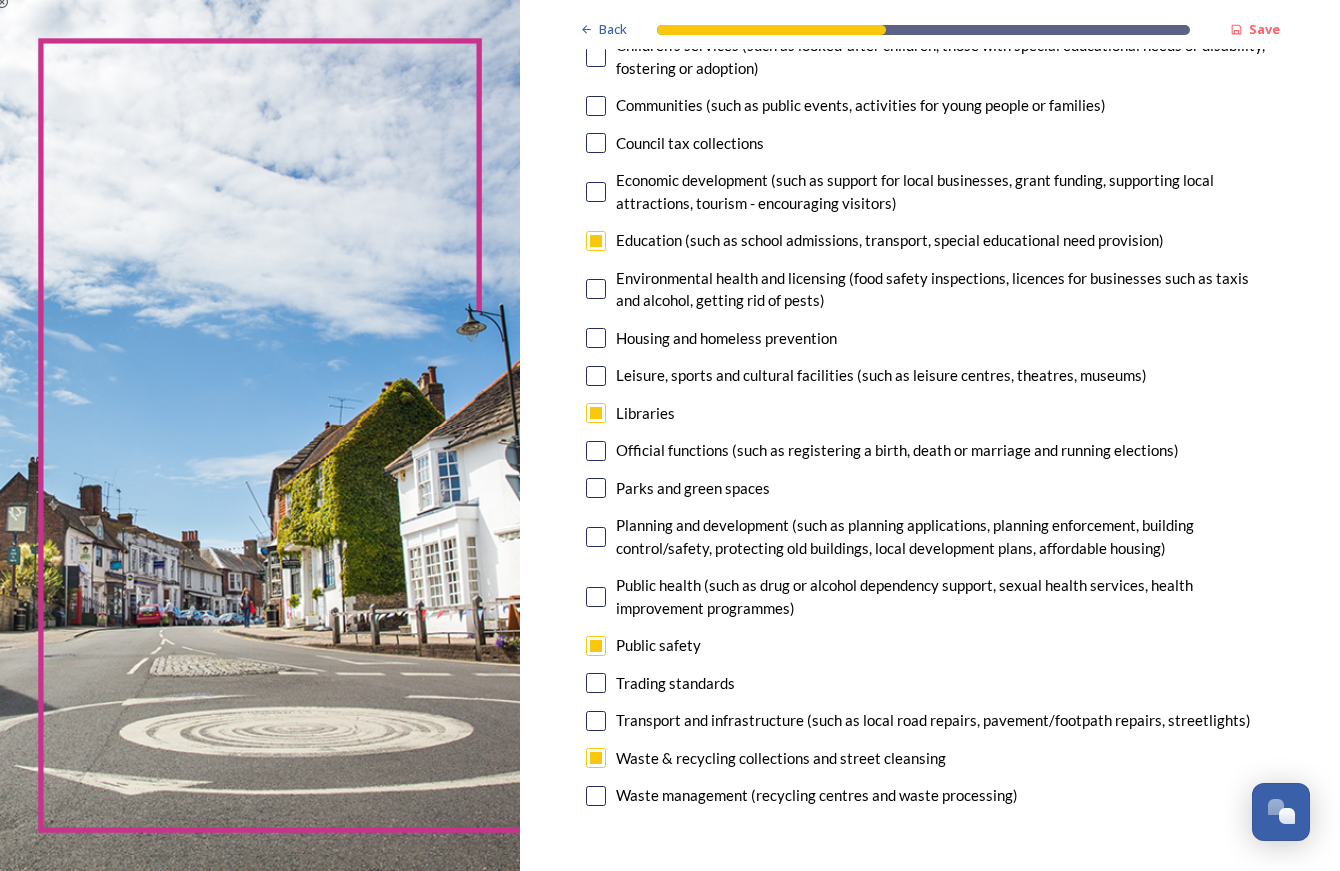 click at bounding box center (596, 537) 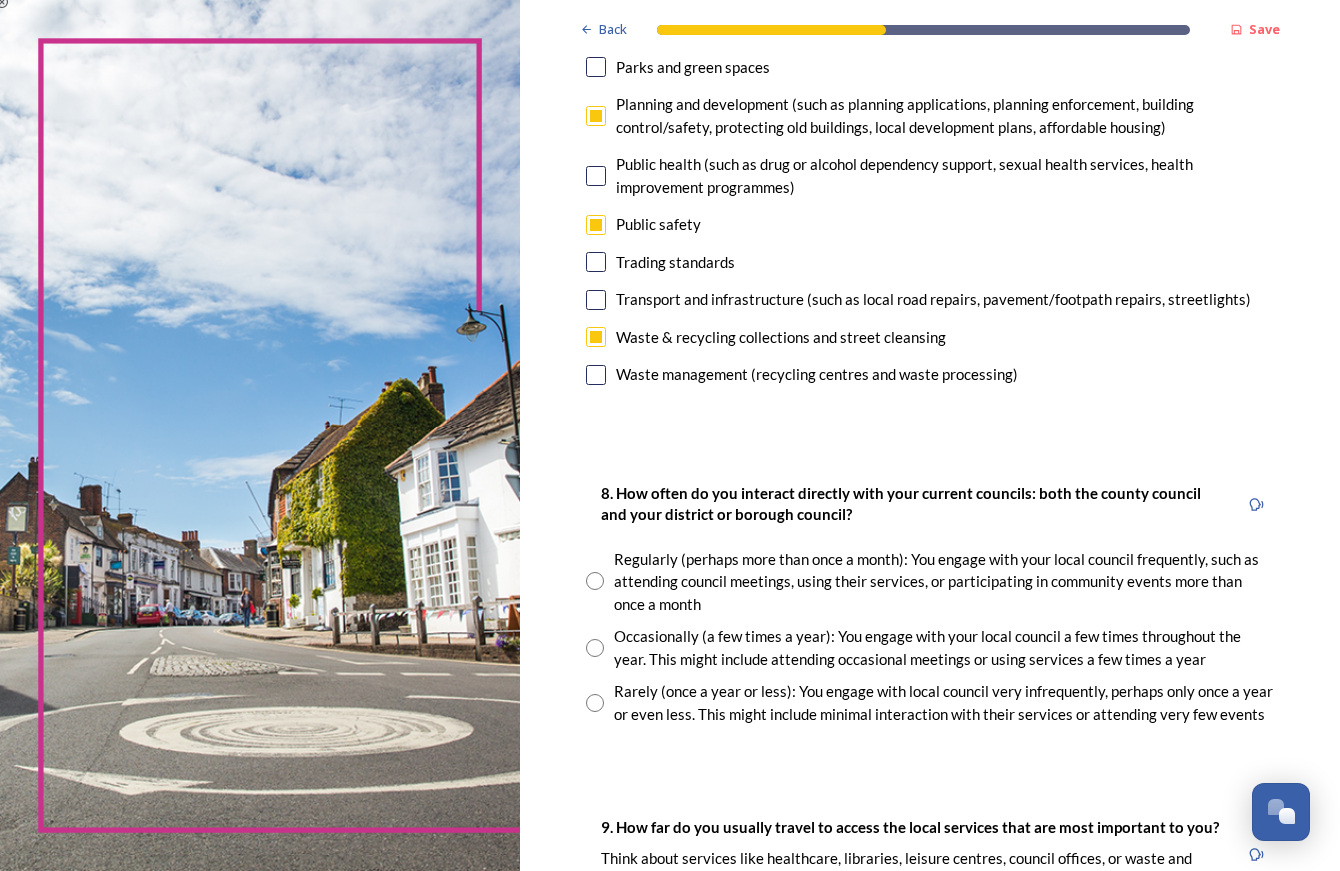 scroll, scrollTop: 739, scrollLeft: 0, axis: vertical 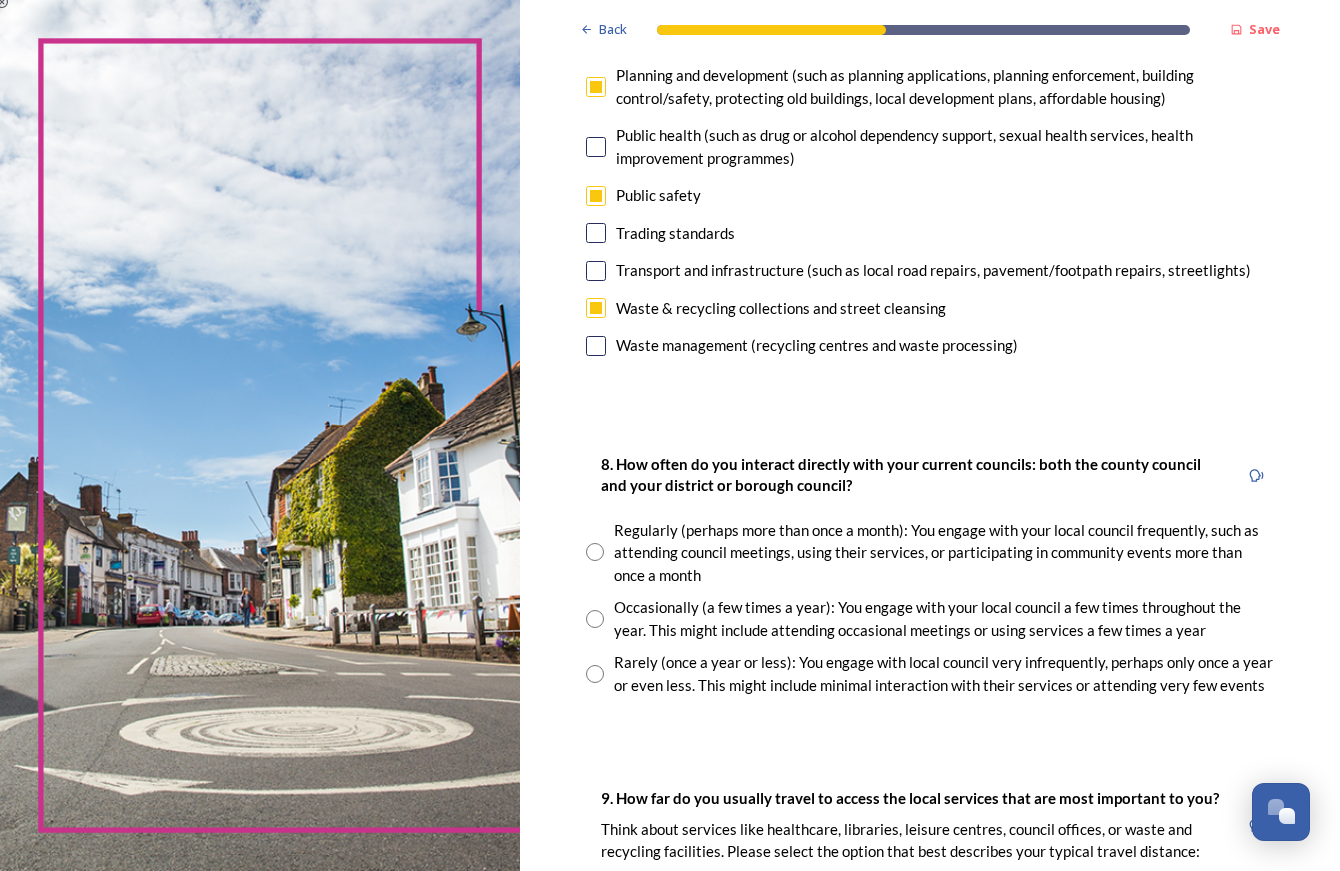 click at bounding box center [595, 619] 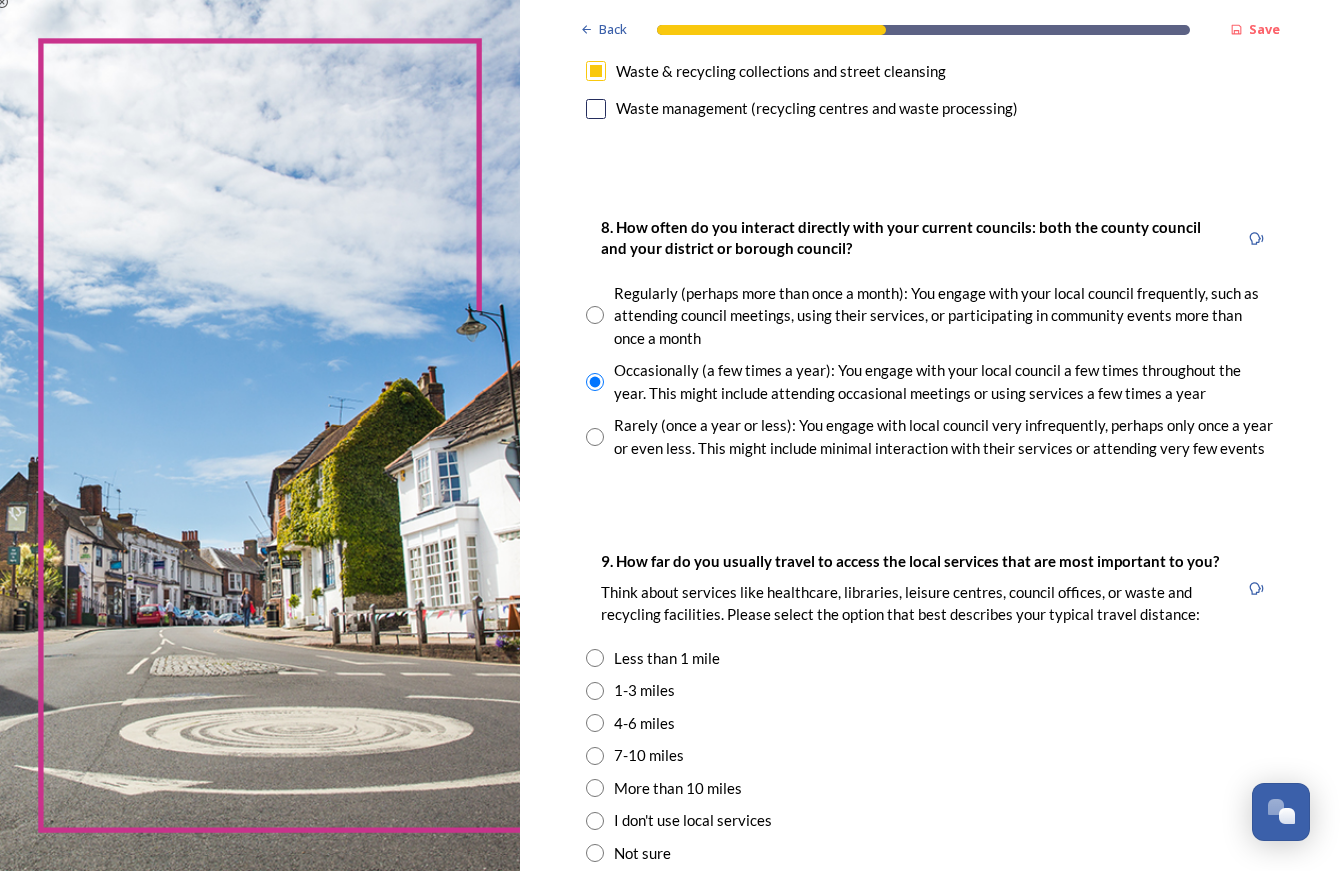 scroll, scrollTop: 991, scrollLeft: 0, axis: vertical 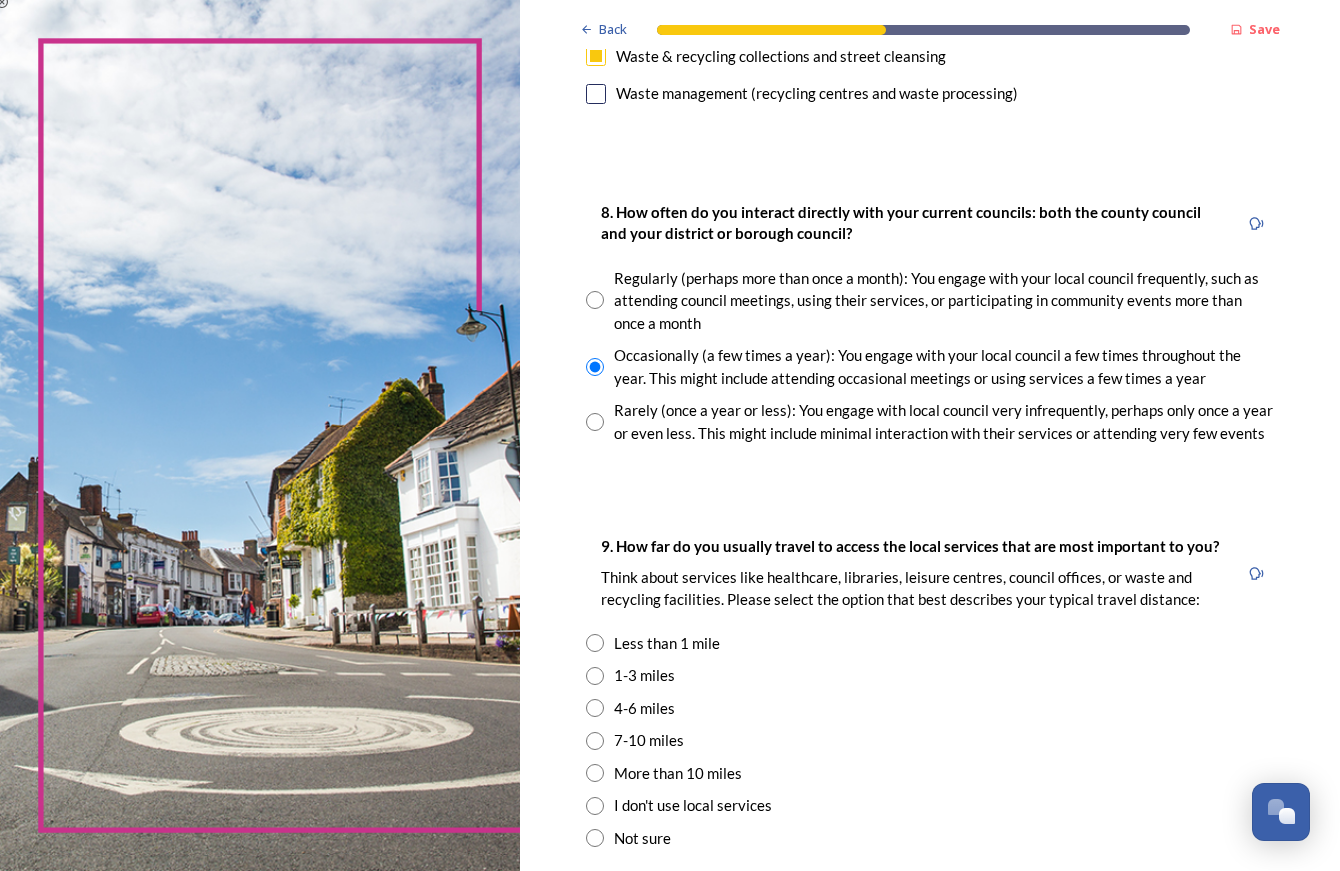 click at bounding box center (595, 676) 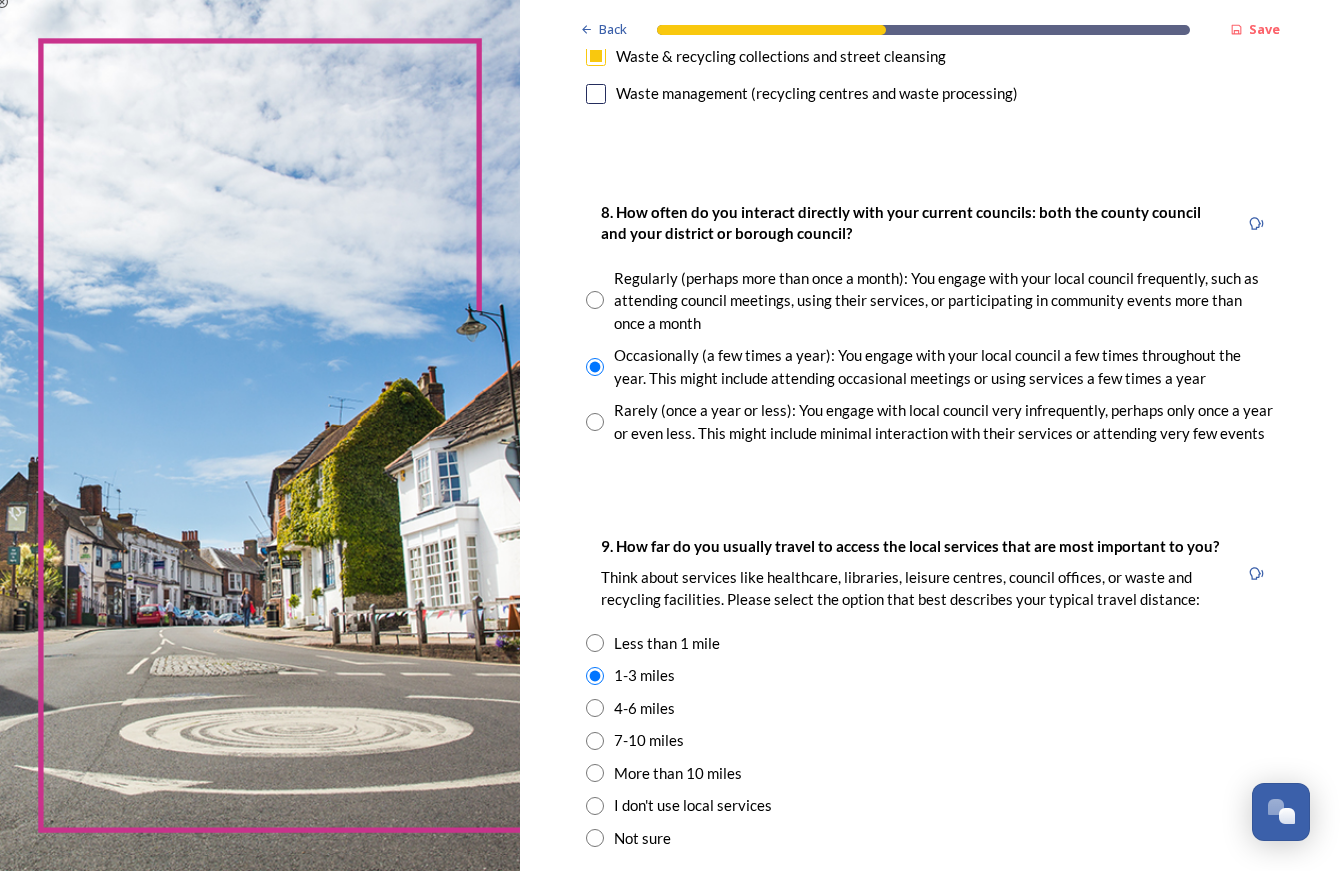 click at bounding box center [595, 643] 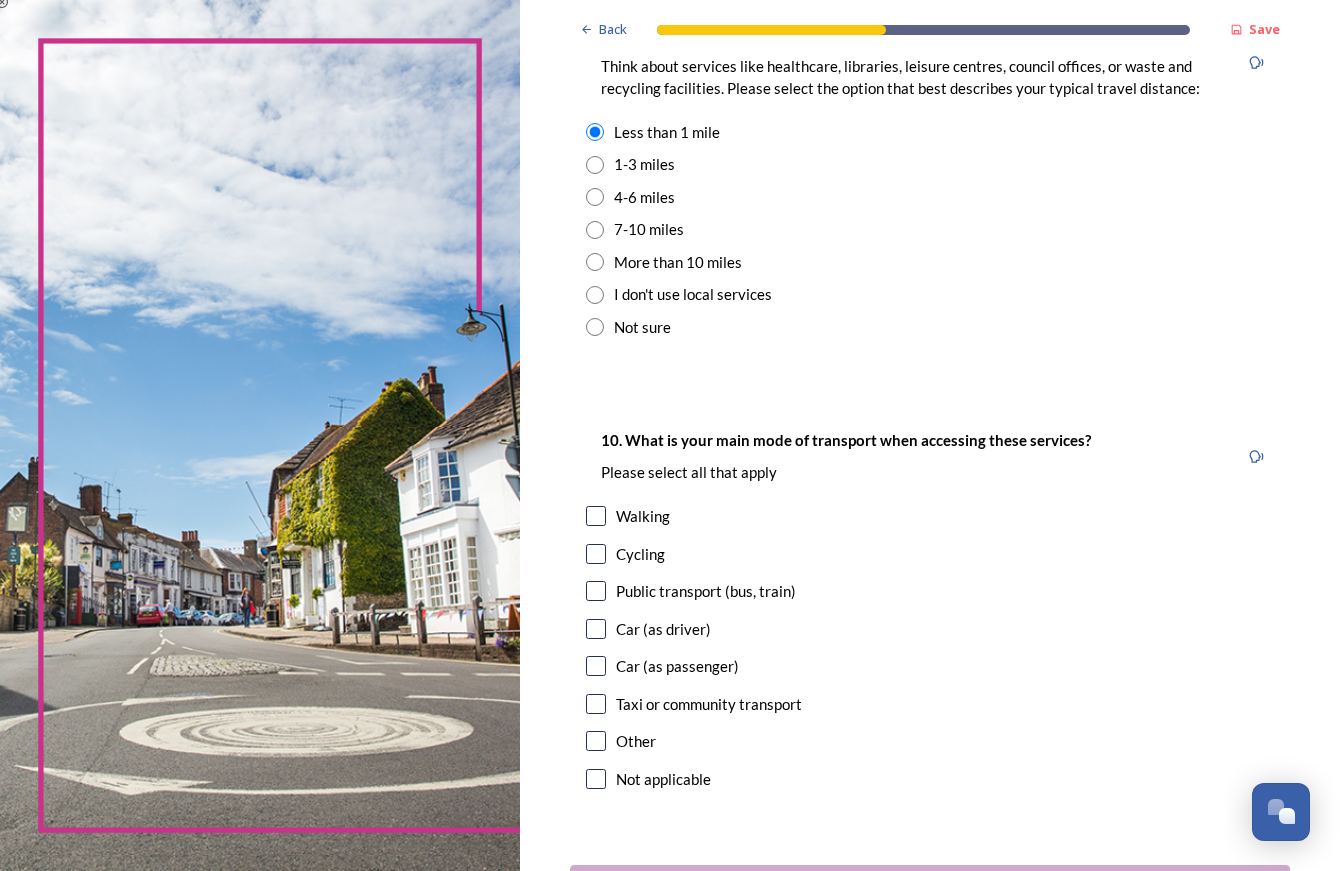 scroll, scrollTop: 1500, scrollLeft: 0, axis: vertical 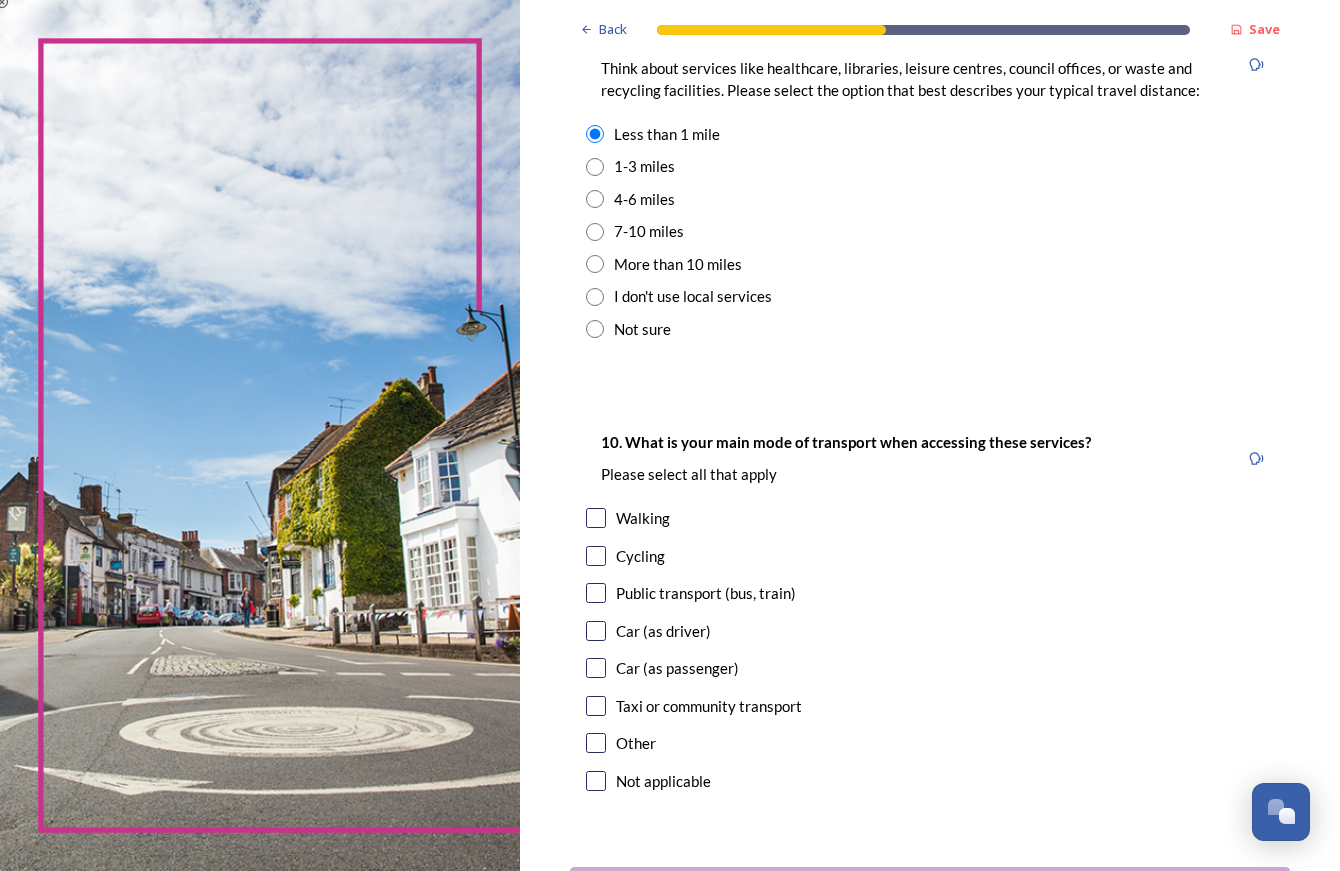 click at bounding box center [596, 518] 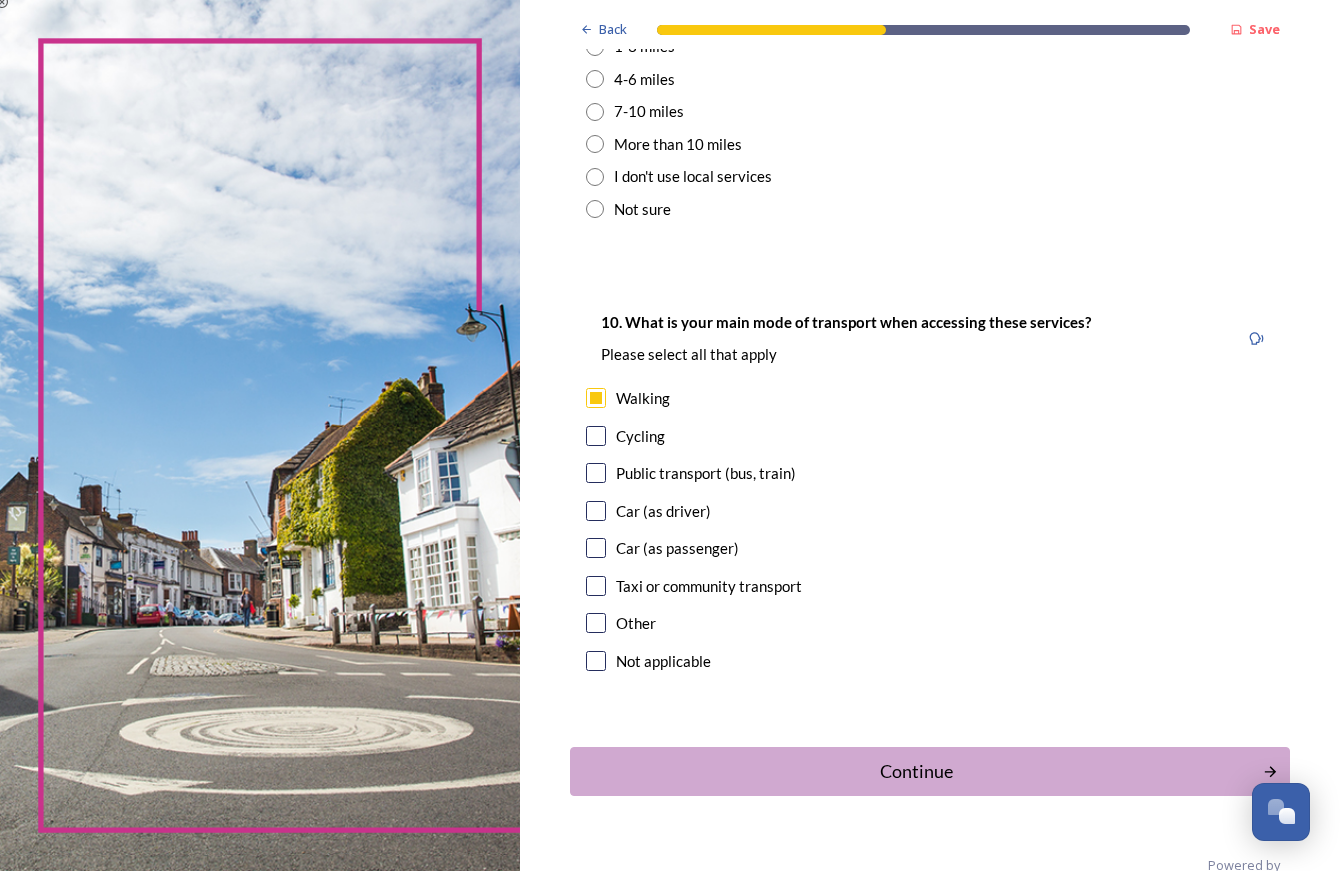 scroll, scrollTop: 1660, scrollLeft: 0, axis: vertical 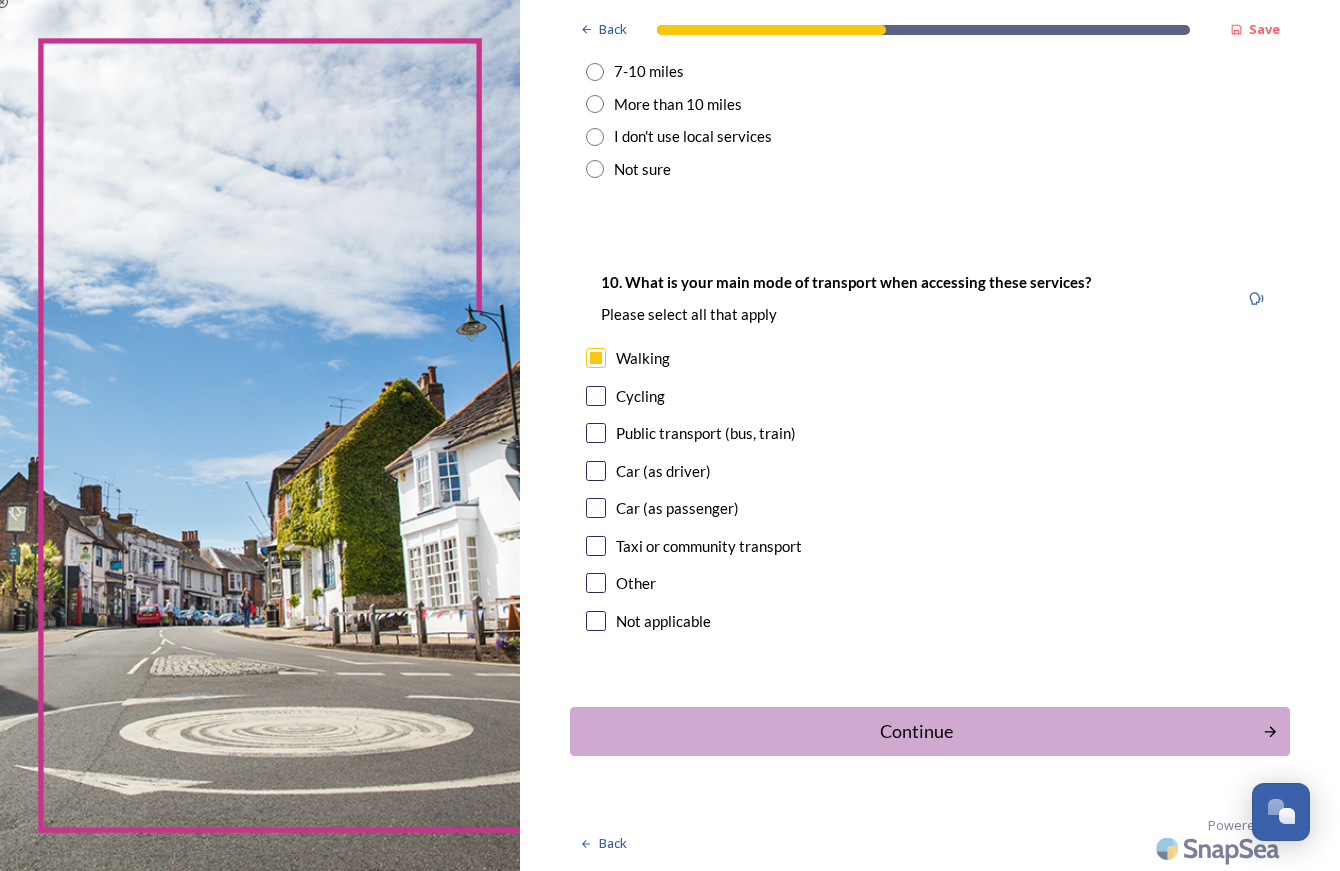 click on "Continue" at bounding box center (916, 731) 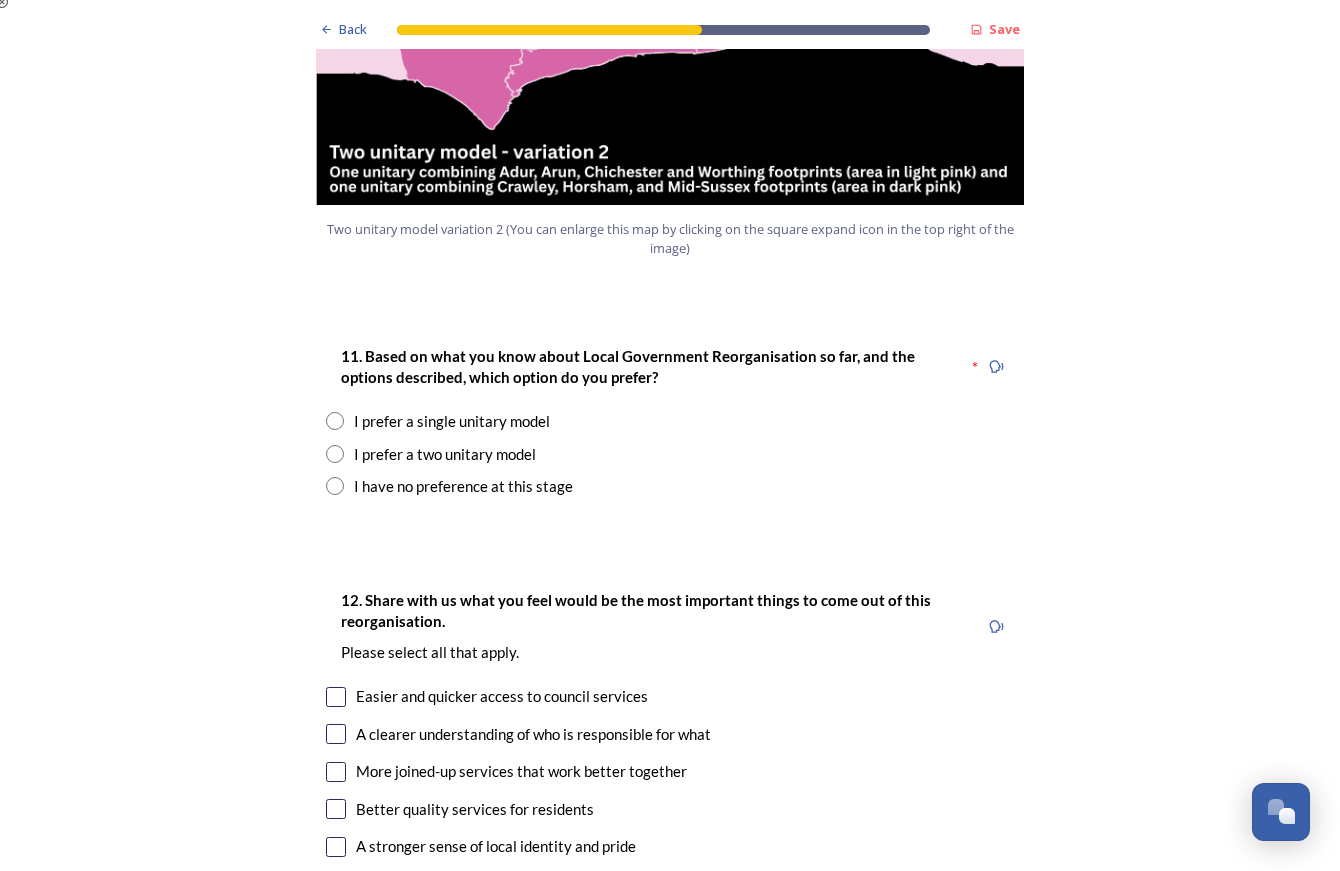 scroll, scrollTop: 2451, scrollLeft: 0, axis: vertical 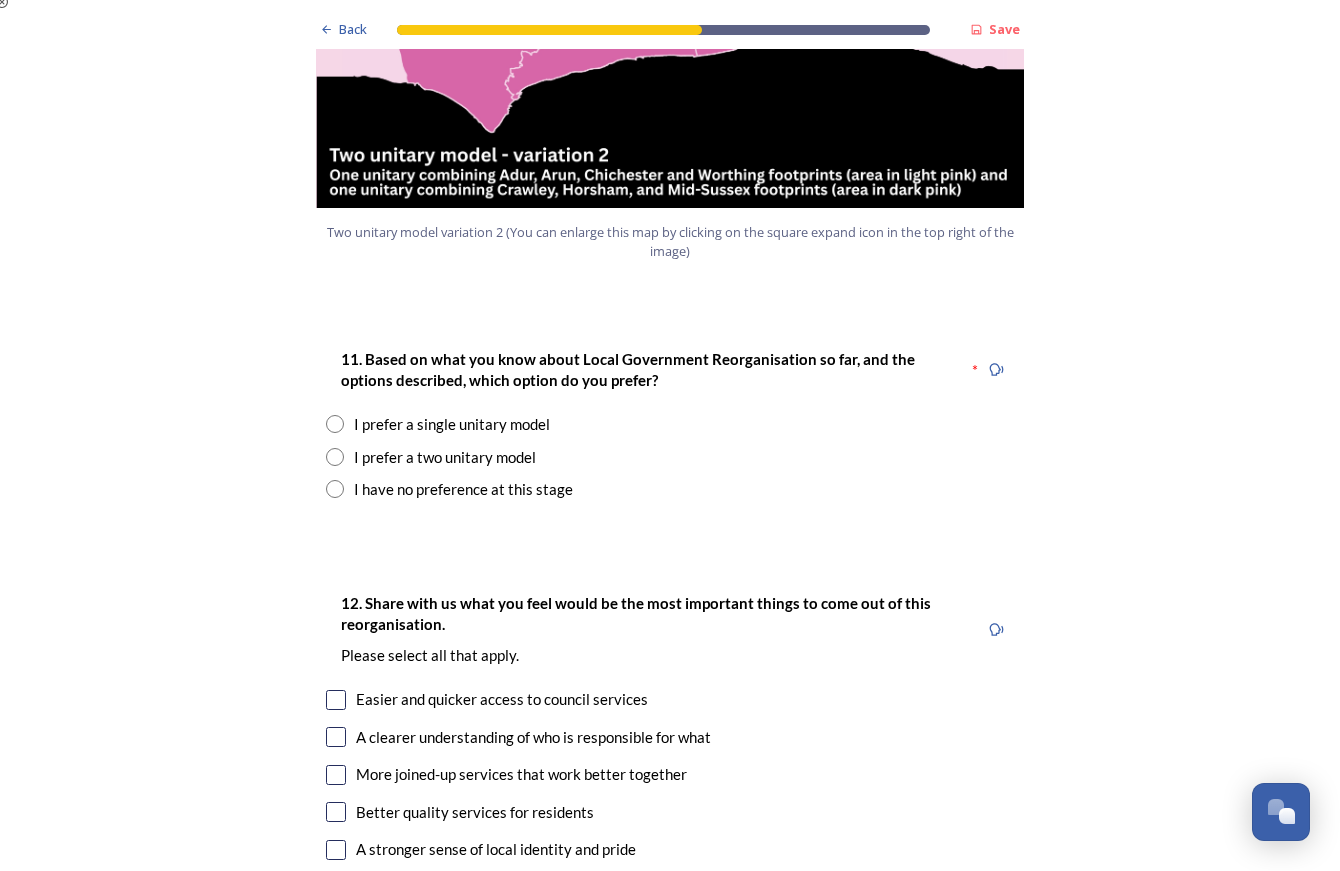 click at bounding box center [335, 457] 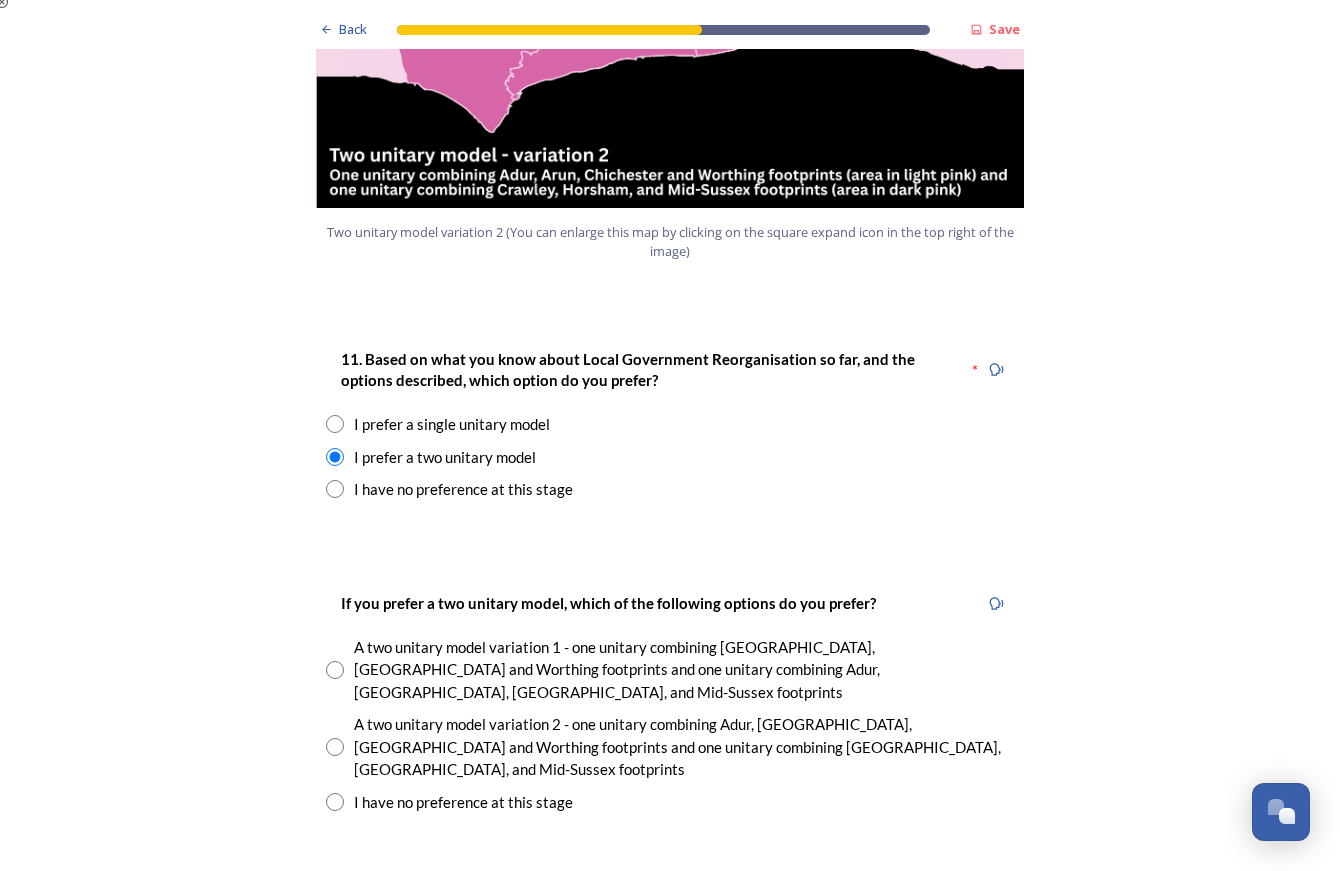 click at bounding box center (335, 670) 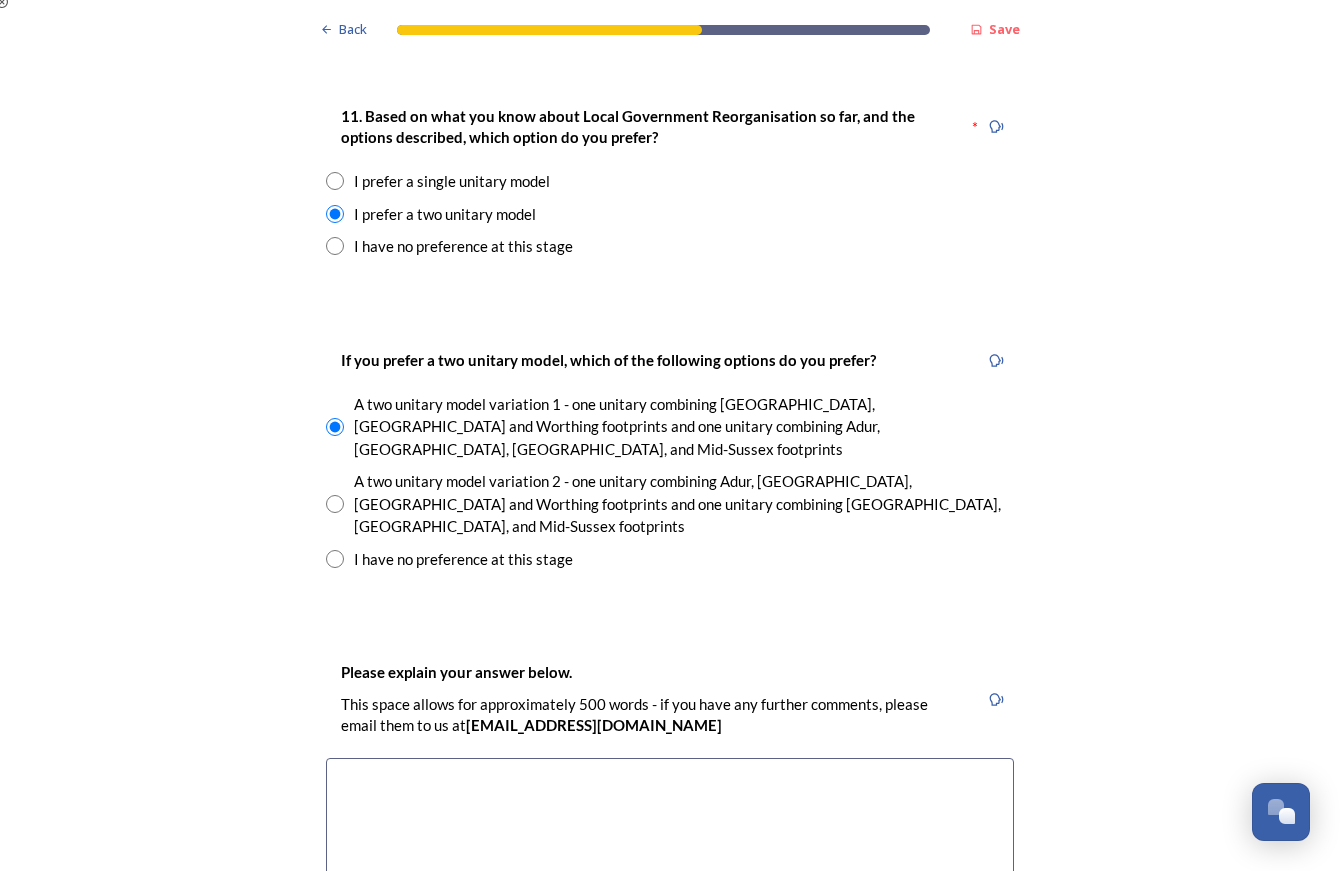 scroll, scrollTop: 2726, scrollLeft: 0, axis: vertical 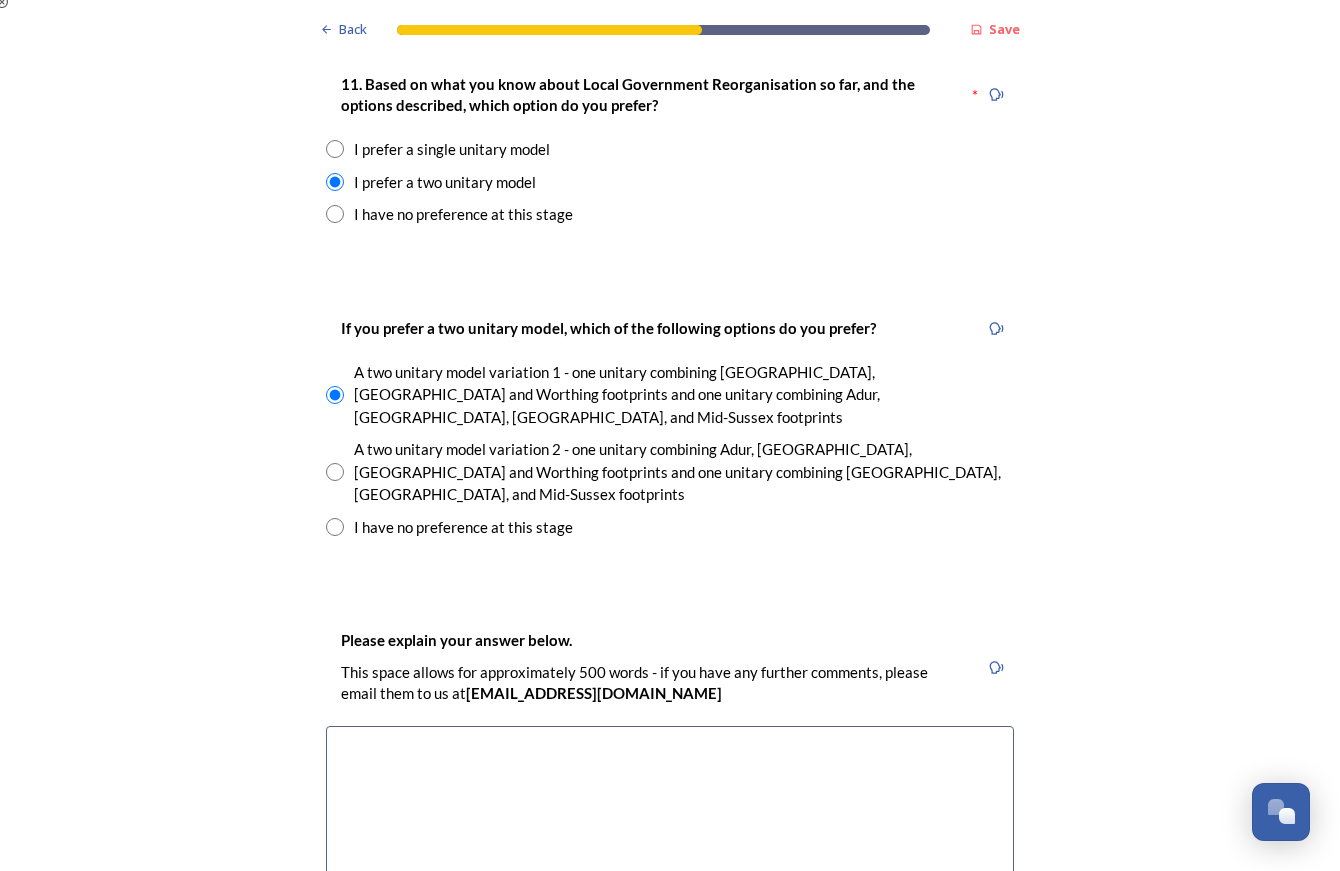 click at bounding box center [670, 838] 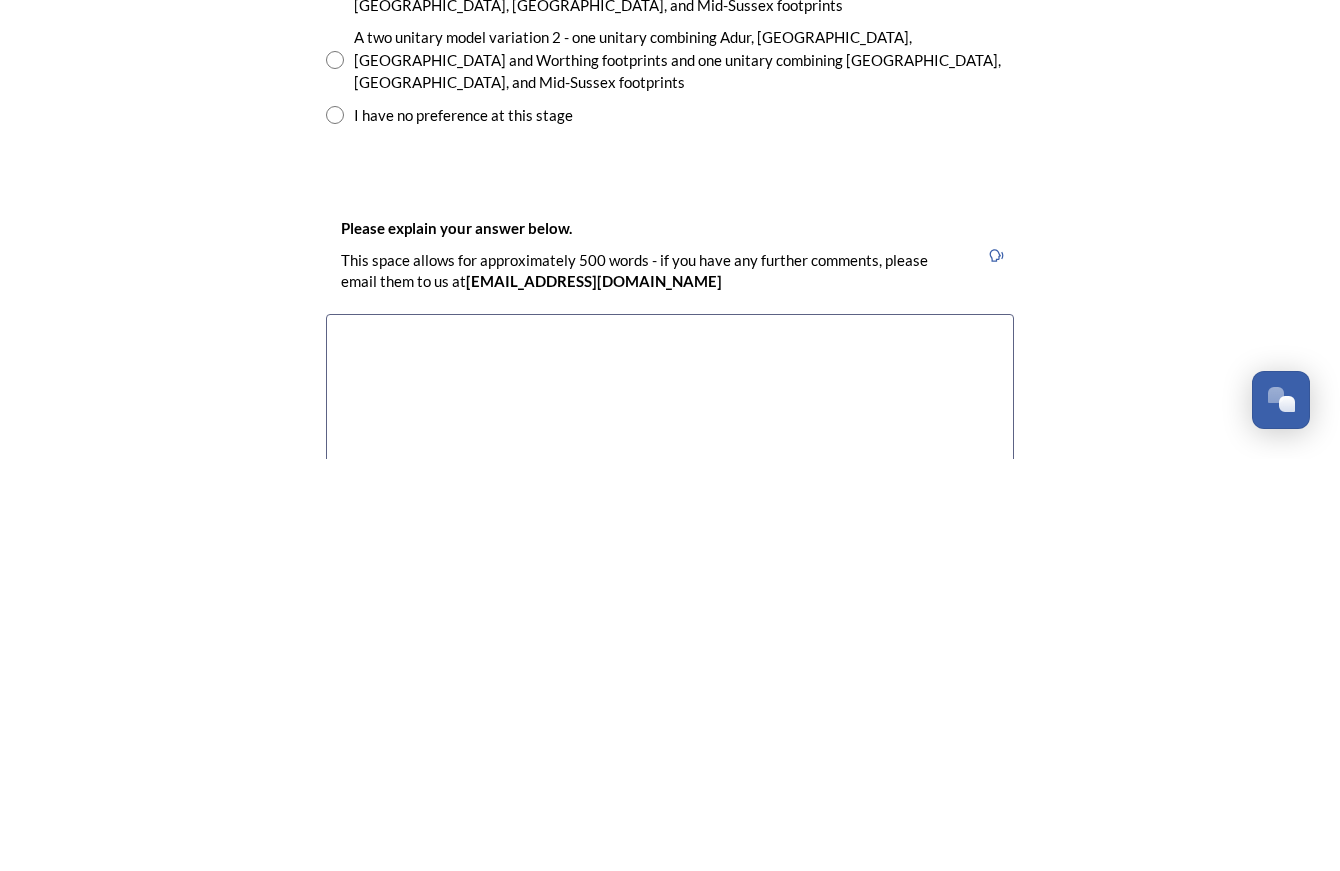 type on "H" 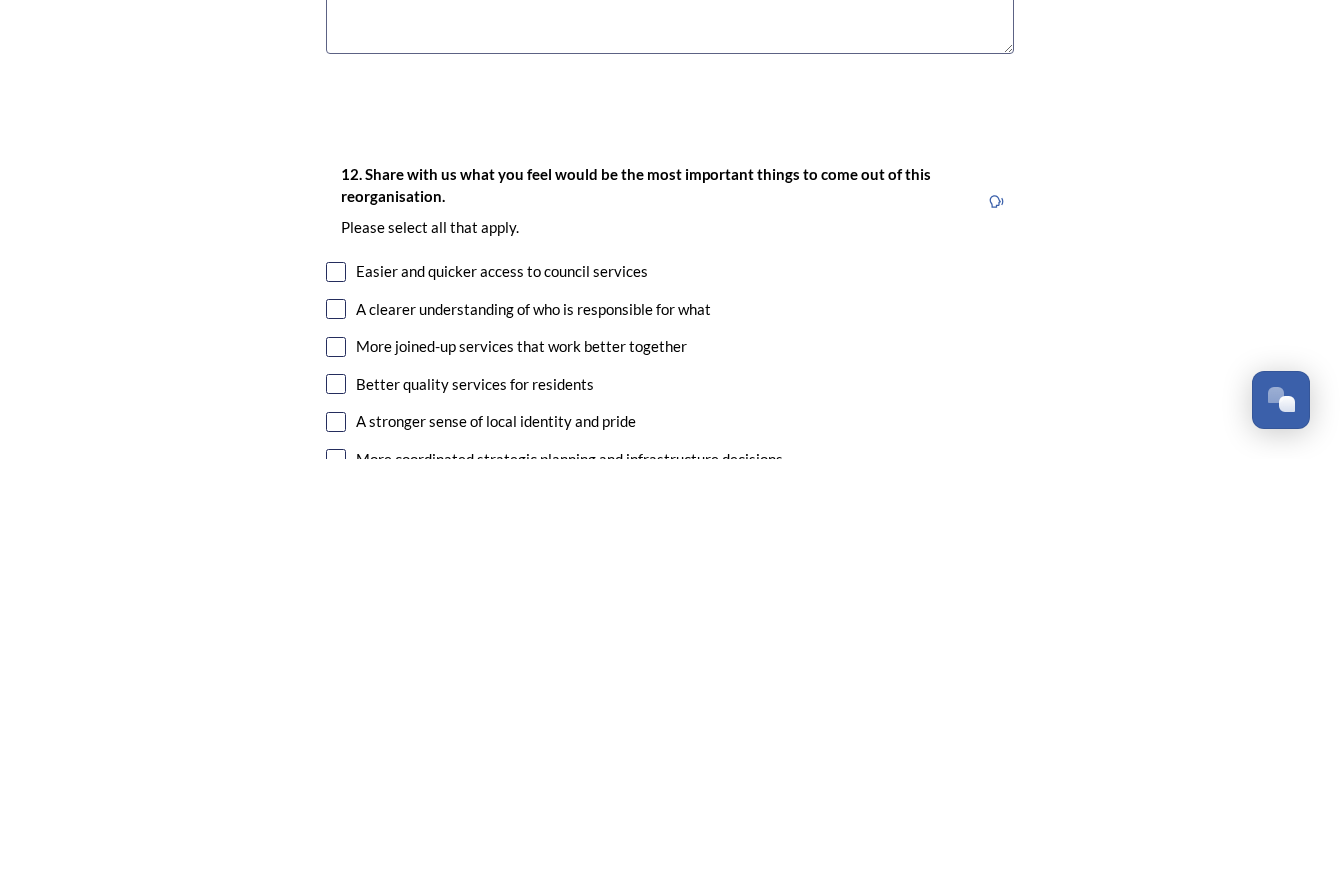 scroll, scrollTop: 3204, scrollLeft: 0, axis: vertical 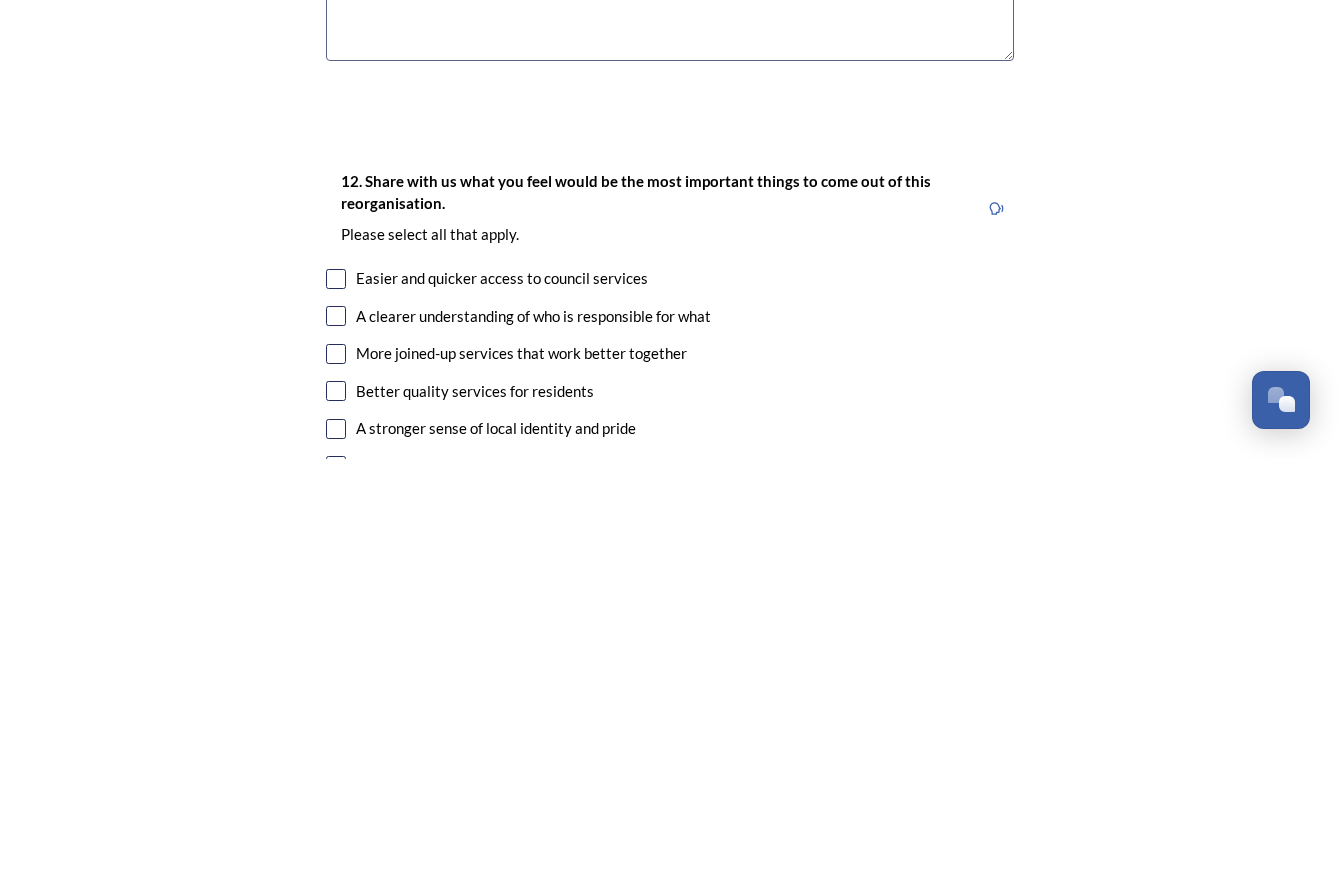 type on "This has potential to deliver Community Identity, Economic Geography, Service Delivery, Political & Administrative Feasibility within a sensible scale." 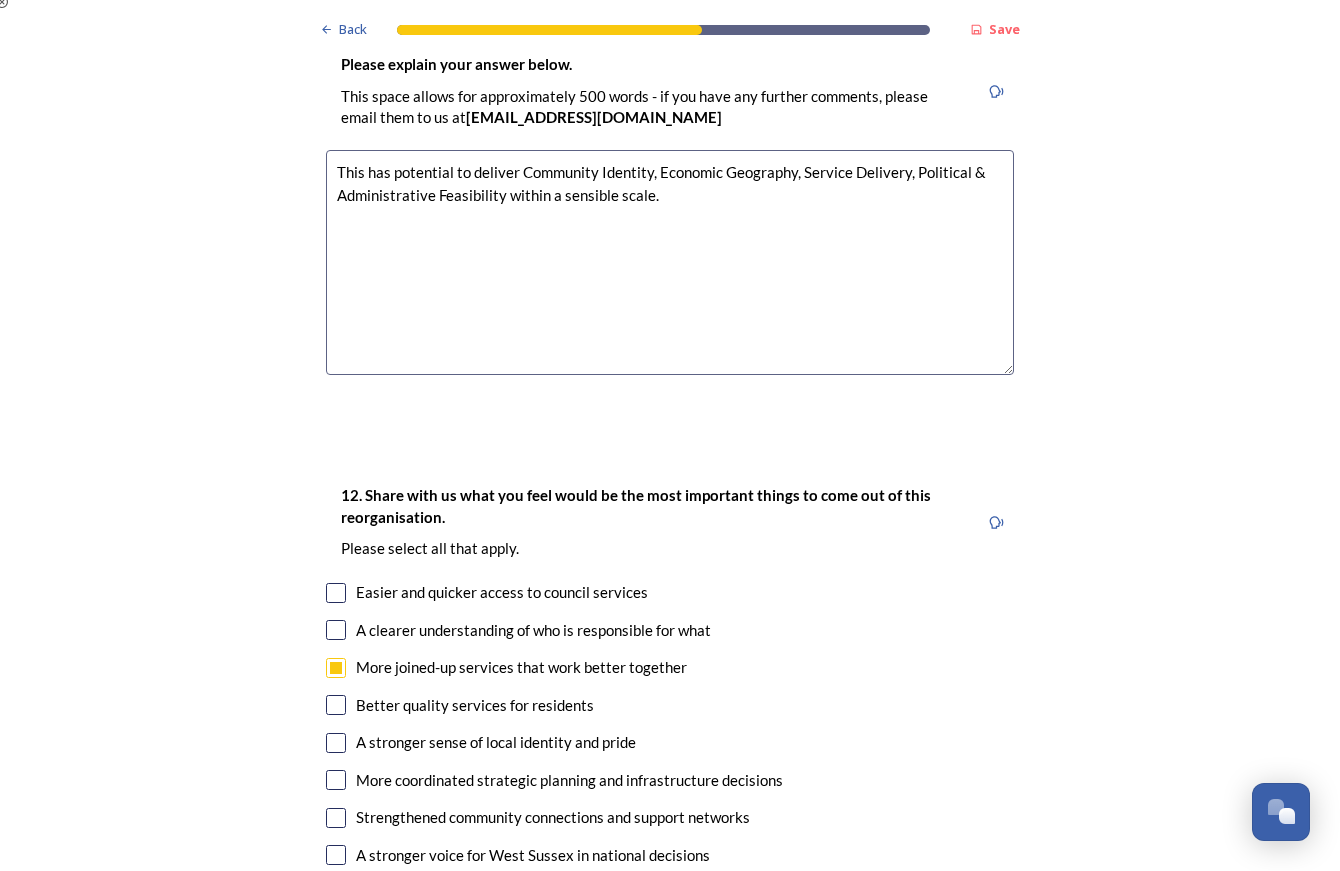 scroll, scrollTop: 3370, scrollLeft: 0, axis: vertical 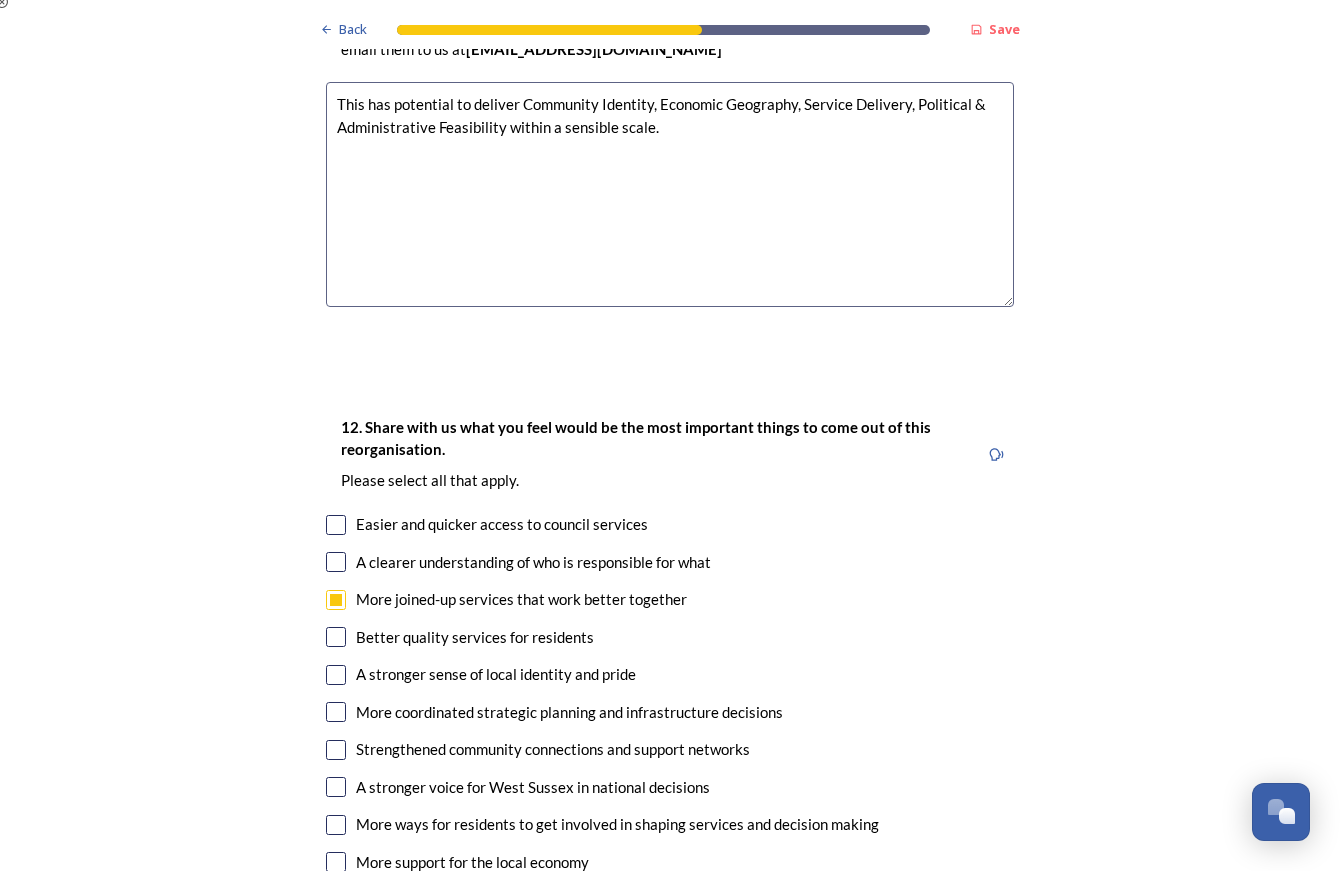 click at bounding box center (336, 712) 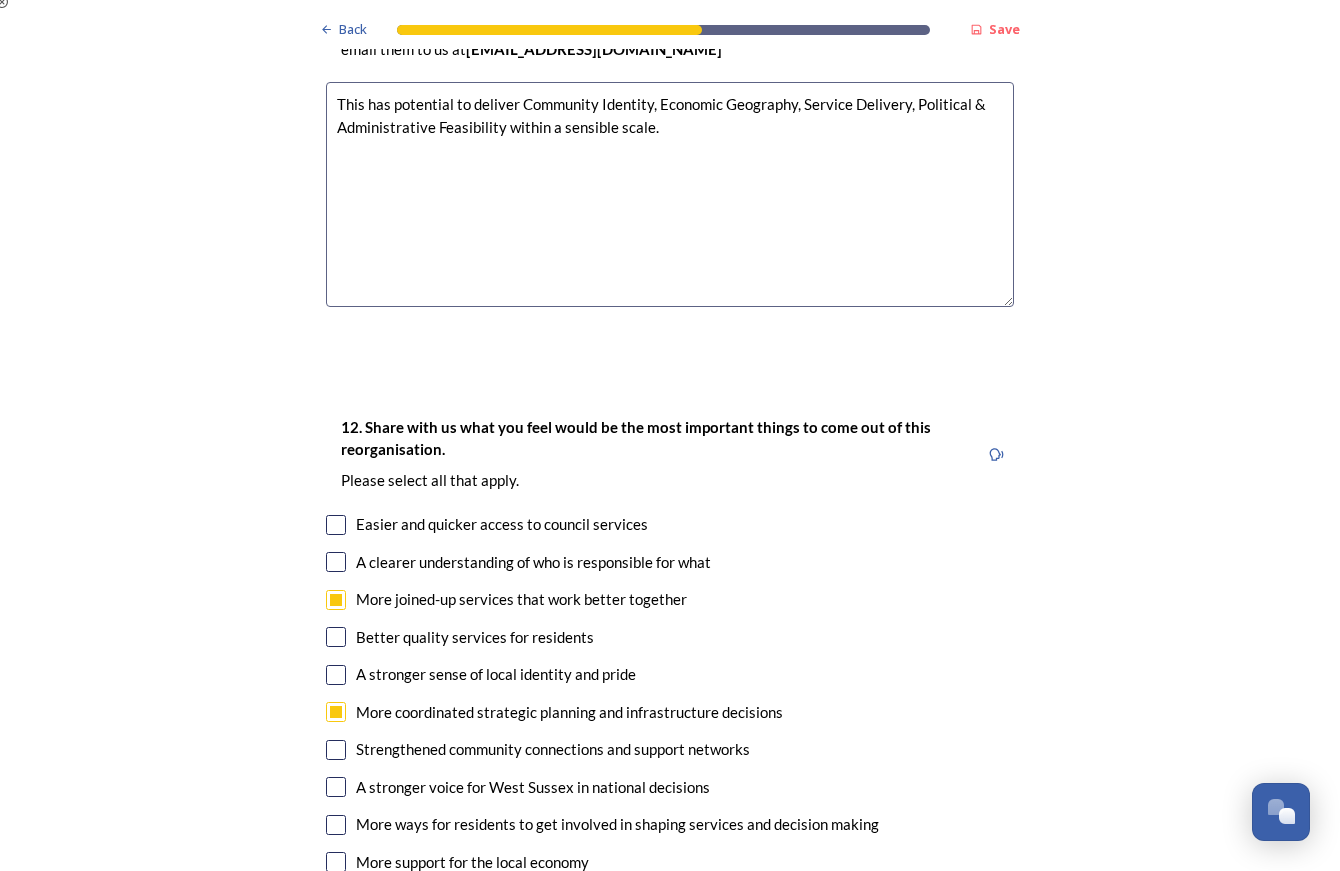 click at bounding box center (336, 750) 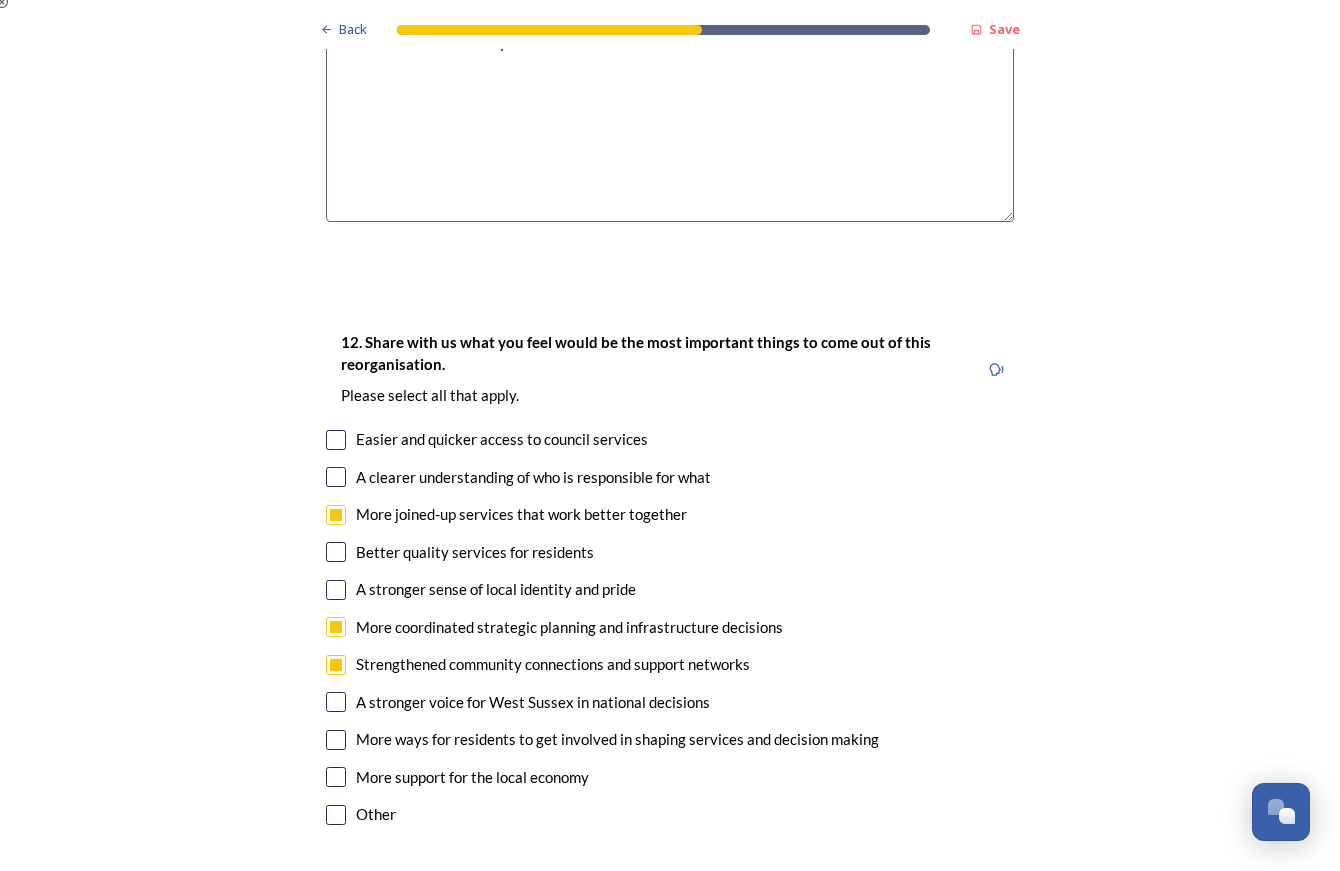 scroll, scrollTop: 3554, scrollLeft: 0, axis: vertical 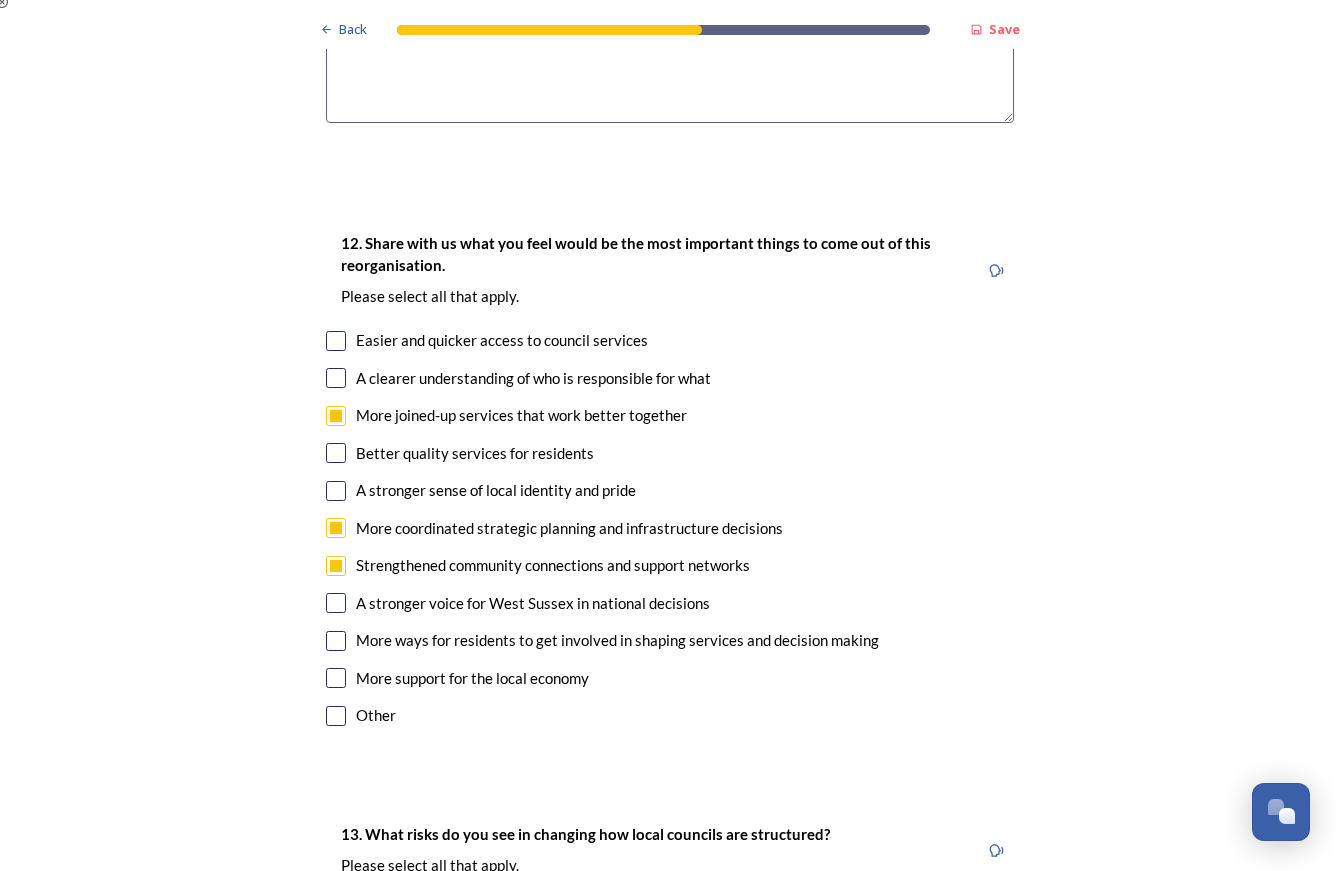 click at bounding box center (336, 716) 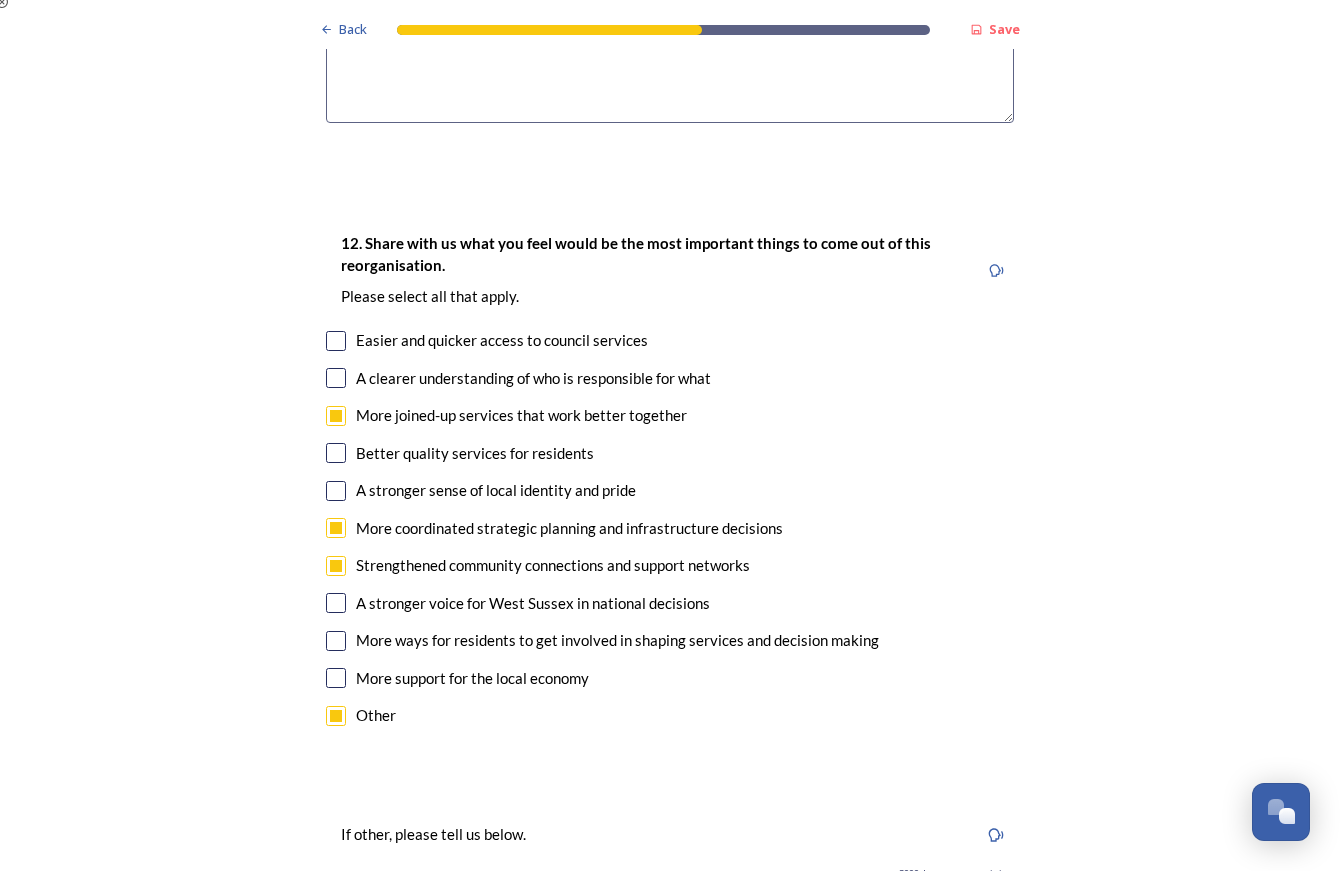 click at bounding box center [670, 905] 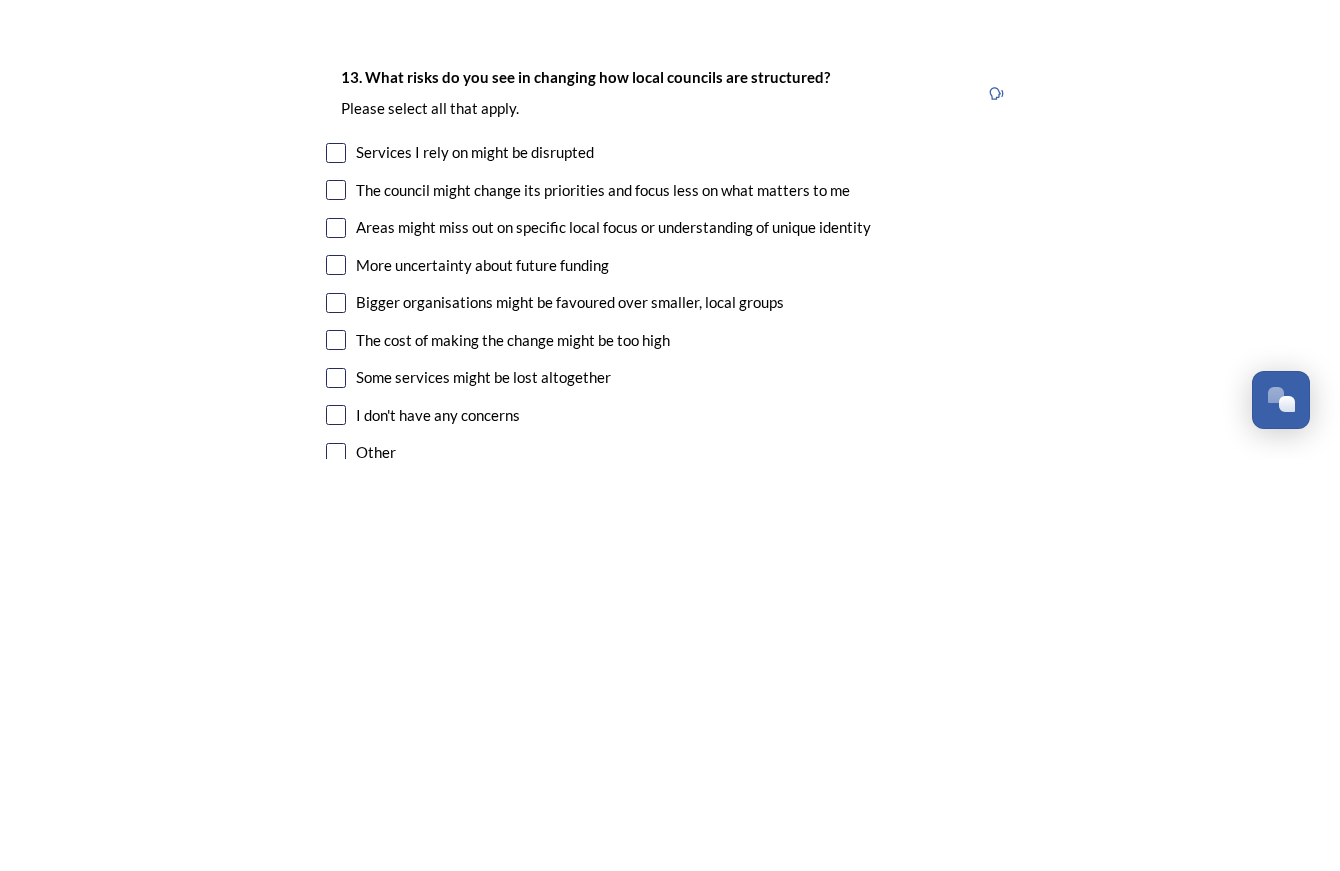 scroll, scrollTop: 4129, scrollLeft: 0, axis: vertical 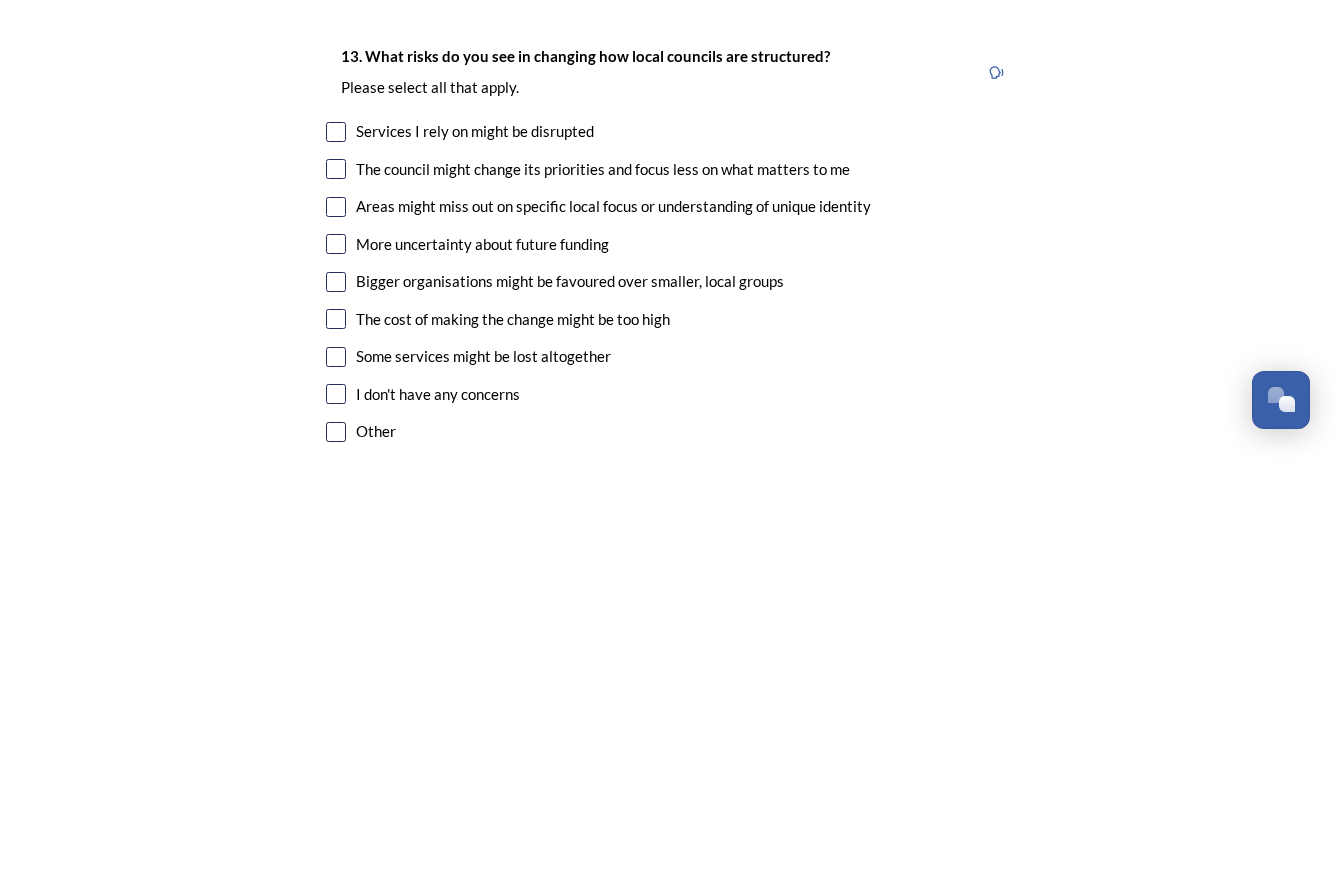 type on "Better adjustment in the immediate post-organisation" 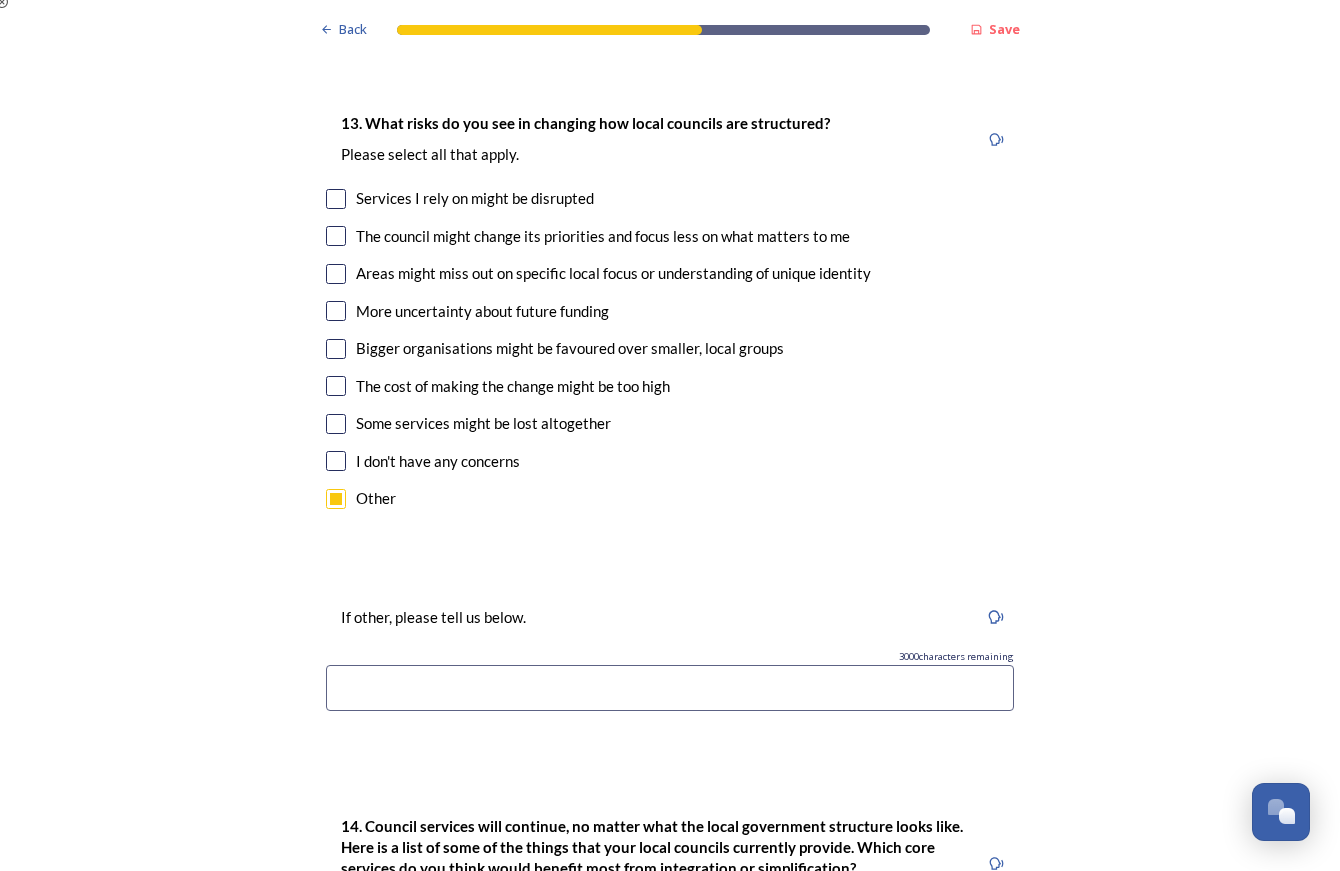 scroll, scrollTop: 4472, scrollLeft: 0, axis: vertical 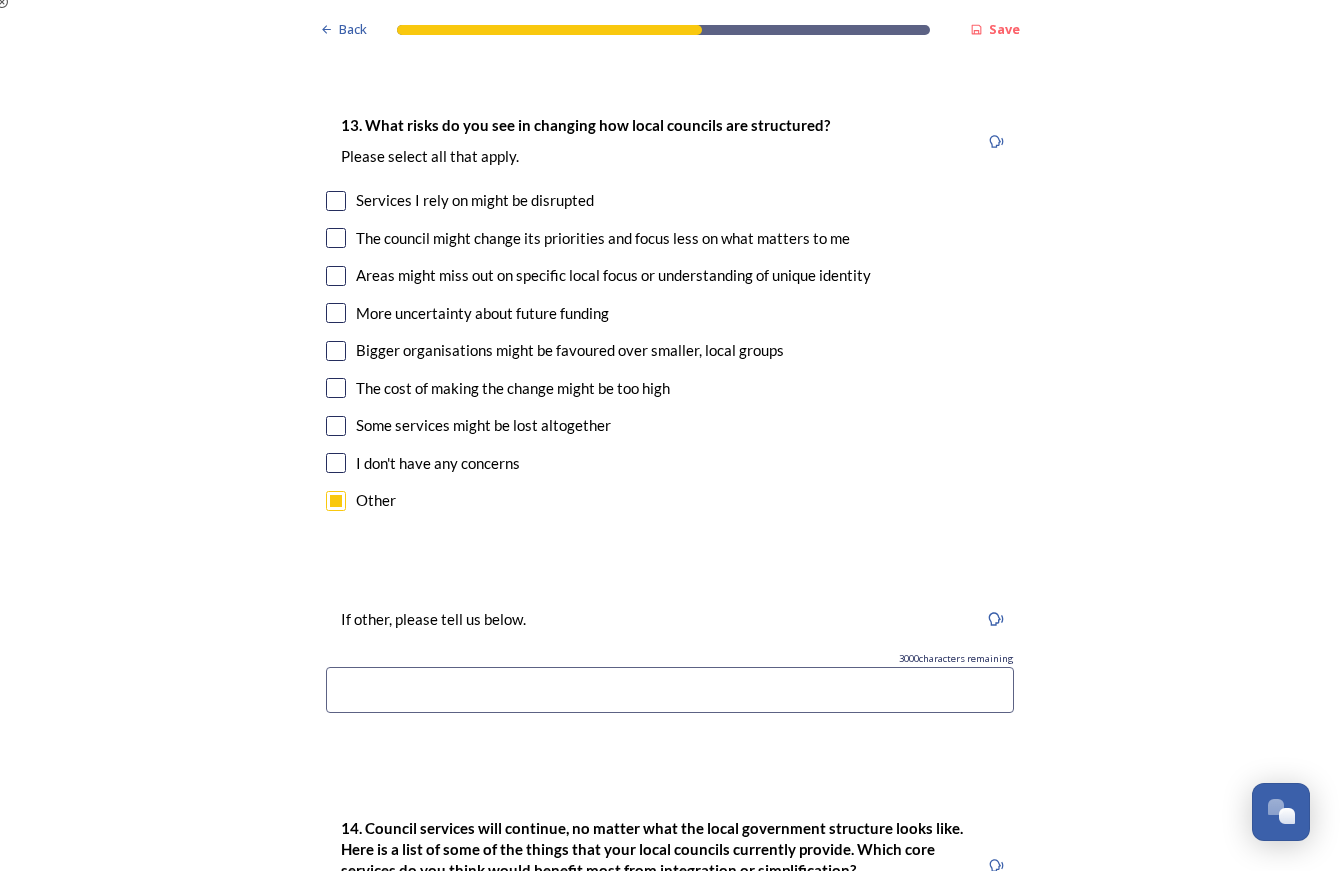 click at bounding box center [670, 690] 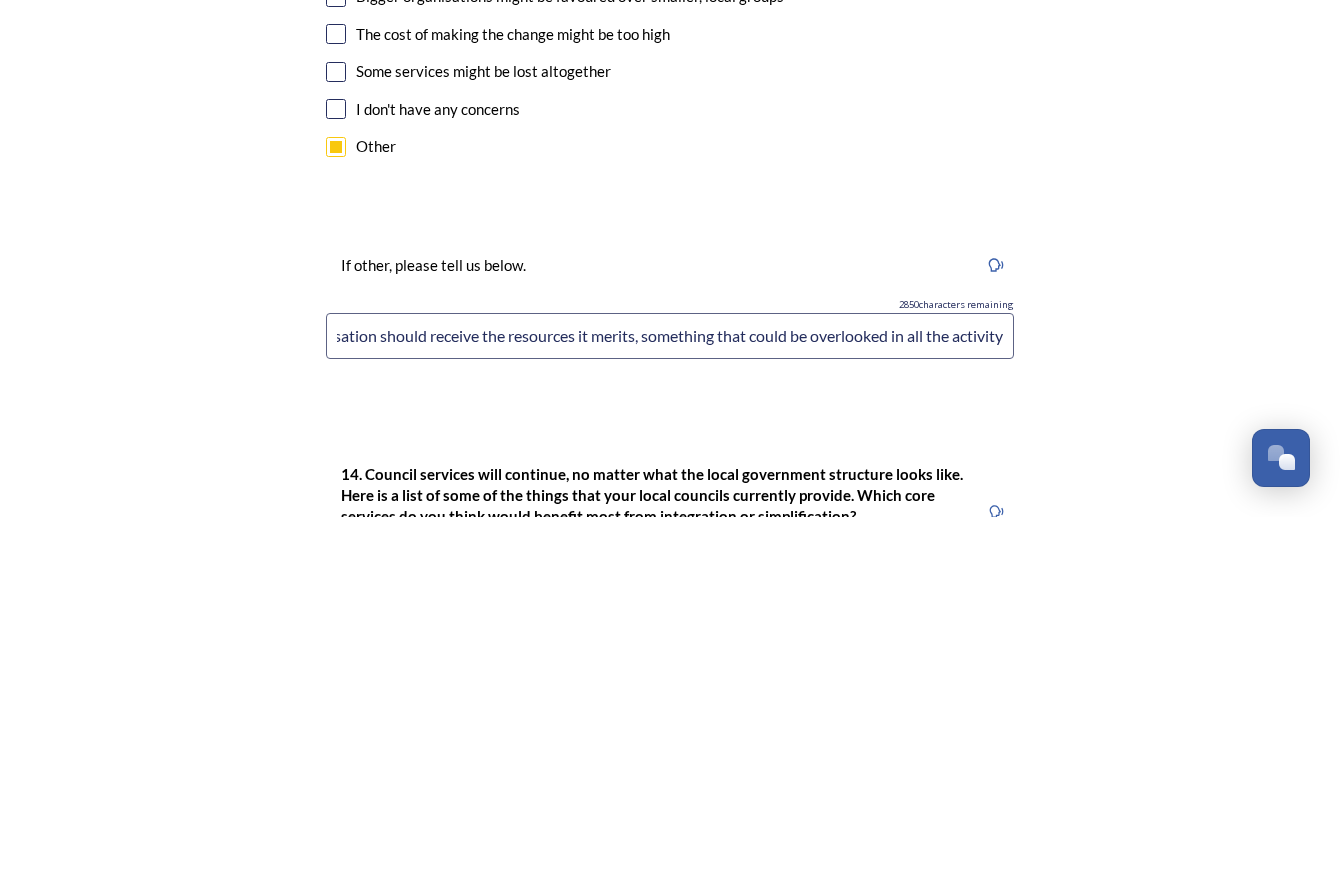 scroll, scrollTop: 0, scrollLeft: 362, axis: horizontal 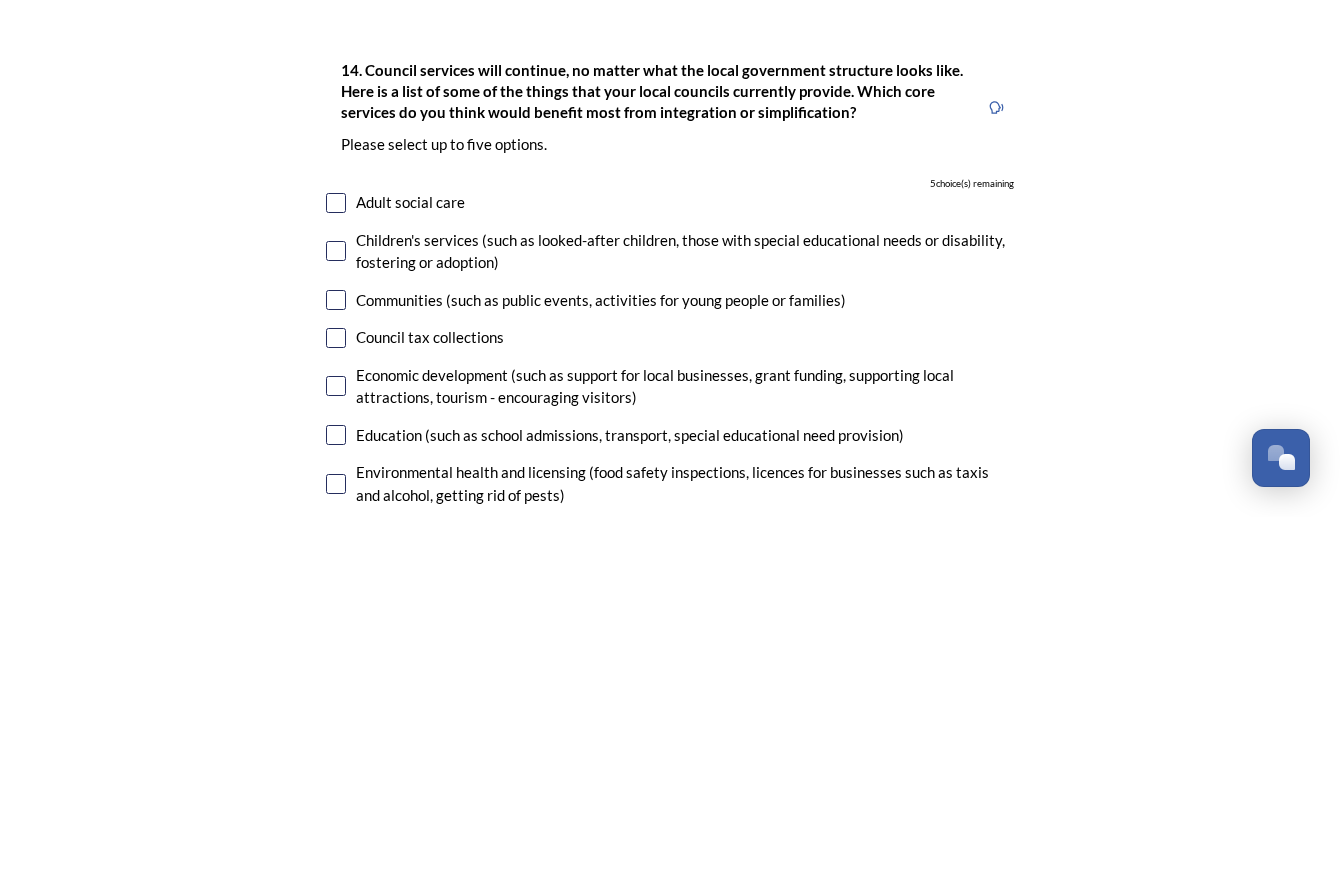 type on "The historical learning from this immense reorganisation should receive the resources it merits, something that could be overlooked in all the activity" 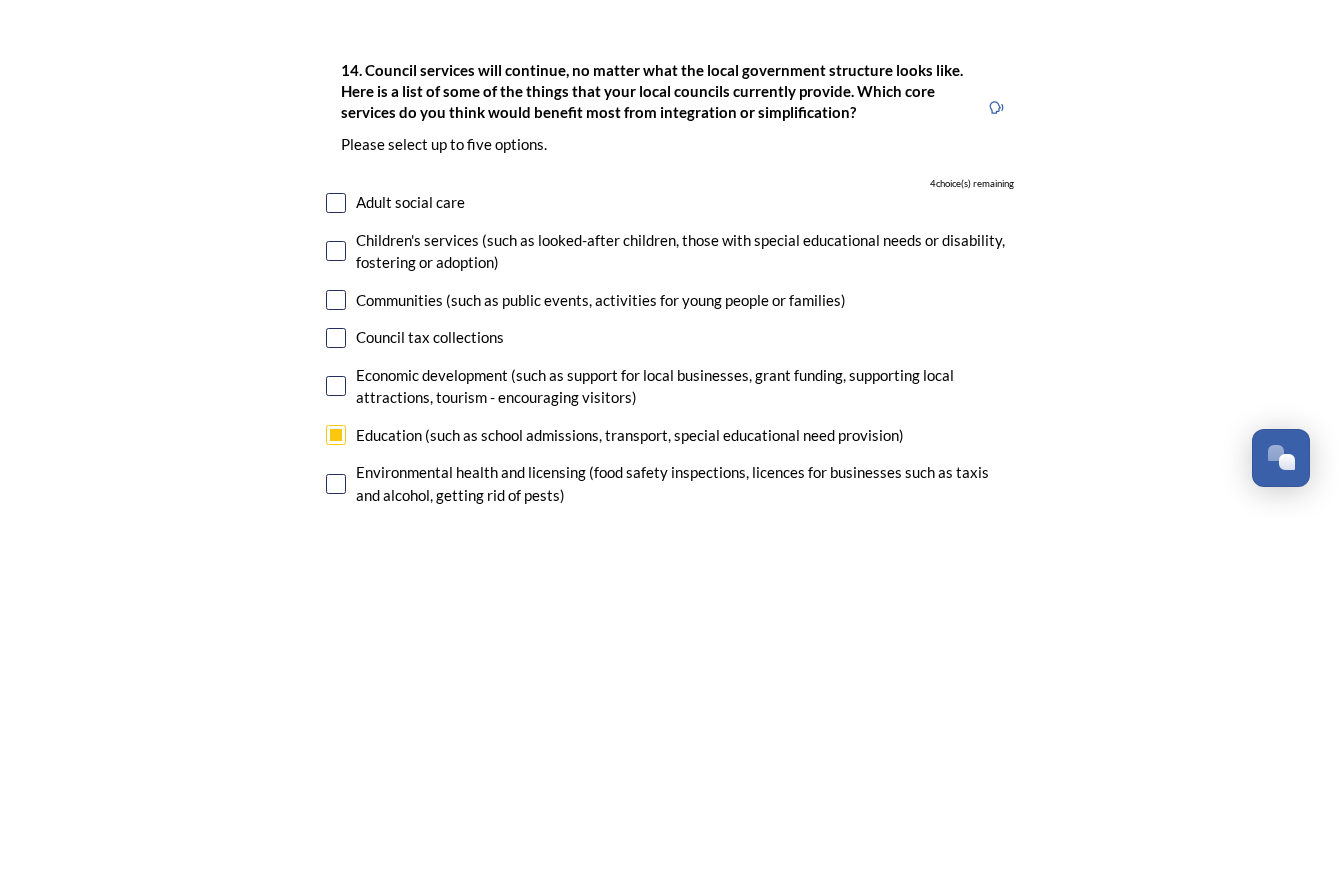scroll, scrollTop: 0, scrollLeft: 0, axis: both 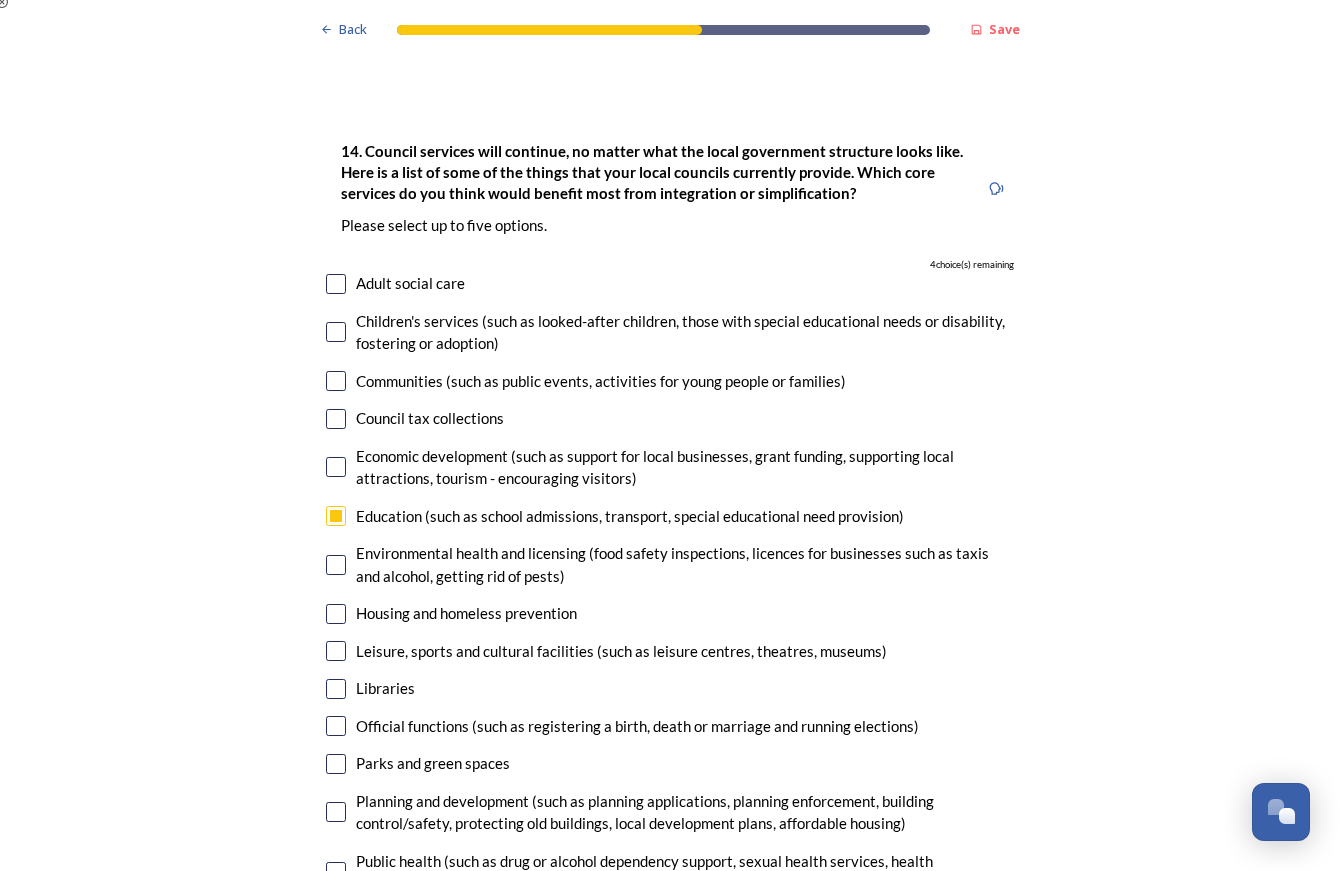 click at bounding box center [336, 565] 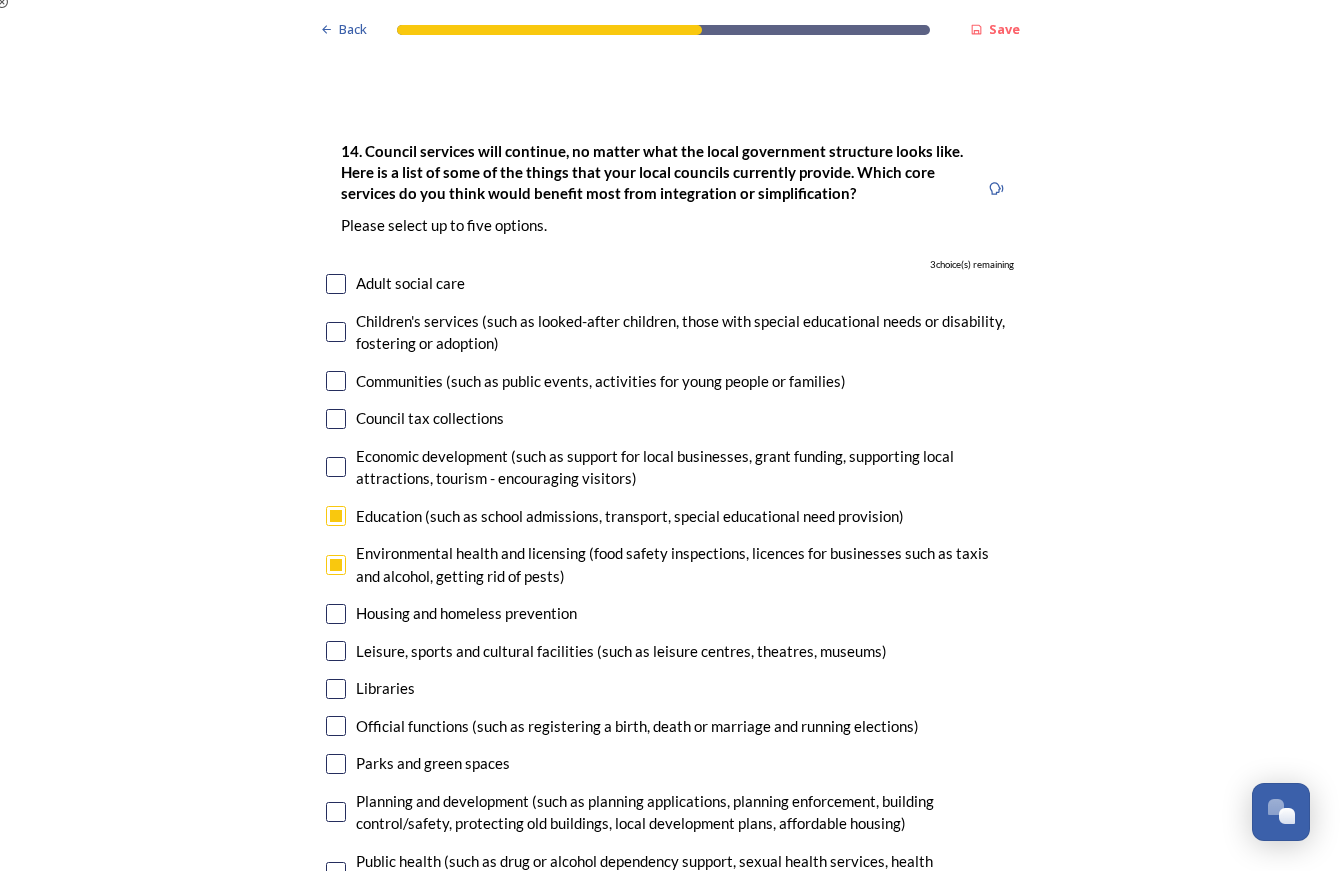 click at bounding box center (336, 689) 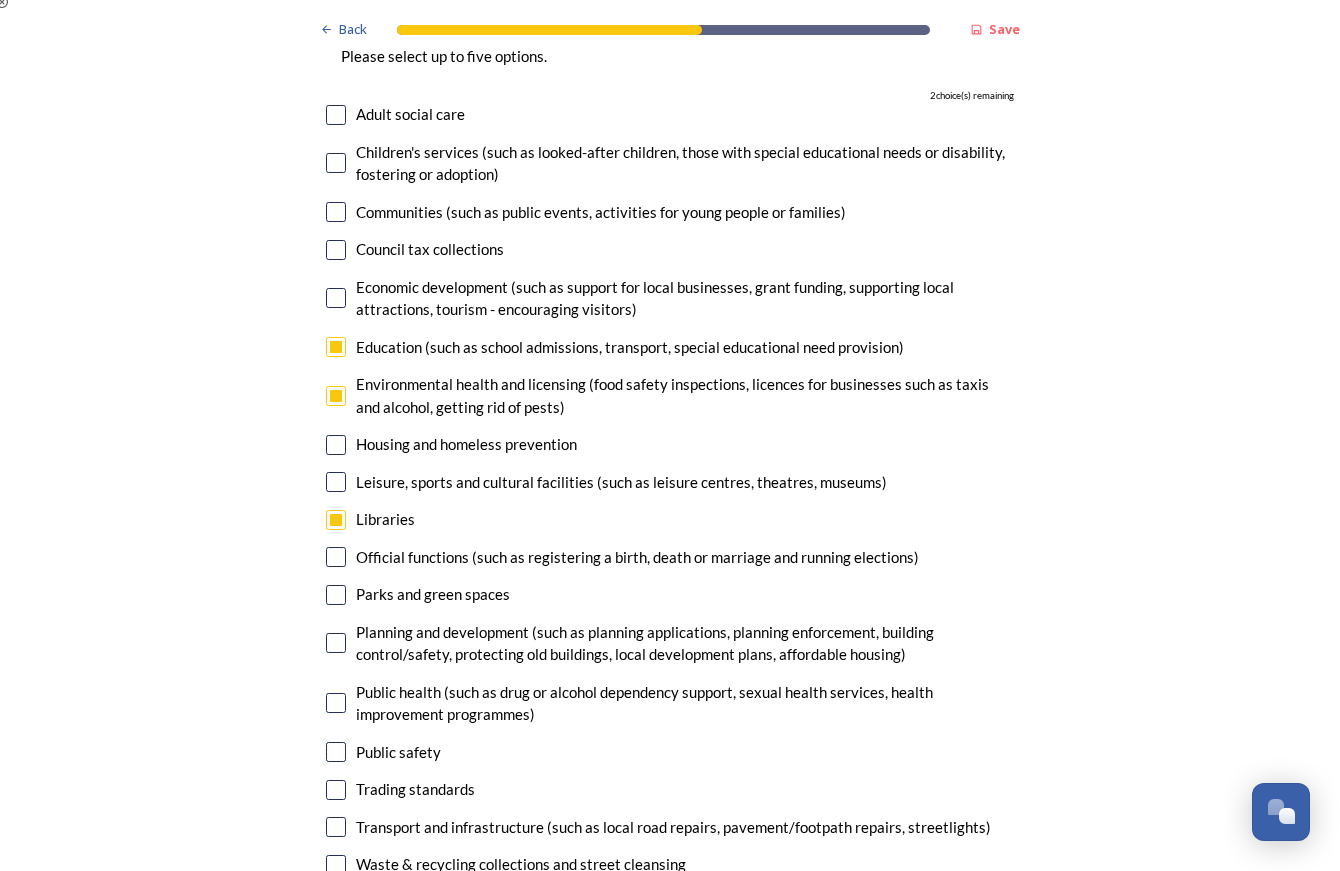 scroll, scrollTop: 5320, scrollLeft: 0, axis: vertical 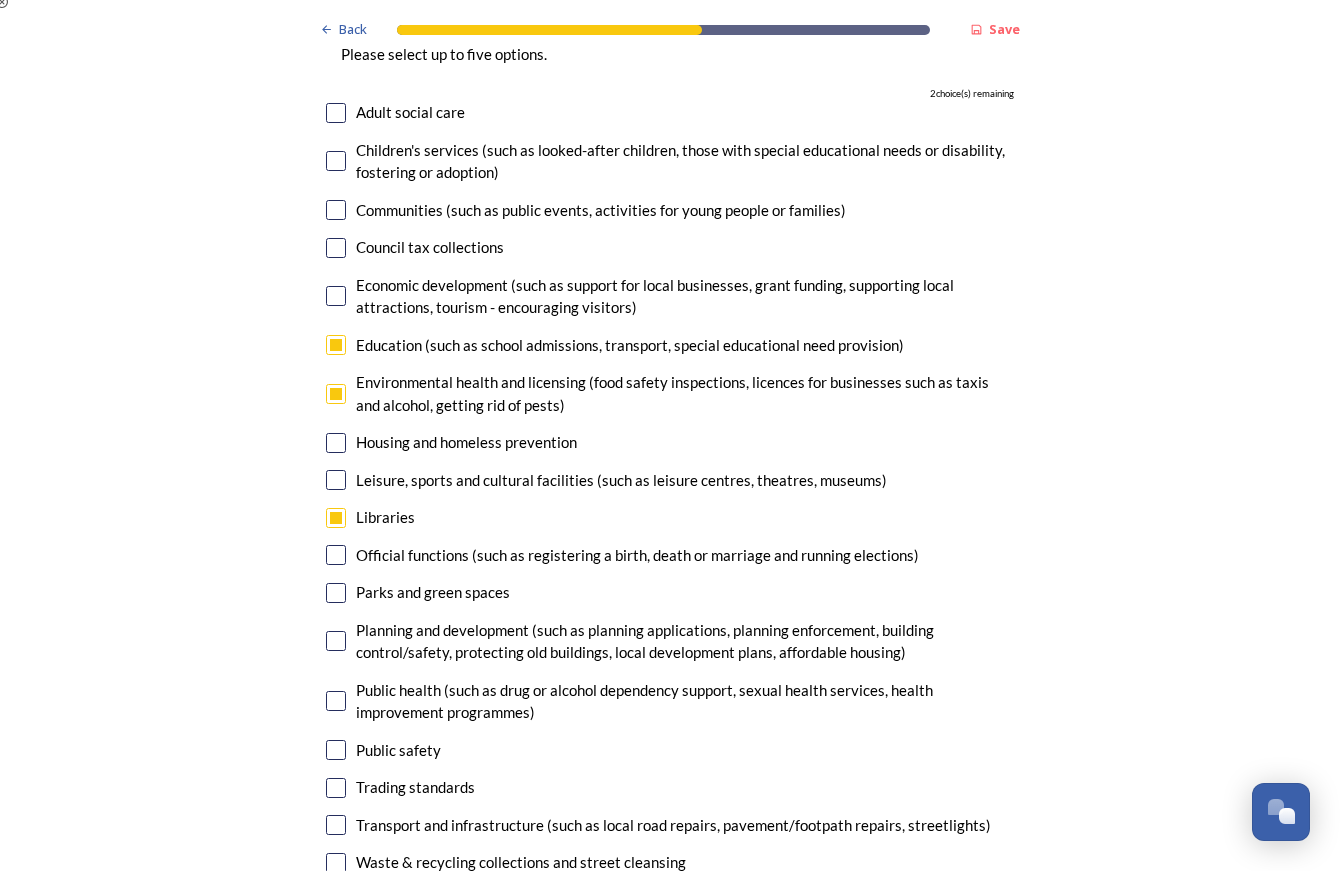 click at bounding box center (336, 641) 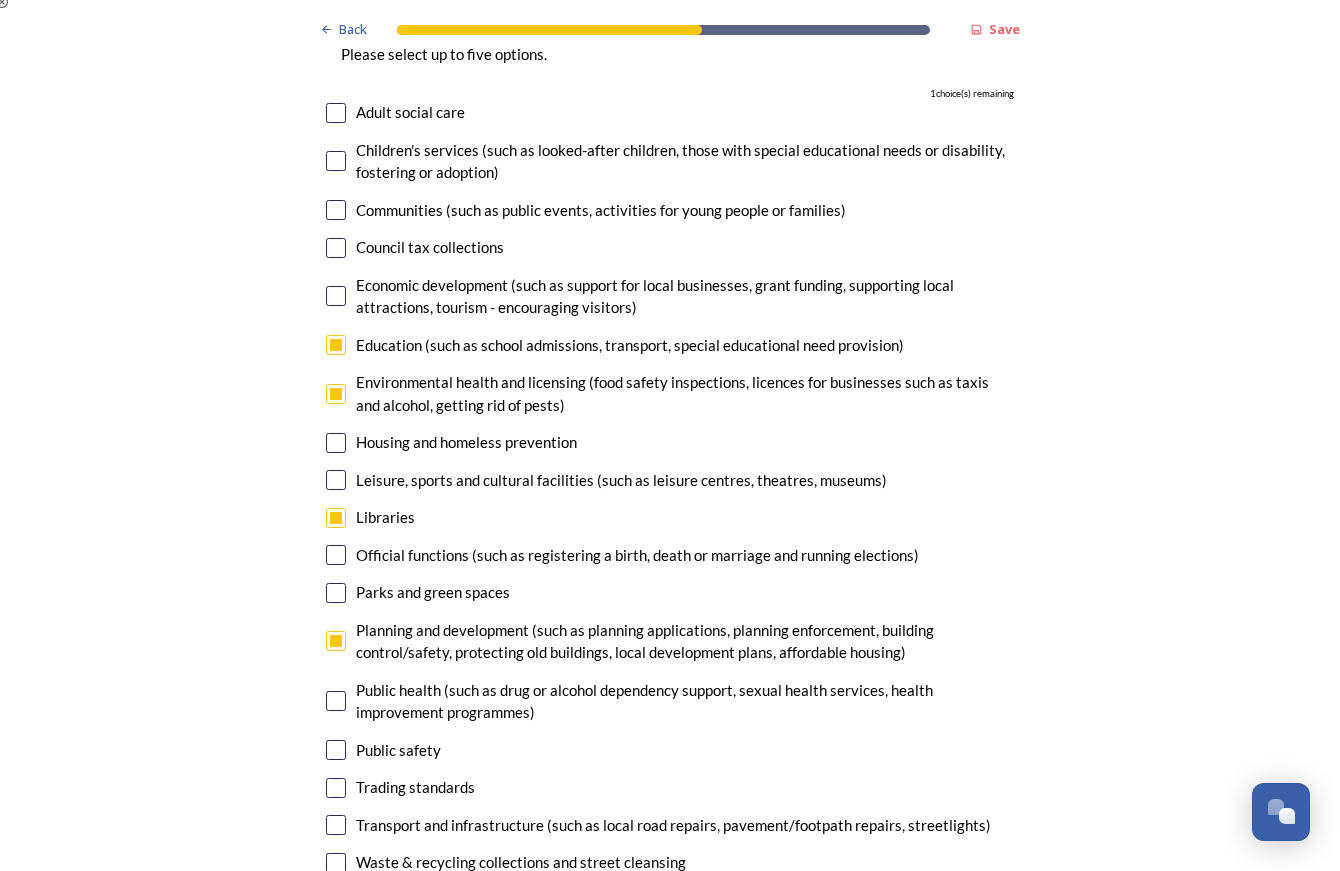 click at bounding box center [336, 900] 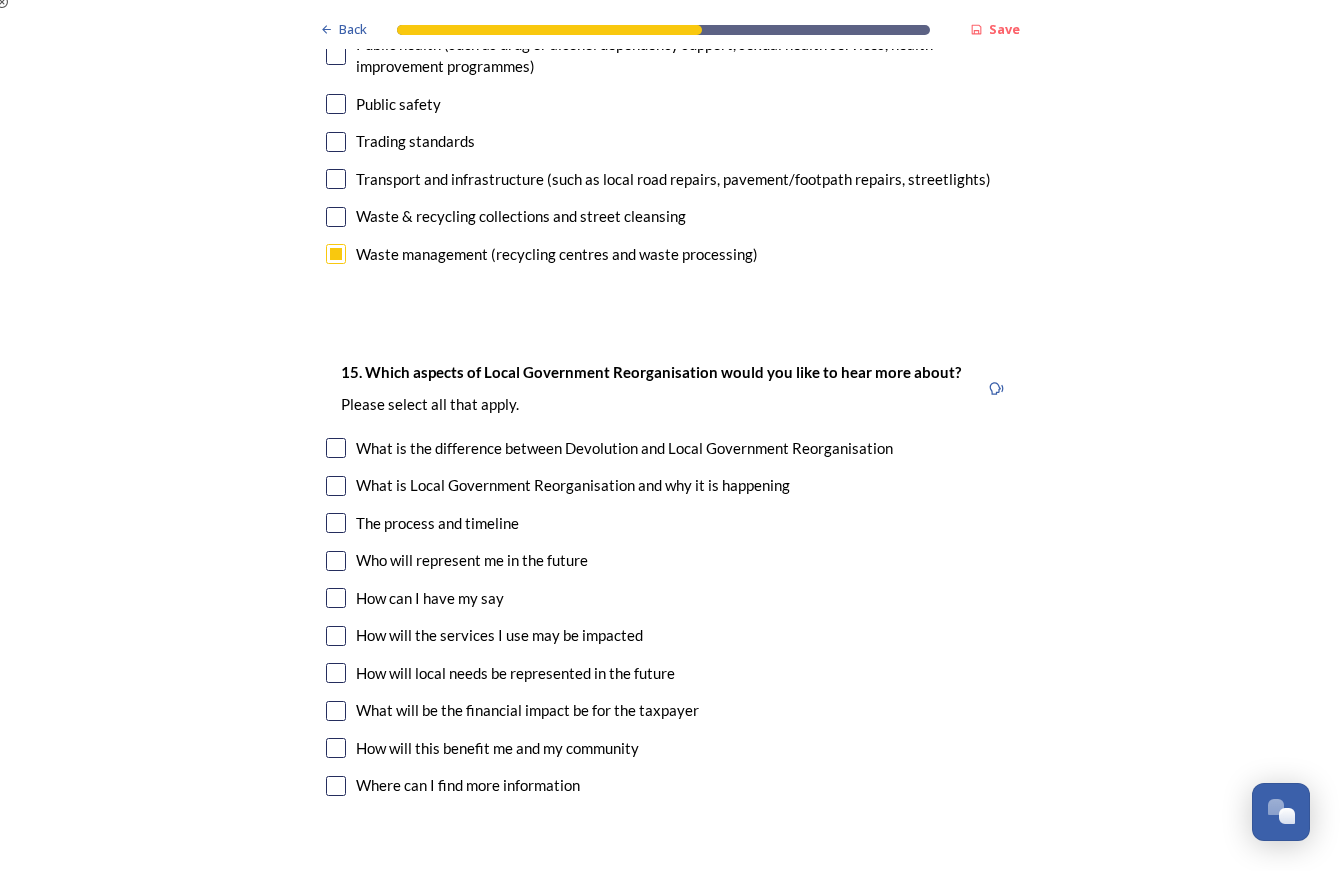 scroll, scrollTop: 5956, scrollLeft: 0, axis: vertical 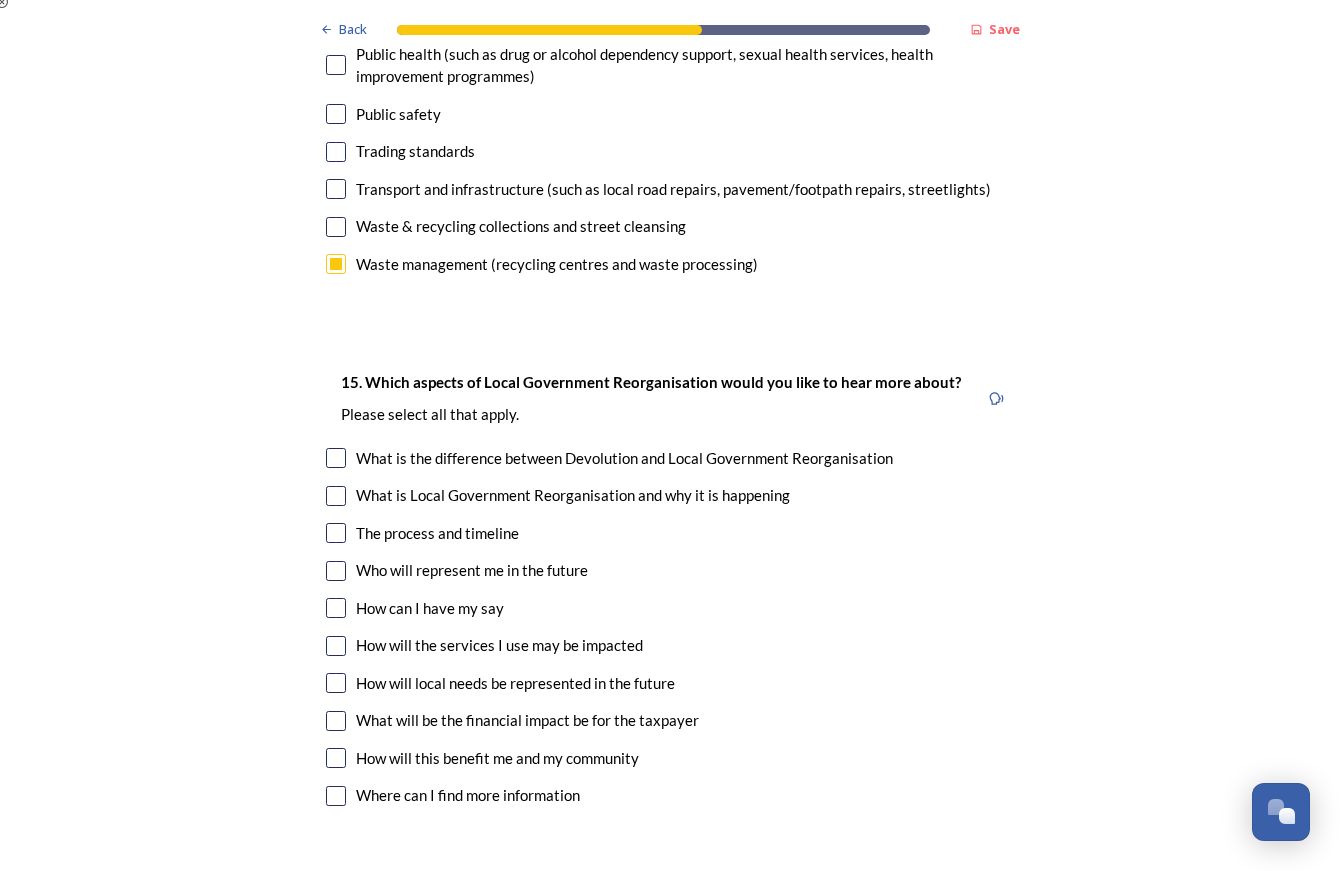 click at bounding box center [336, 533] 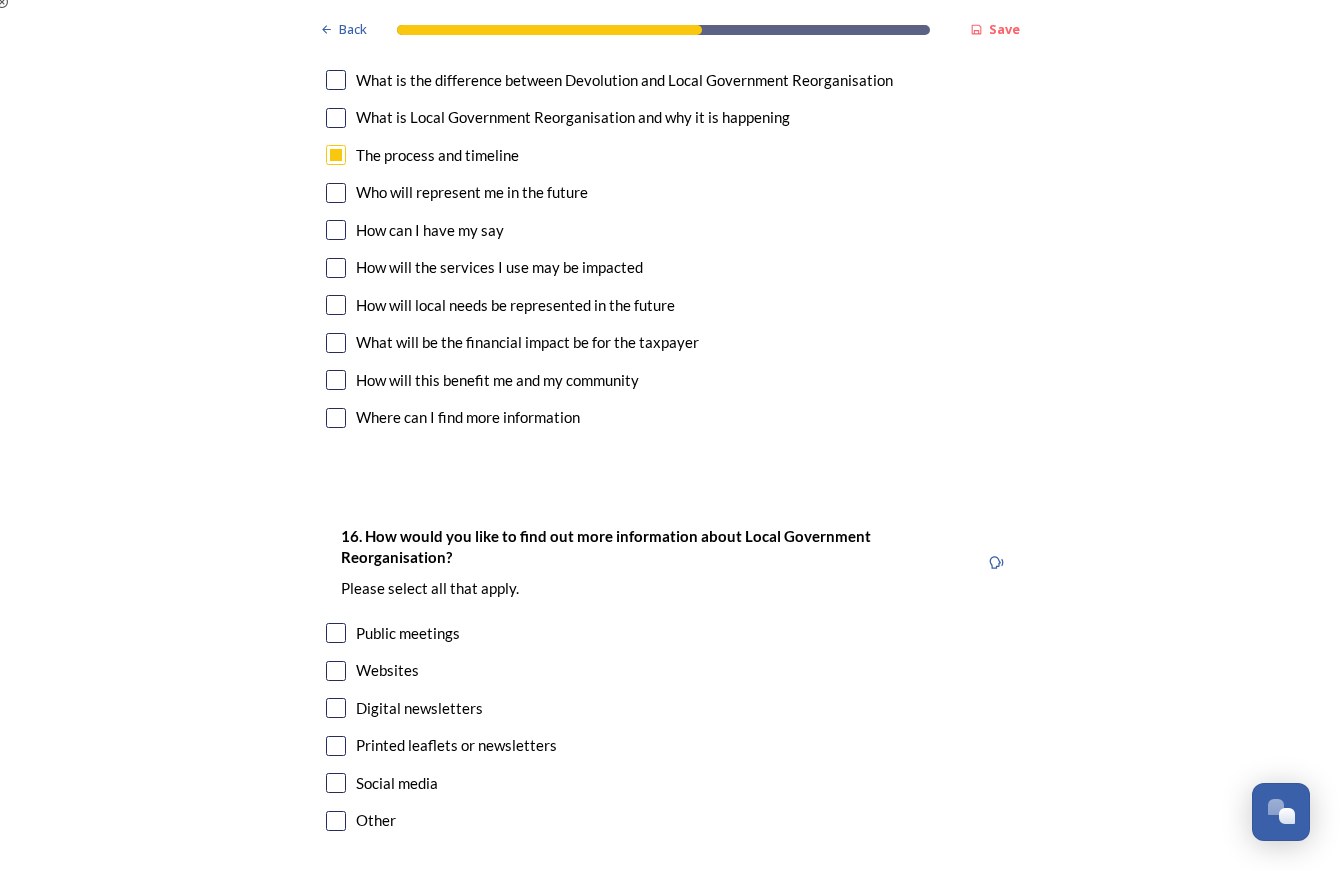 scroll, scrollTop: 6388, scrollLeft: 0, axis: vertical 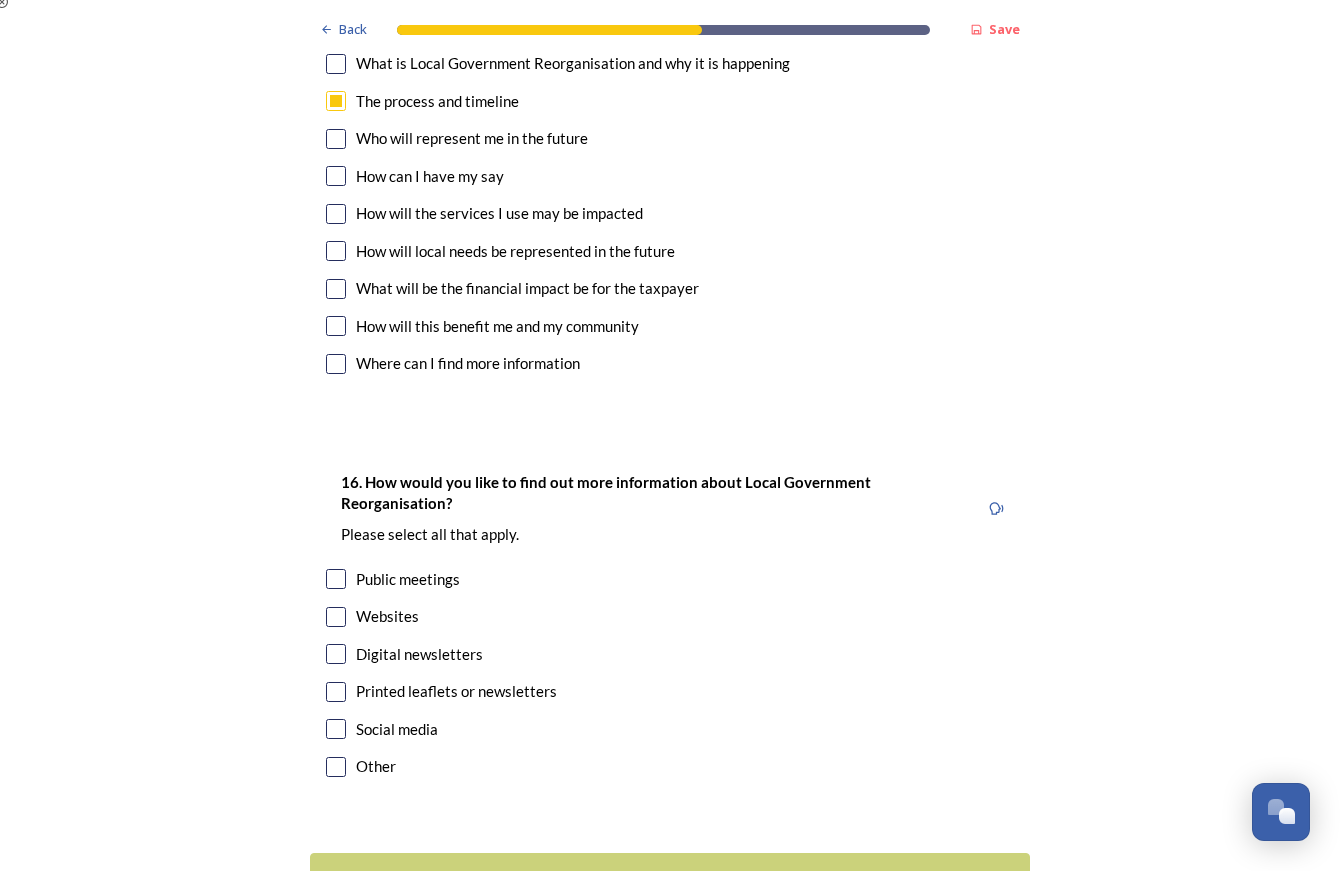 click on "Digital newsletters" at bounding box center [419, 654] 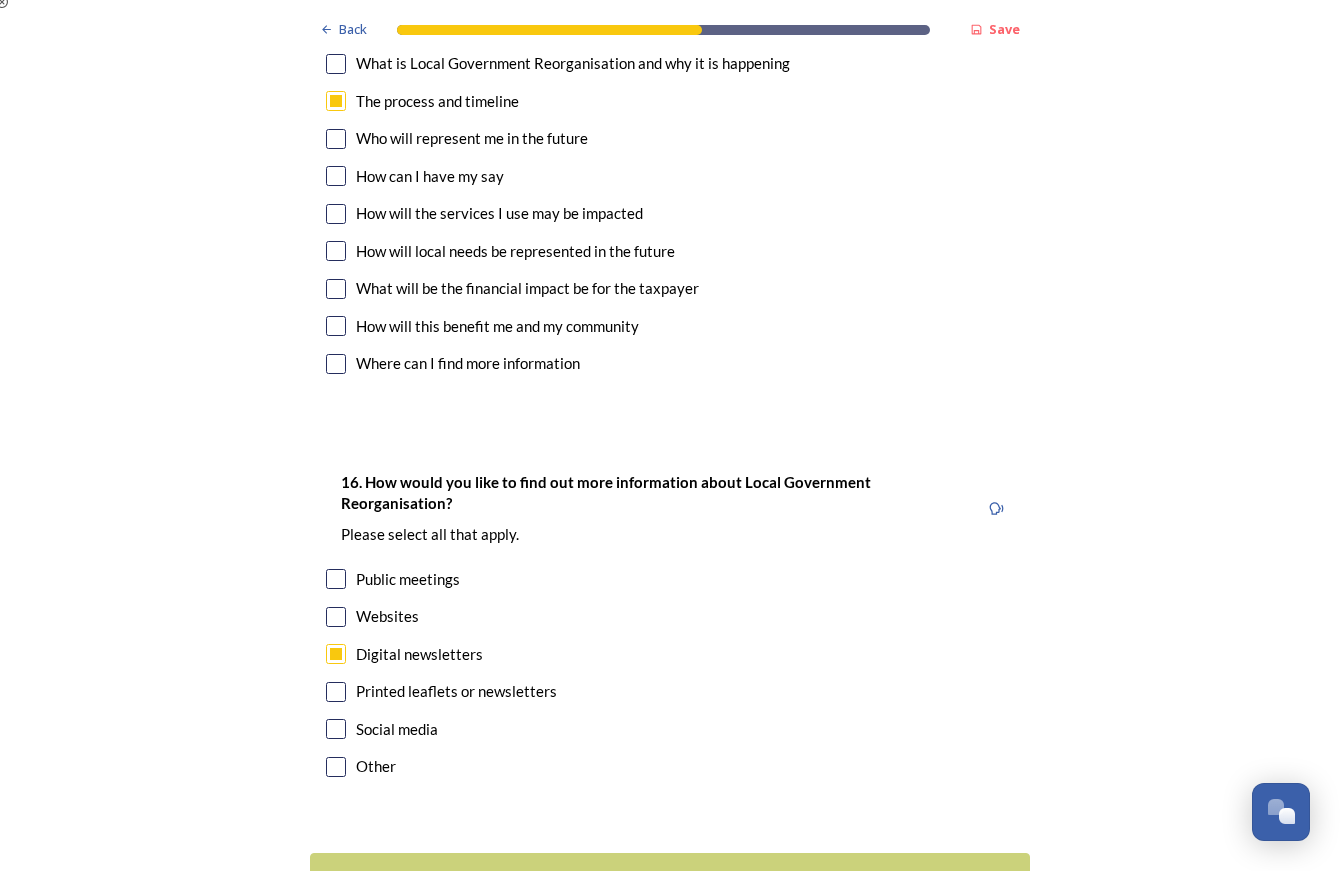 checkbox on "true" 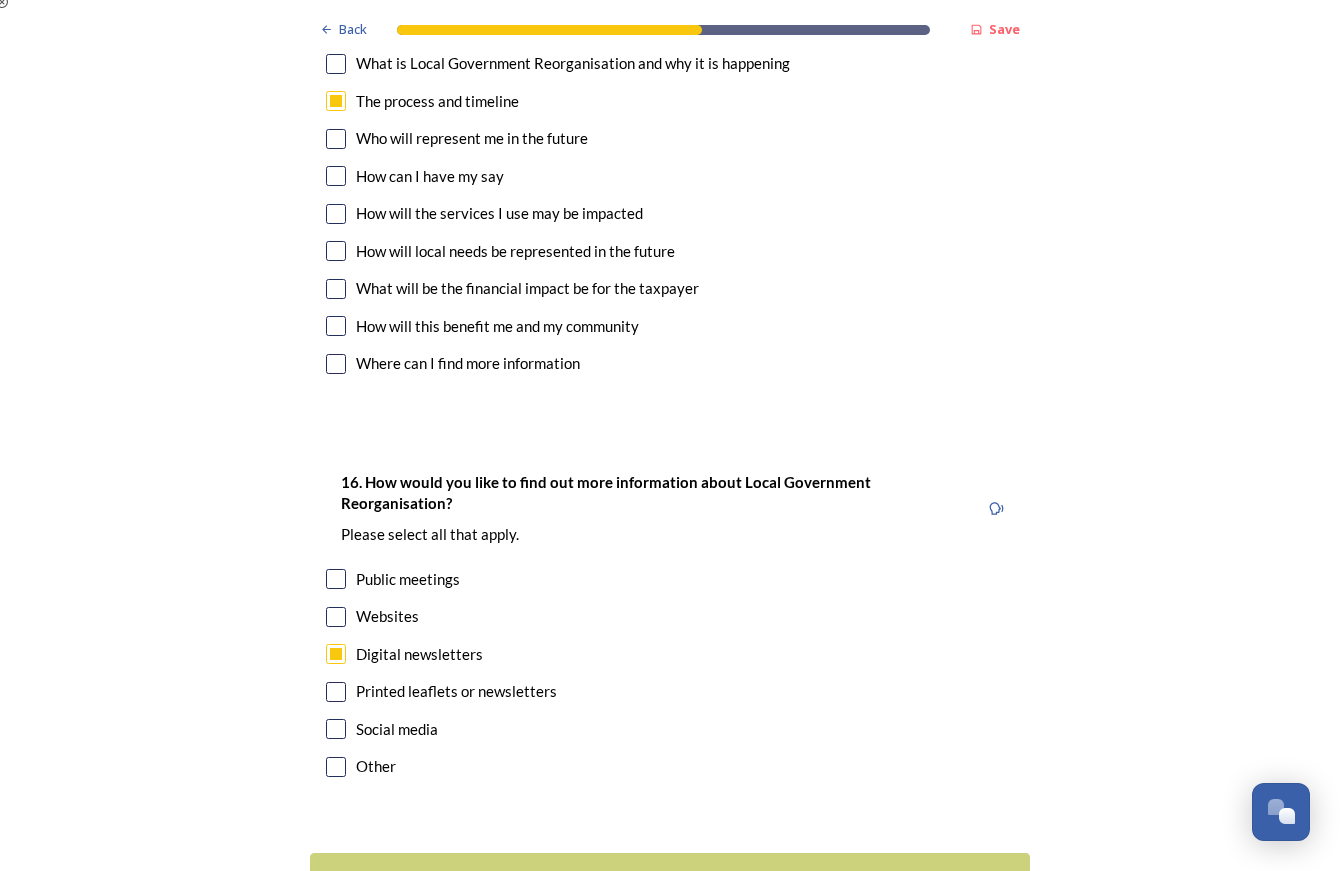 click at bounding box center [336, 767] 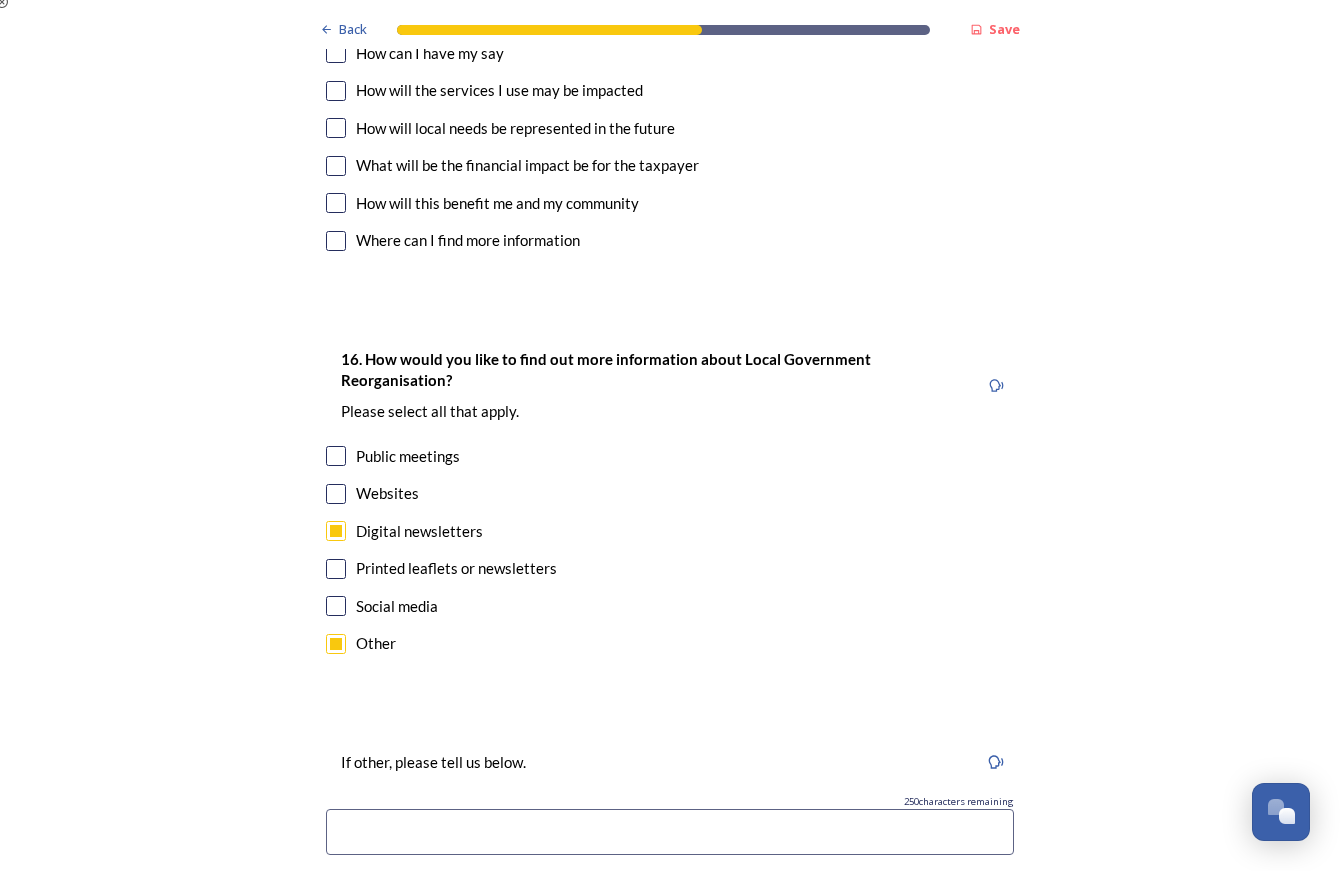 scroll, scrollTop: 6636, scrollLeft: 0, axis: vertical 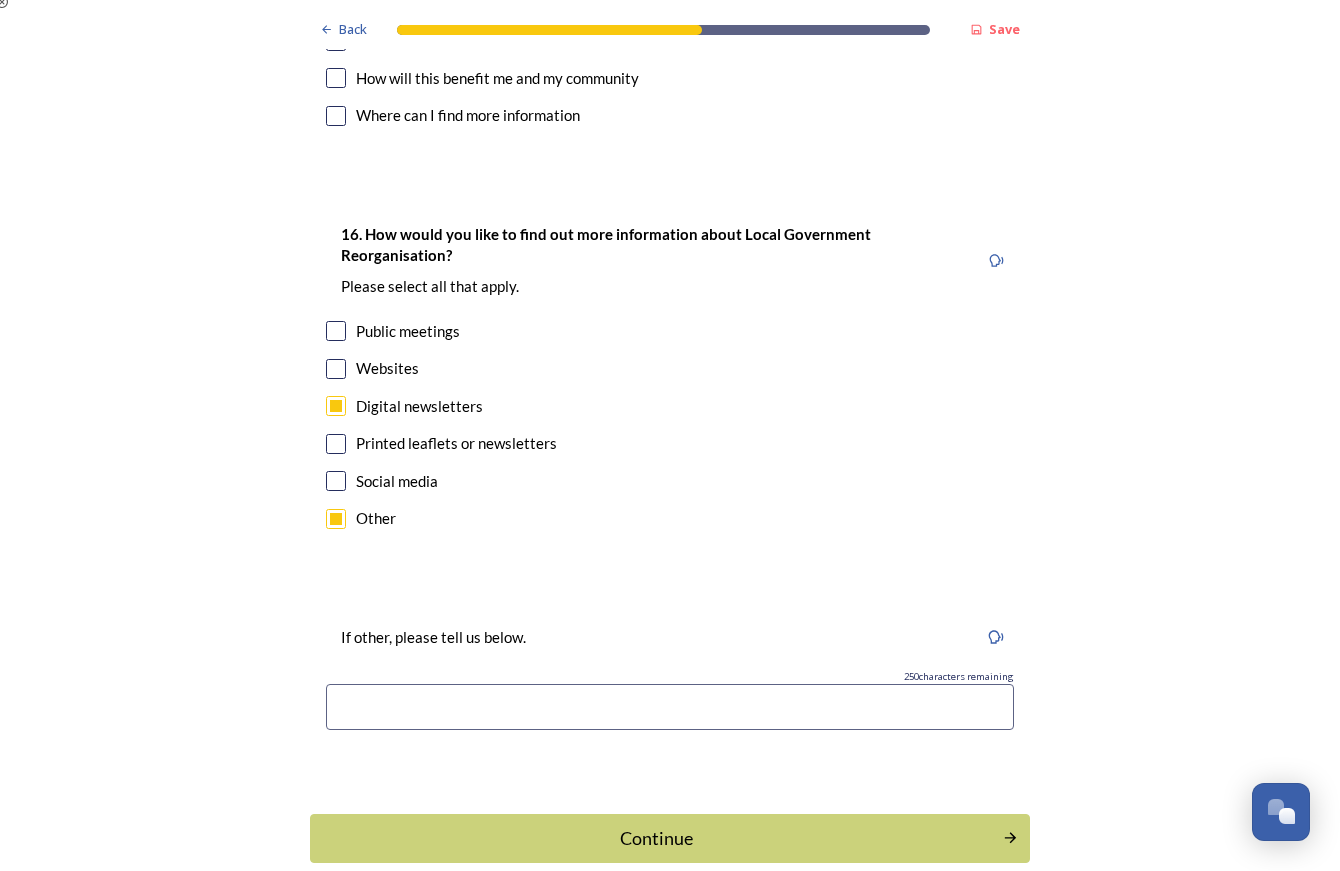 click at bounding box center [670, 707] 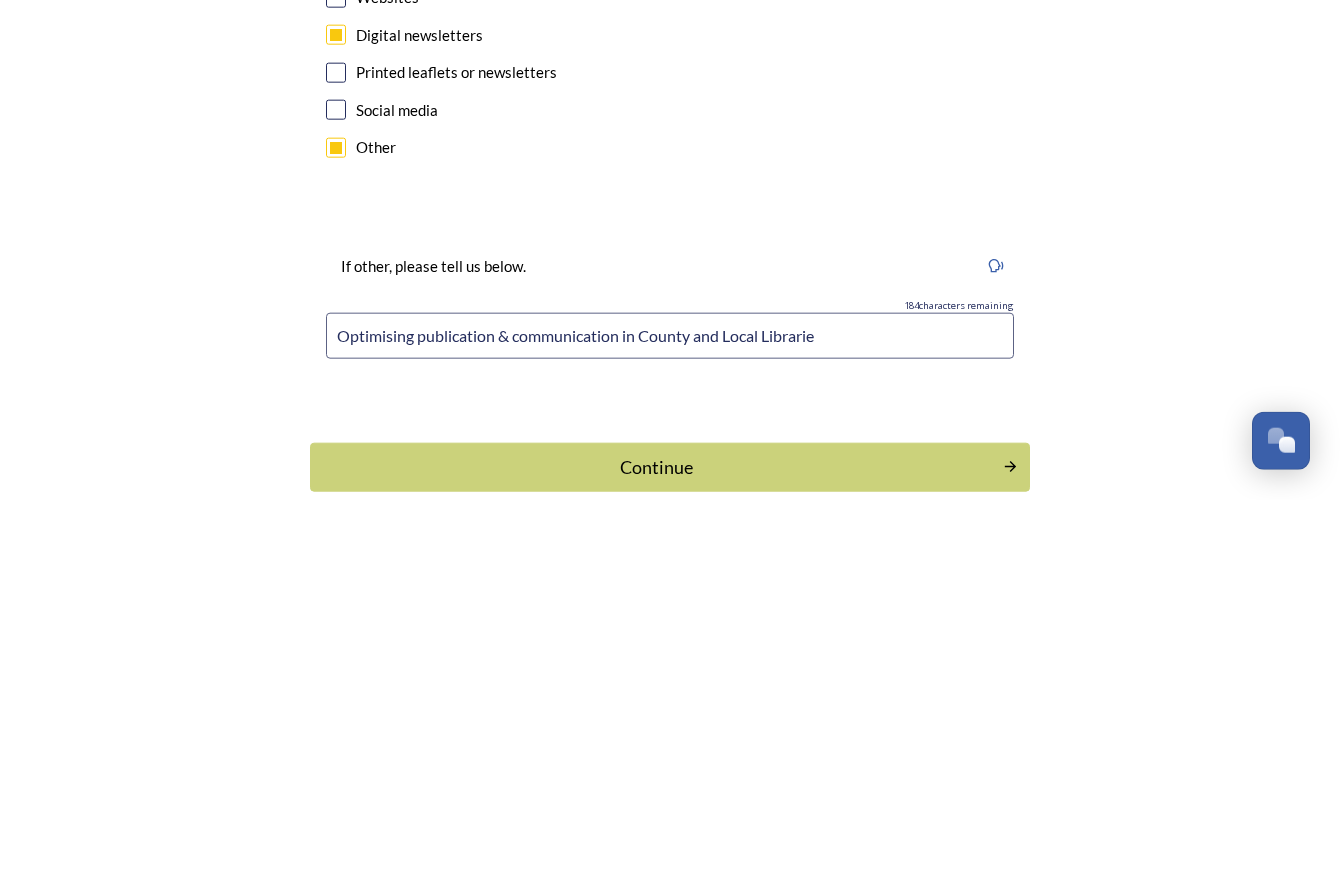 type on "Optimising publication & communication in County and Local Libraries" 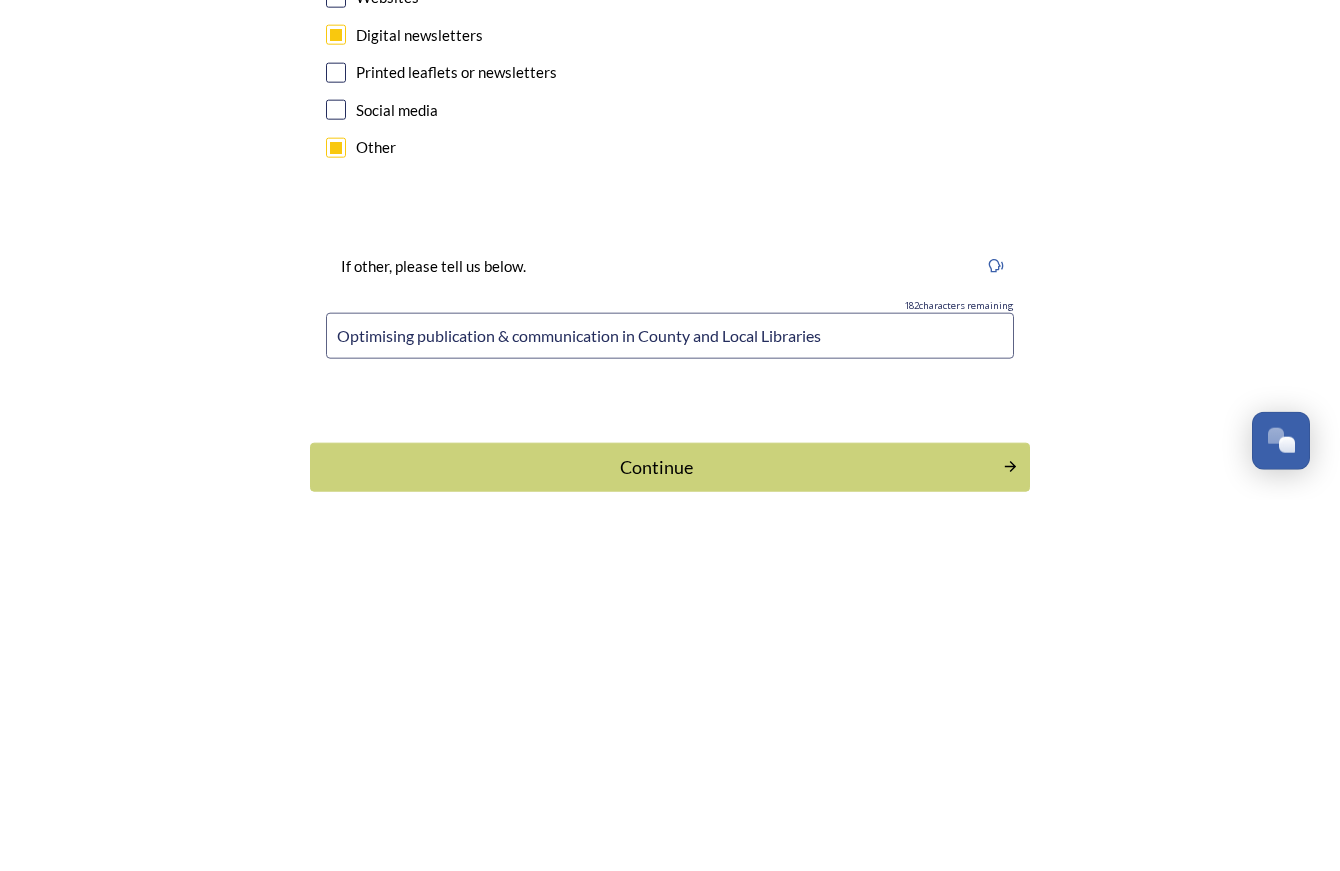 click on "Continue" at bounding box center [656, 838] 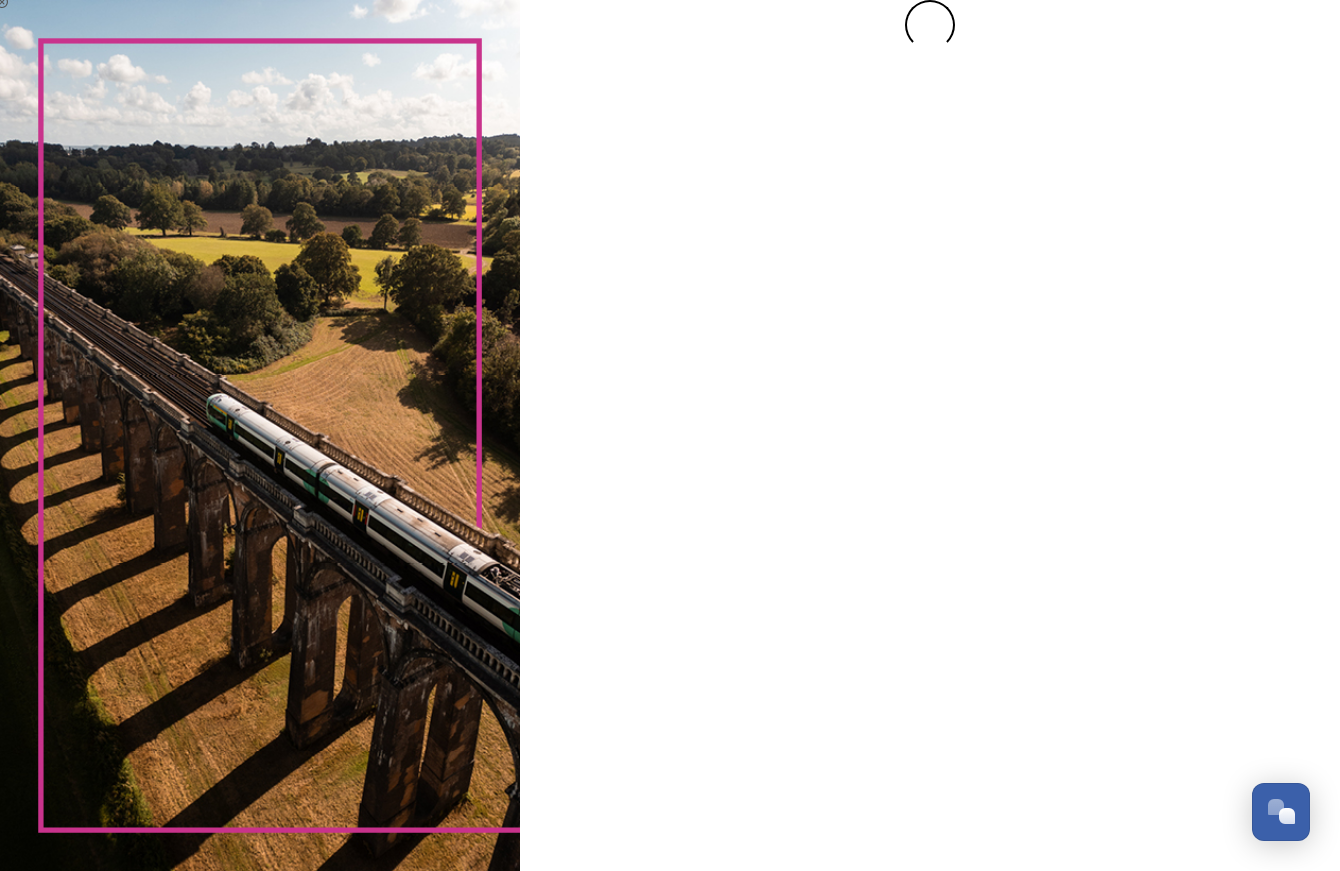 scroll, scrollTop: 0, scrollLeft: 0, axis: both 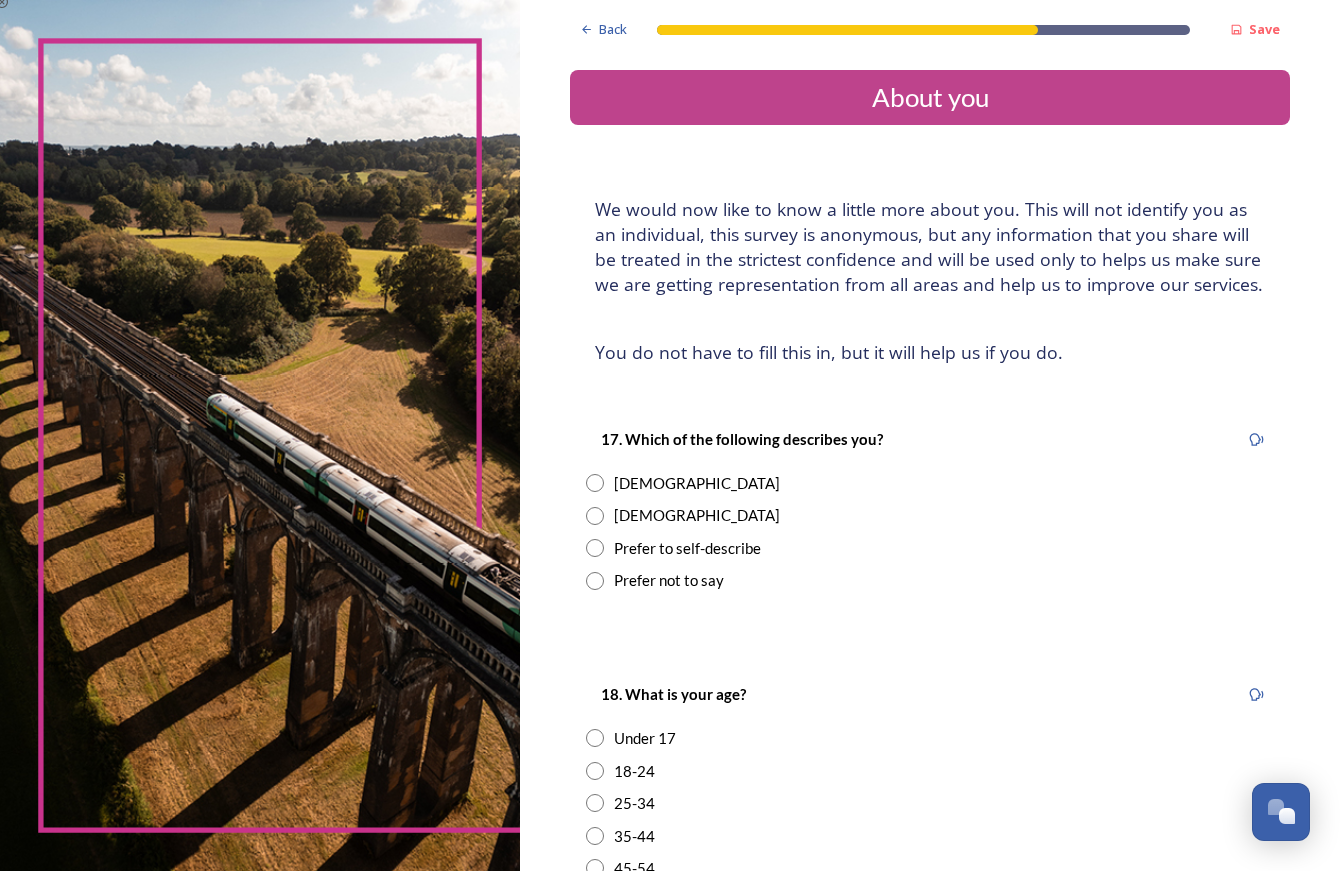 click on "[DEMOGRAPHIC_DATA]" at bounding box center [697, 515] 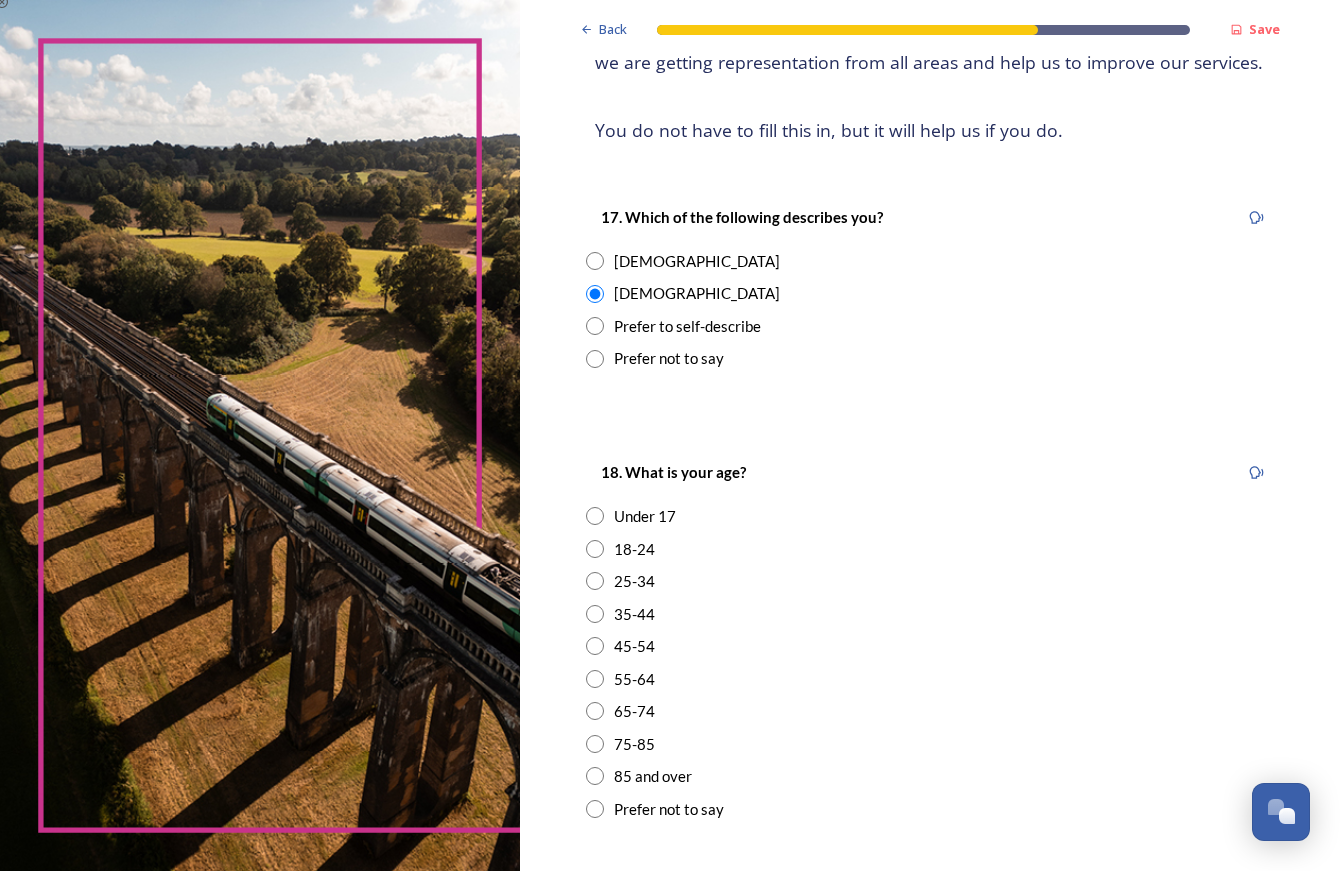 scroll, scrollTop: 269, scrollLeft: 0, axis: vertical 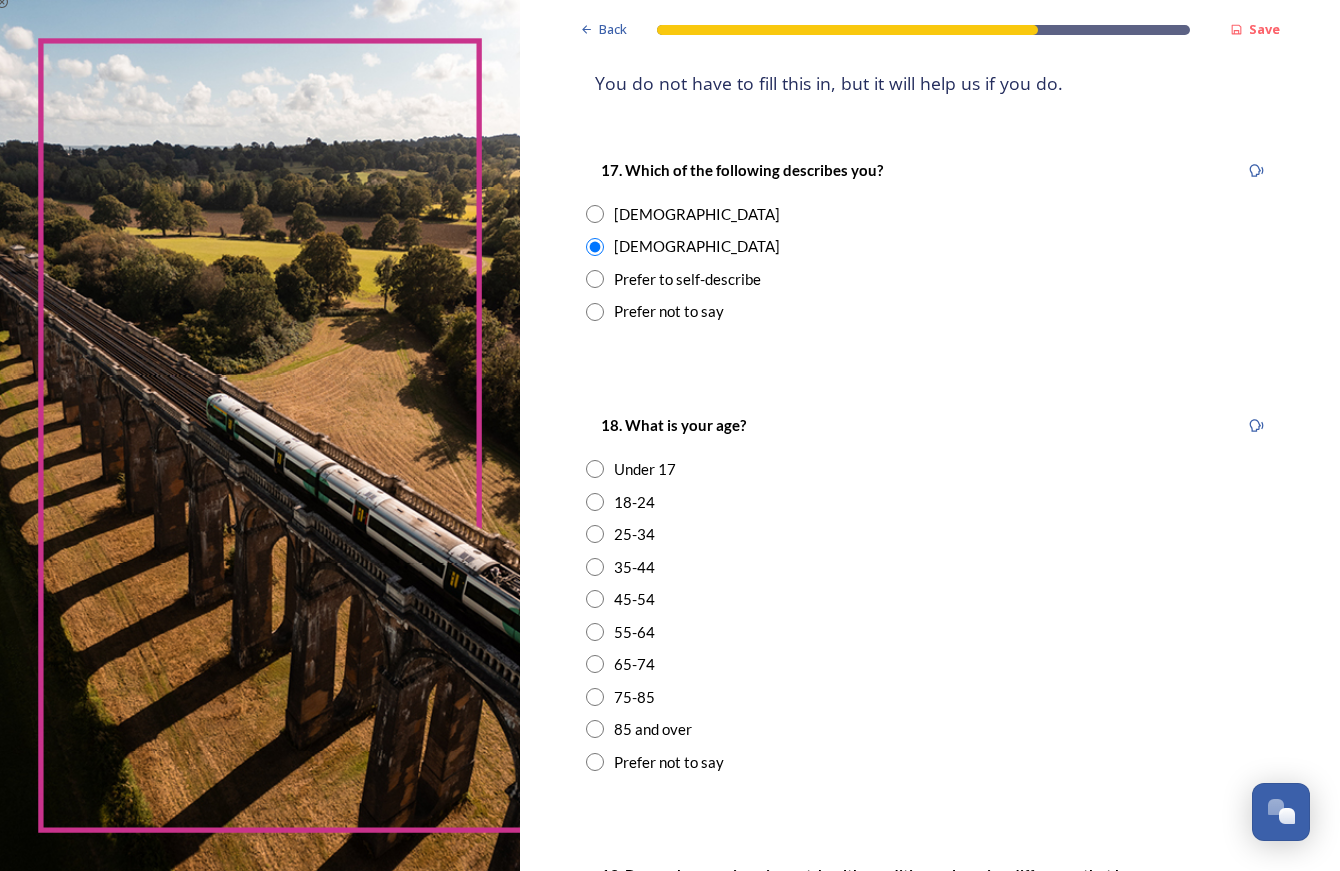 click on "75-85" at bounding box center [634, 697] 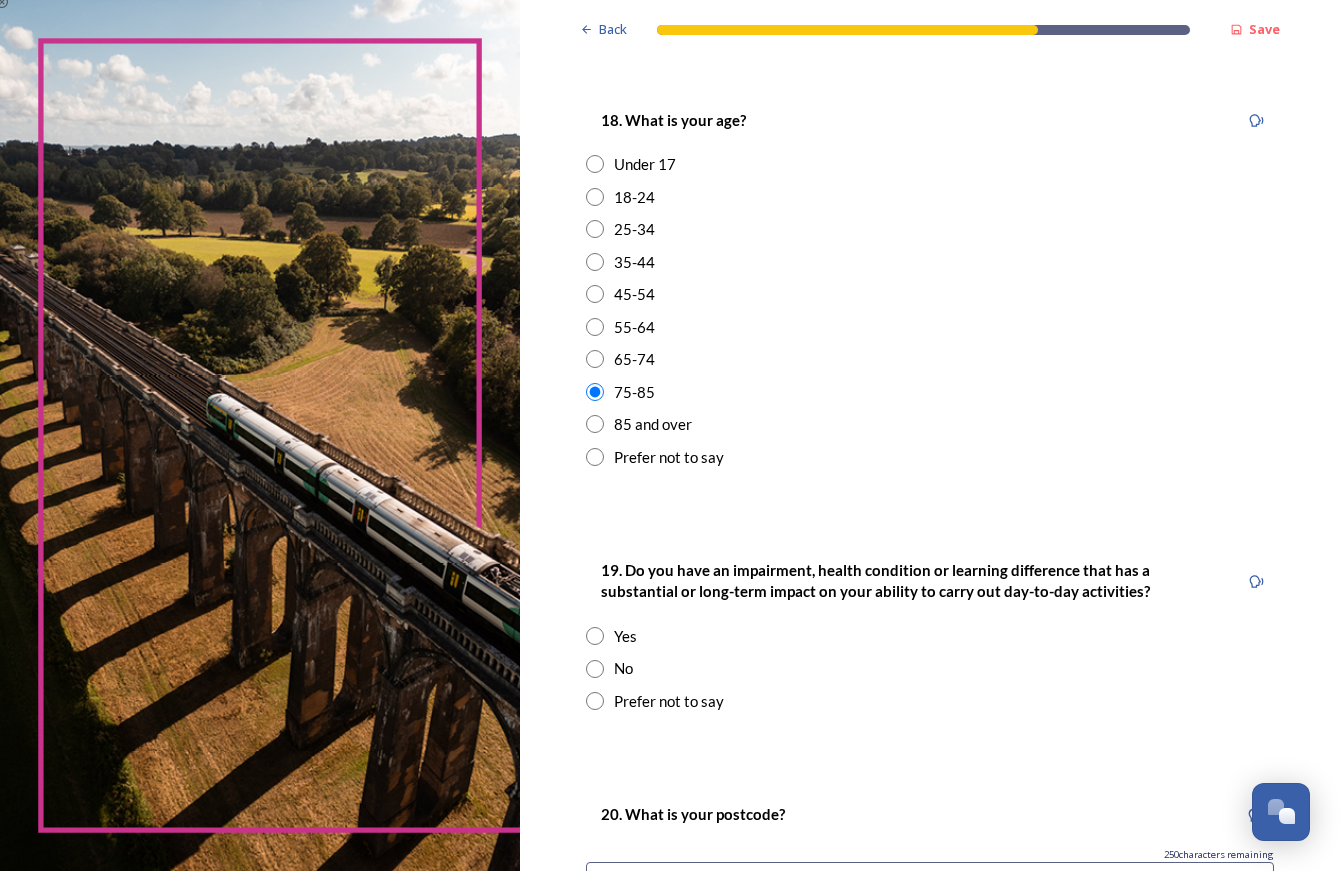 scroll, scrollTop: 578, scrollLeft: 0, axis: vertical 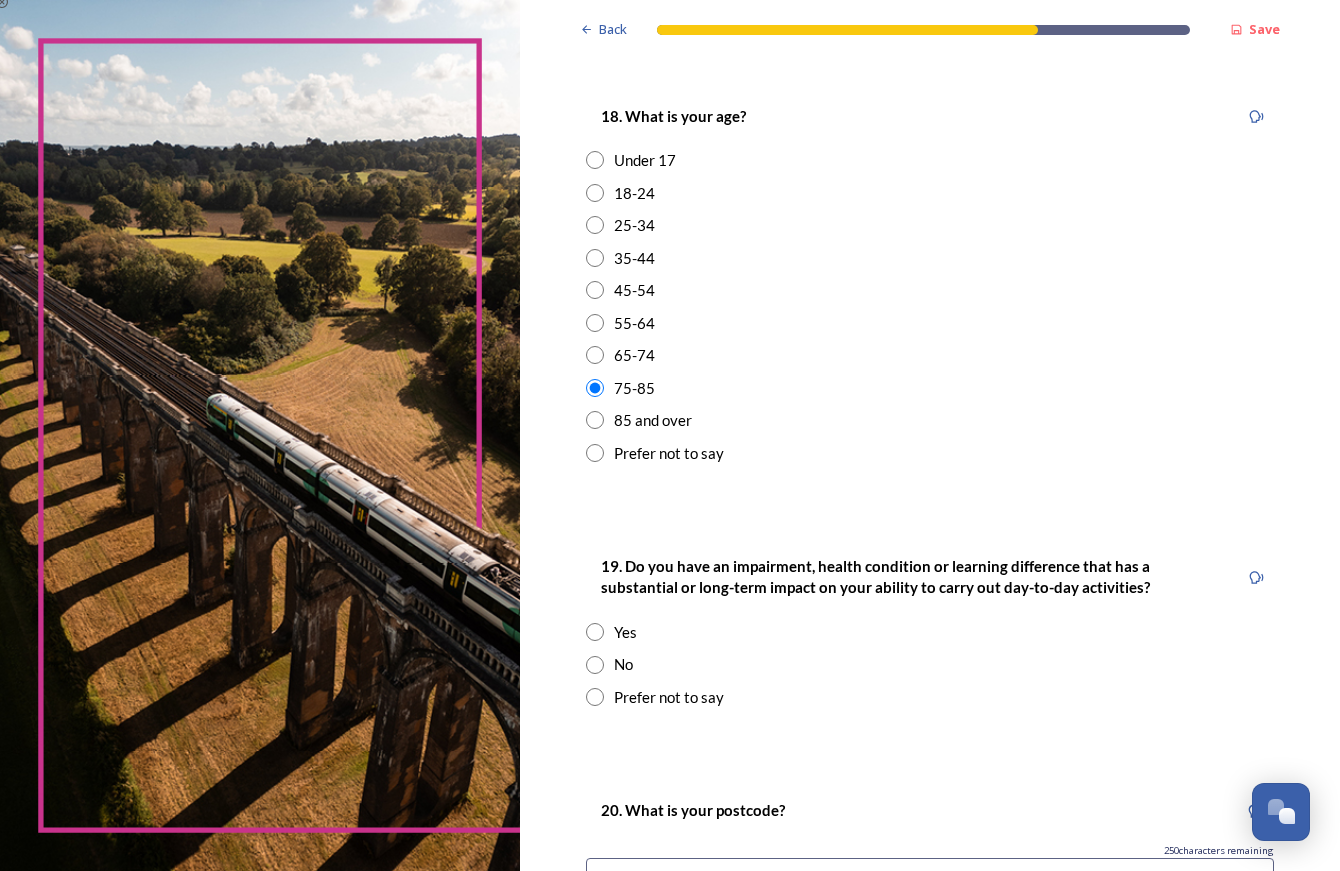 click on "No" at bounding box center (930, 664) 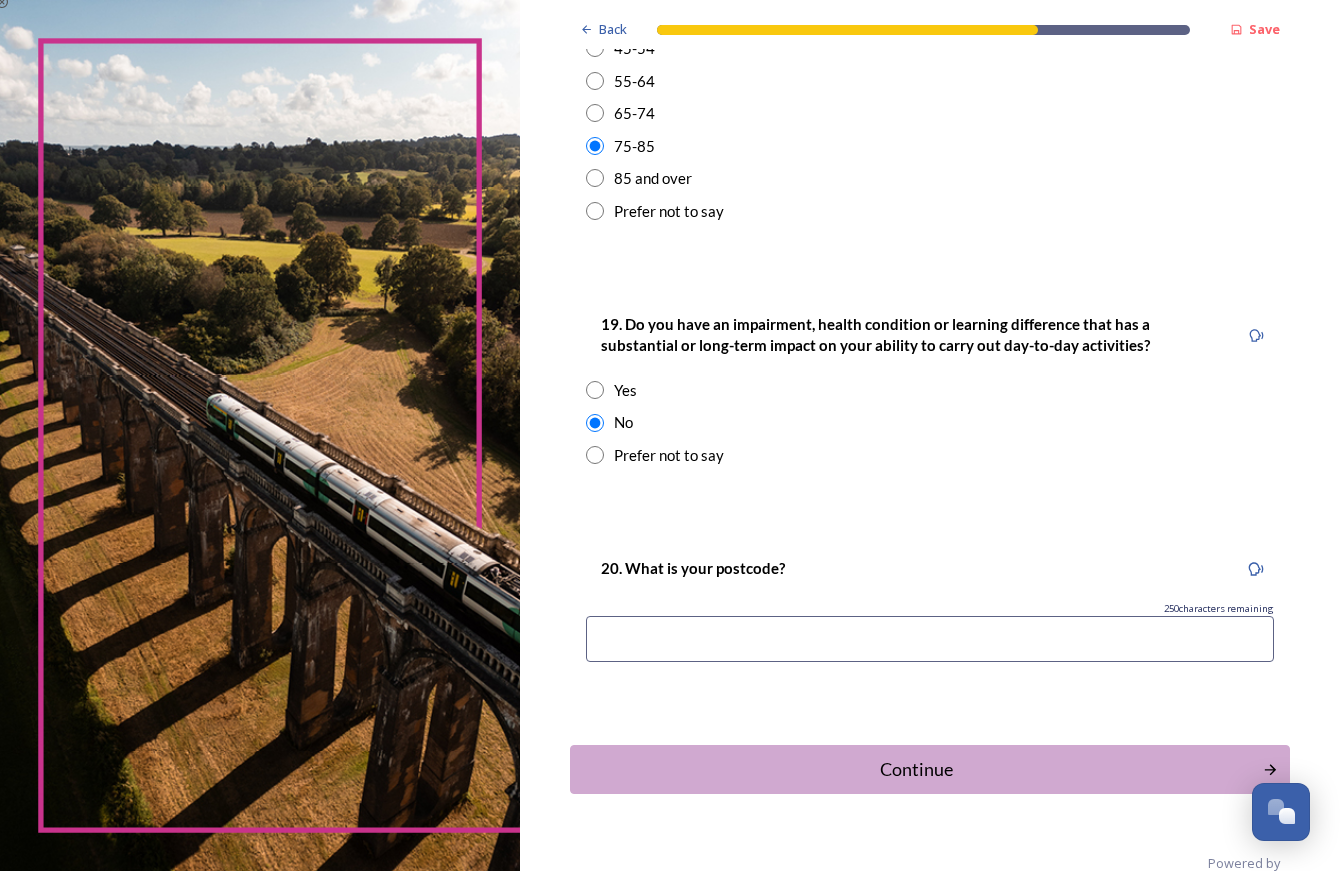 scroll, scrollTop: 820, scrollLeft: 0, axis: vertical 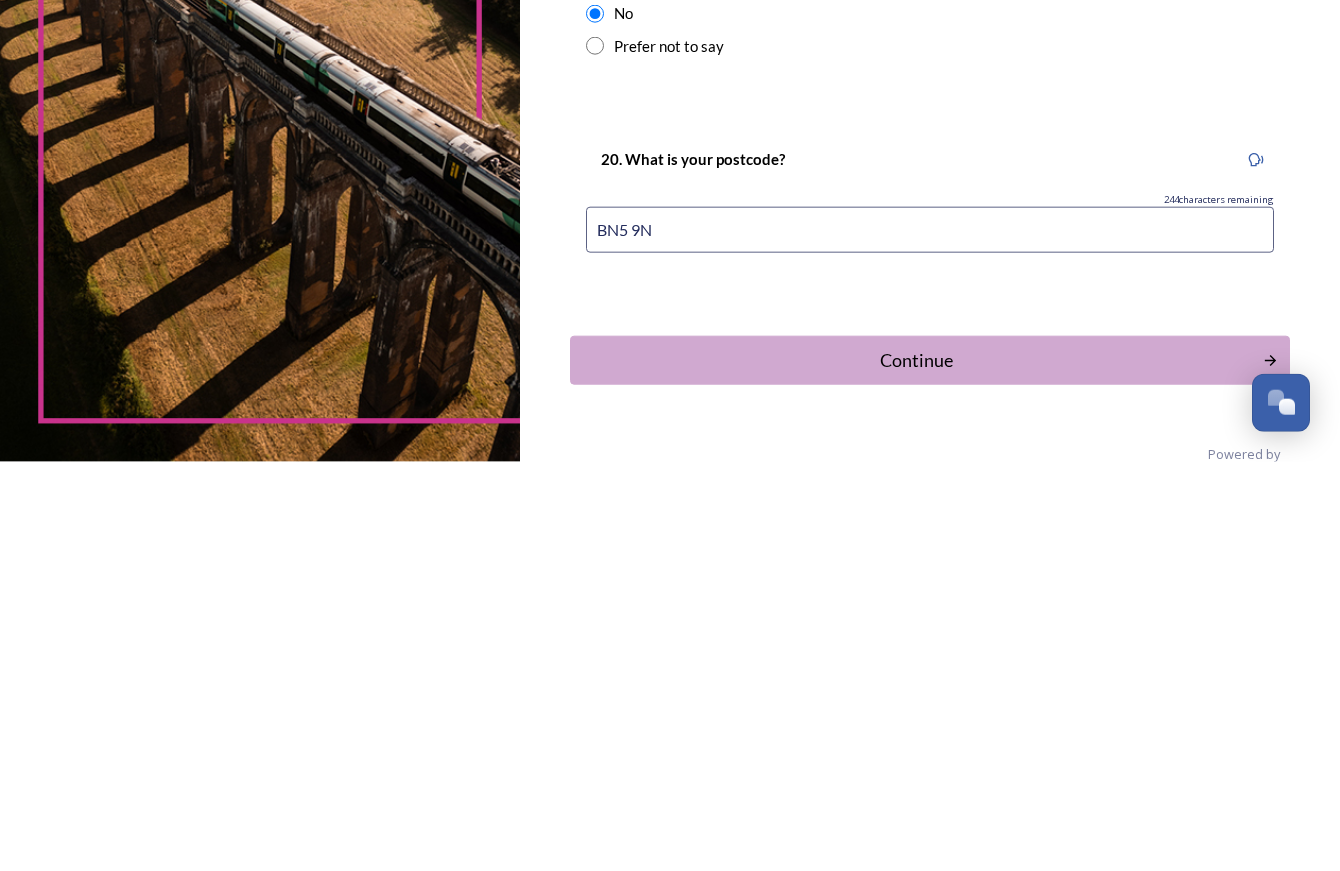 type on "BN5 9NP" 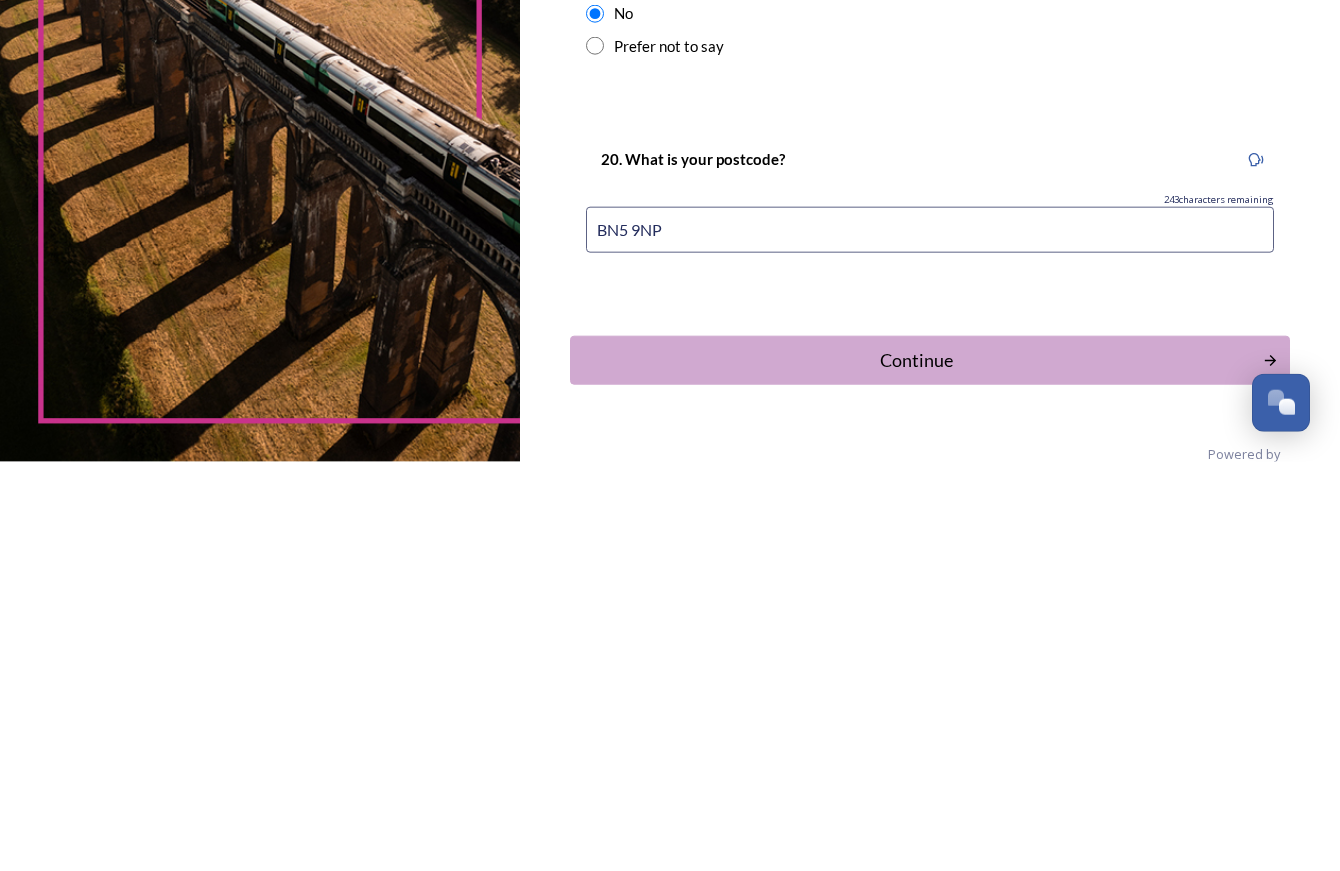 click on "Continue" at bounding box center [916, 769] 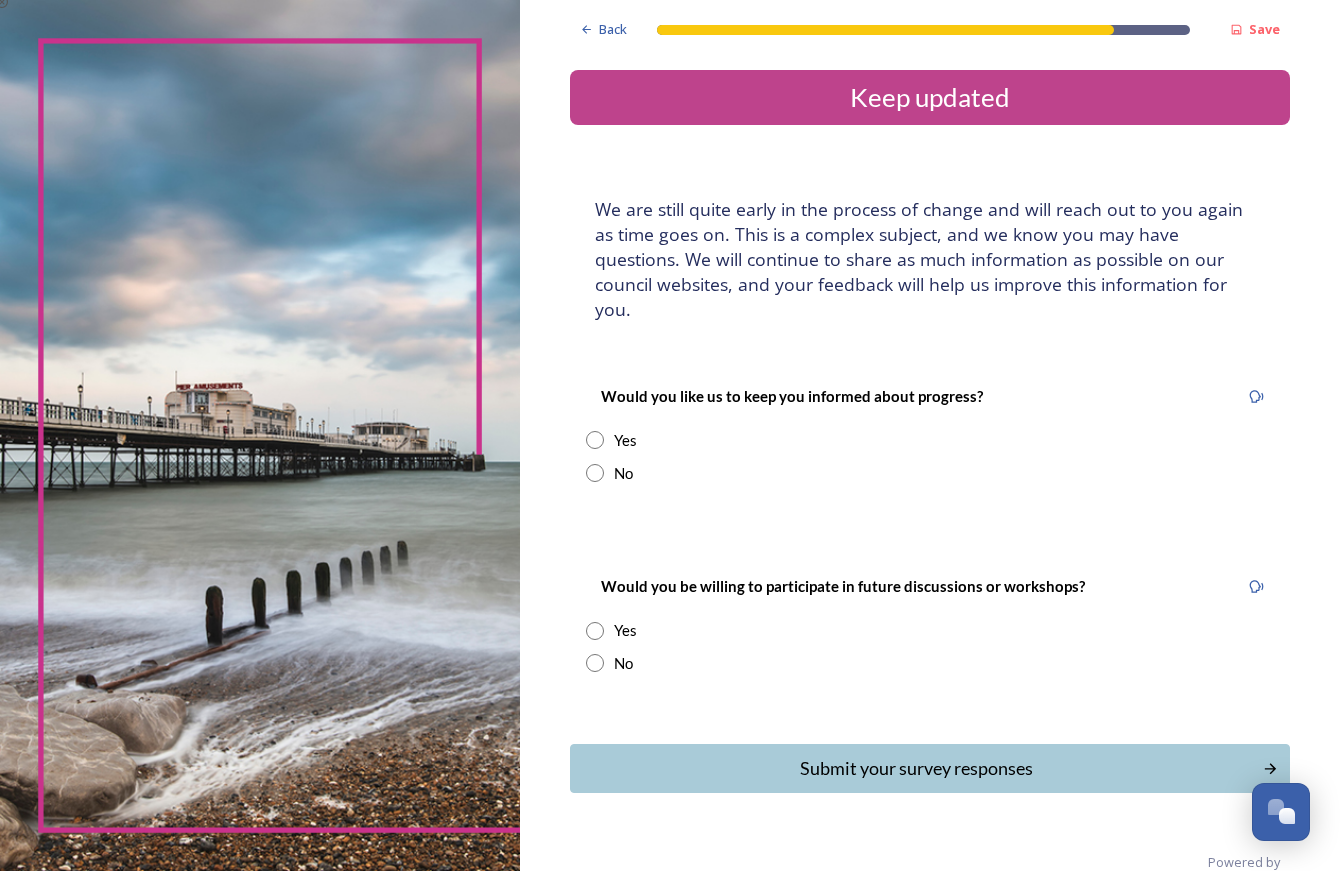 click on "Yes" at bounding box center (625, 440) 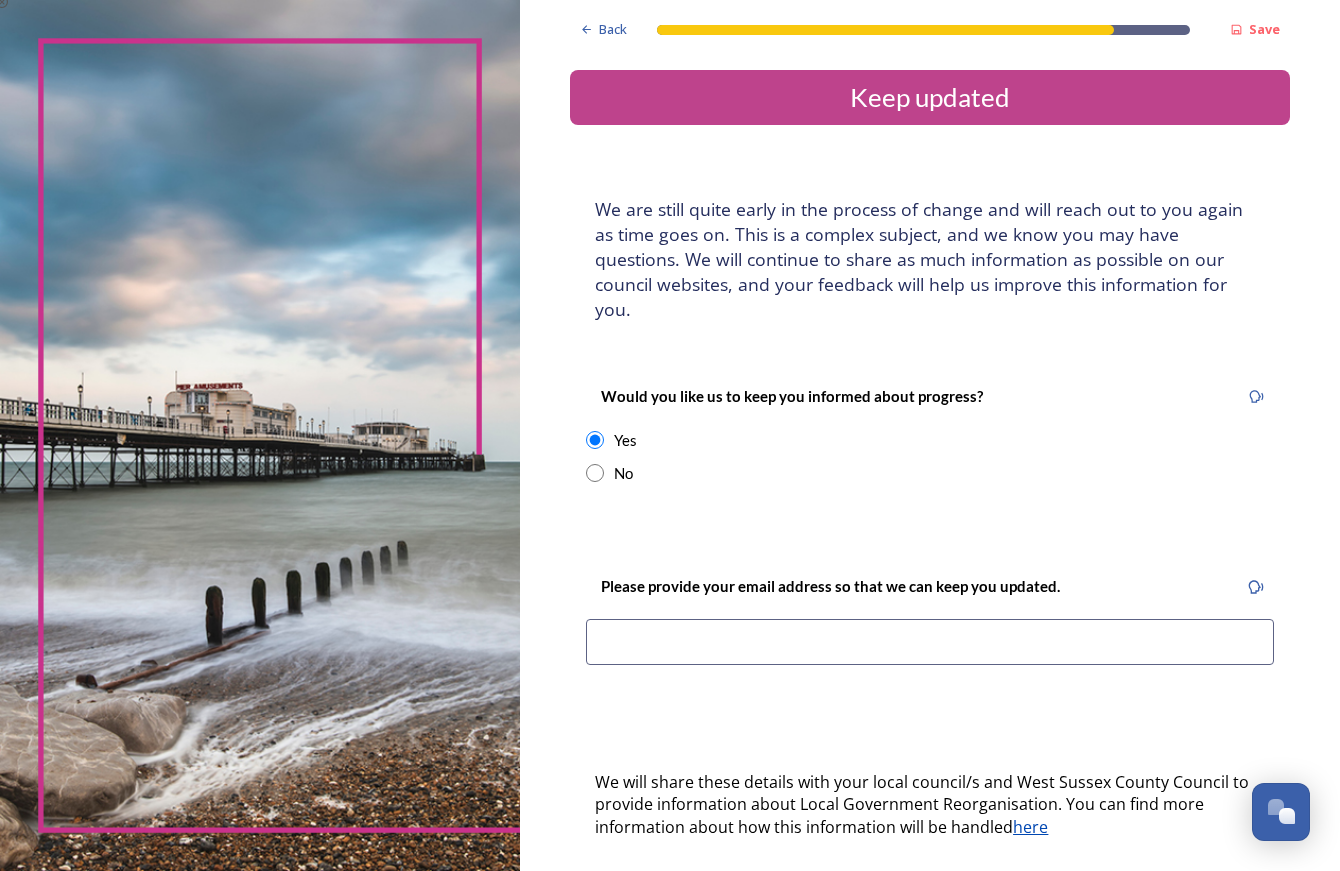 click at bounding box center [930, 642] 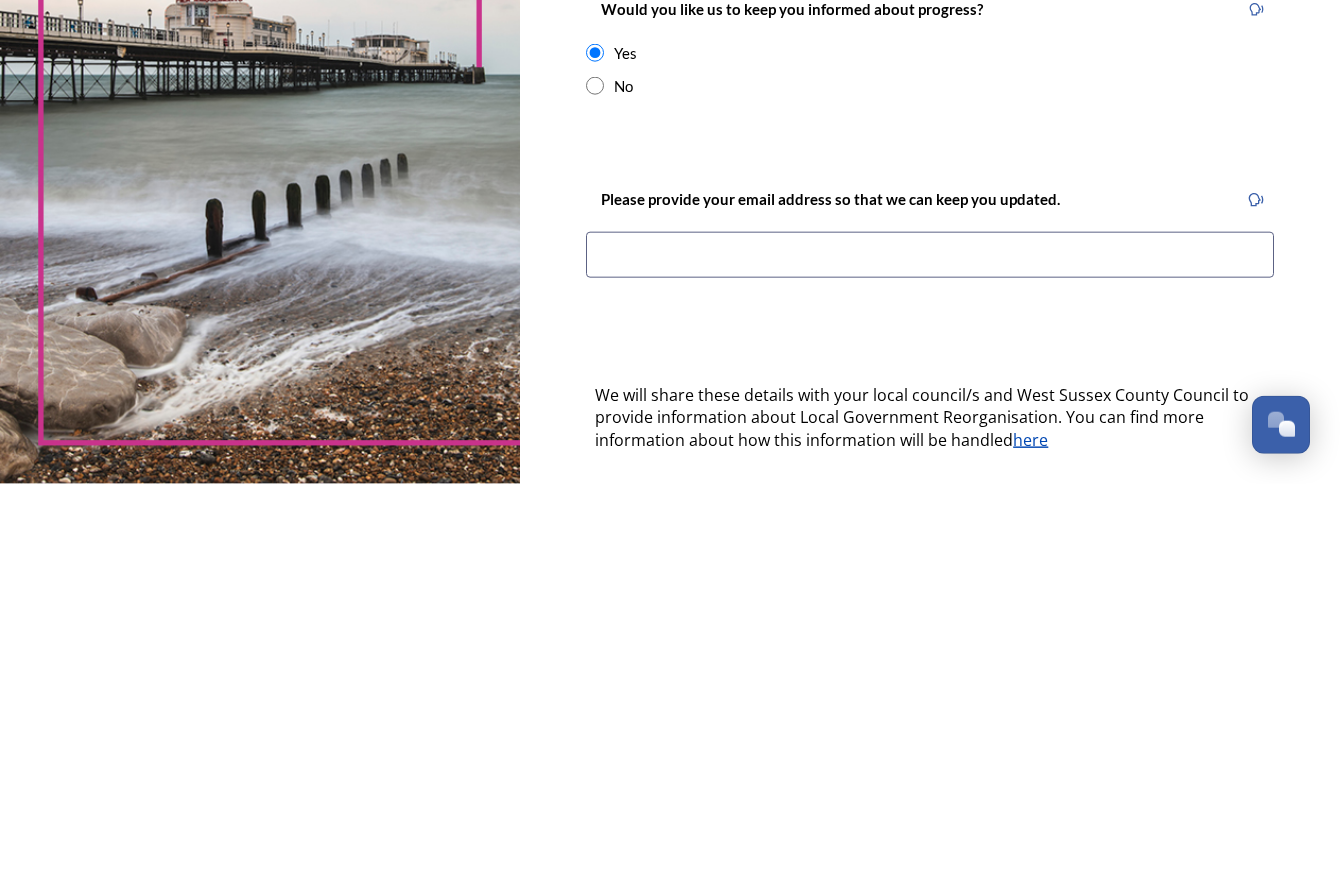 click at bounding box center [930, 642] 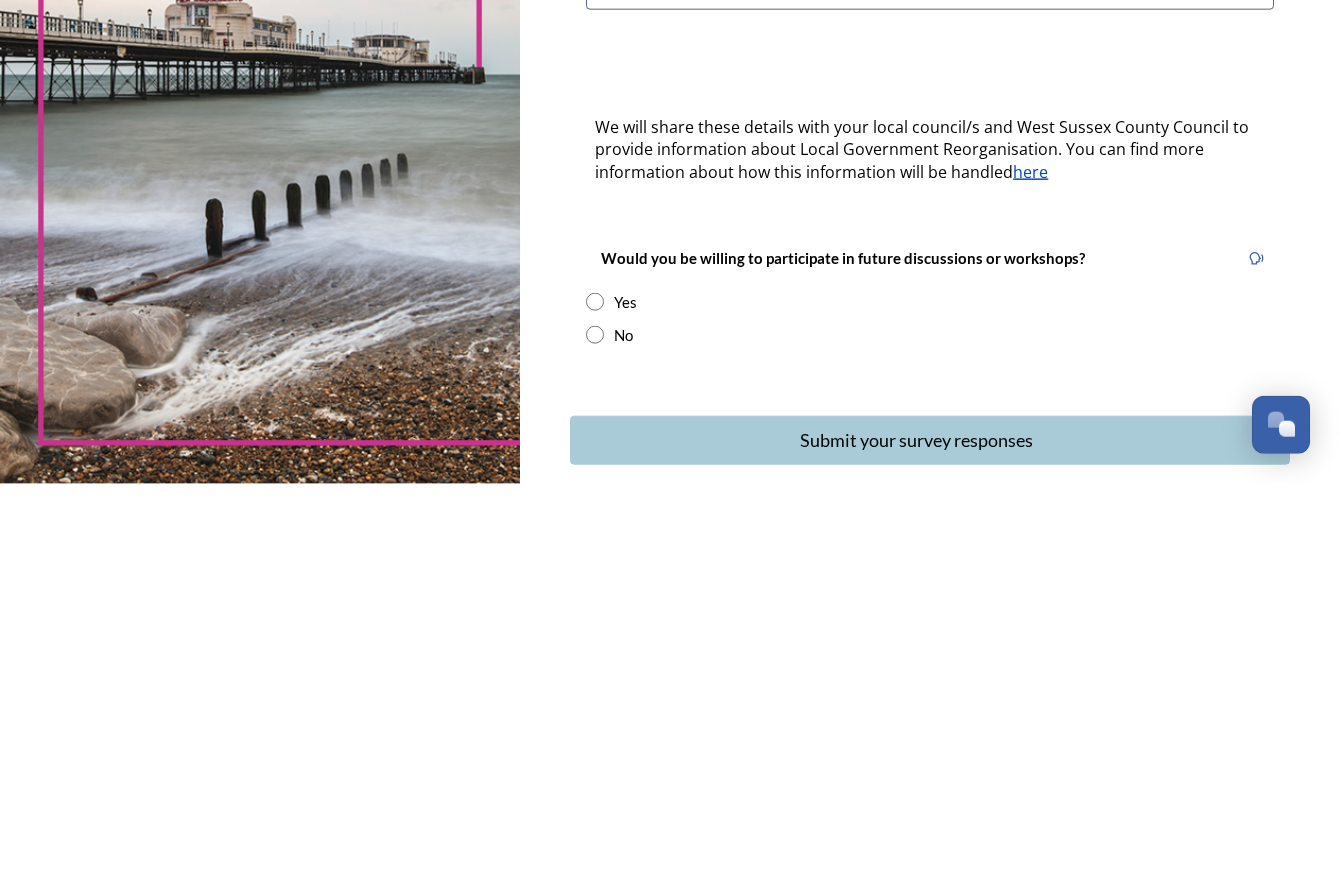 scroll, scrollTop: 273, scrollLeft: 0, axis: vertical 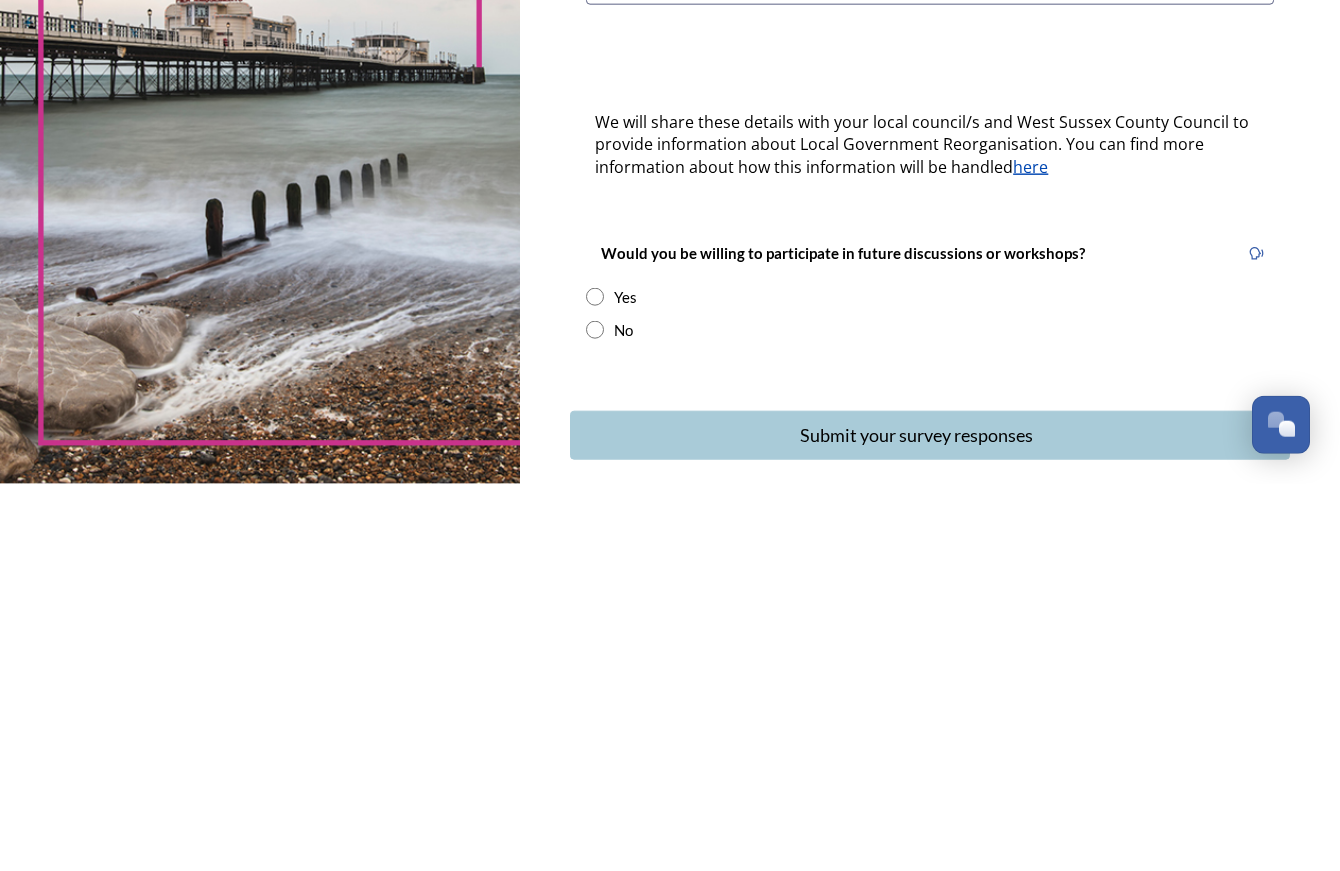 click at bounding box center [595, 684] 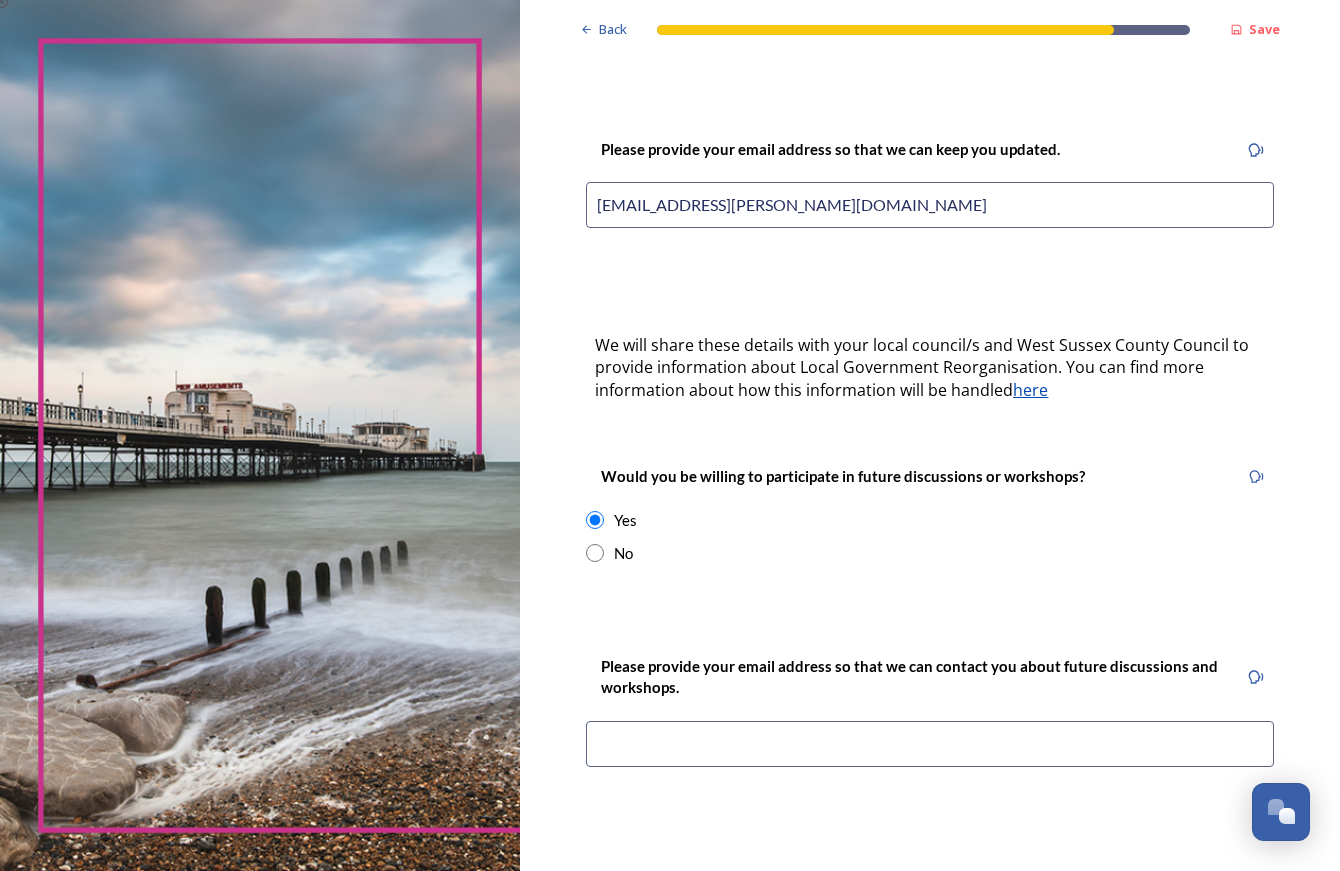scroll, scrollTop: 438, scrollLeft: 0, axis: vertical 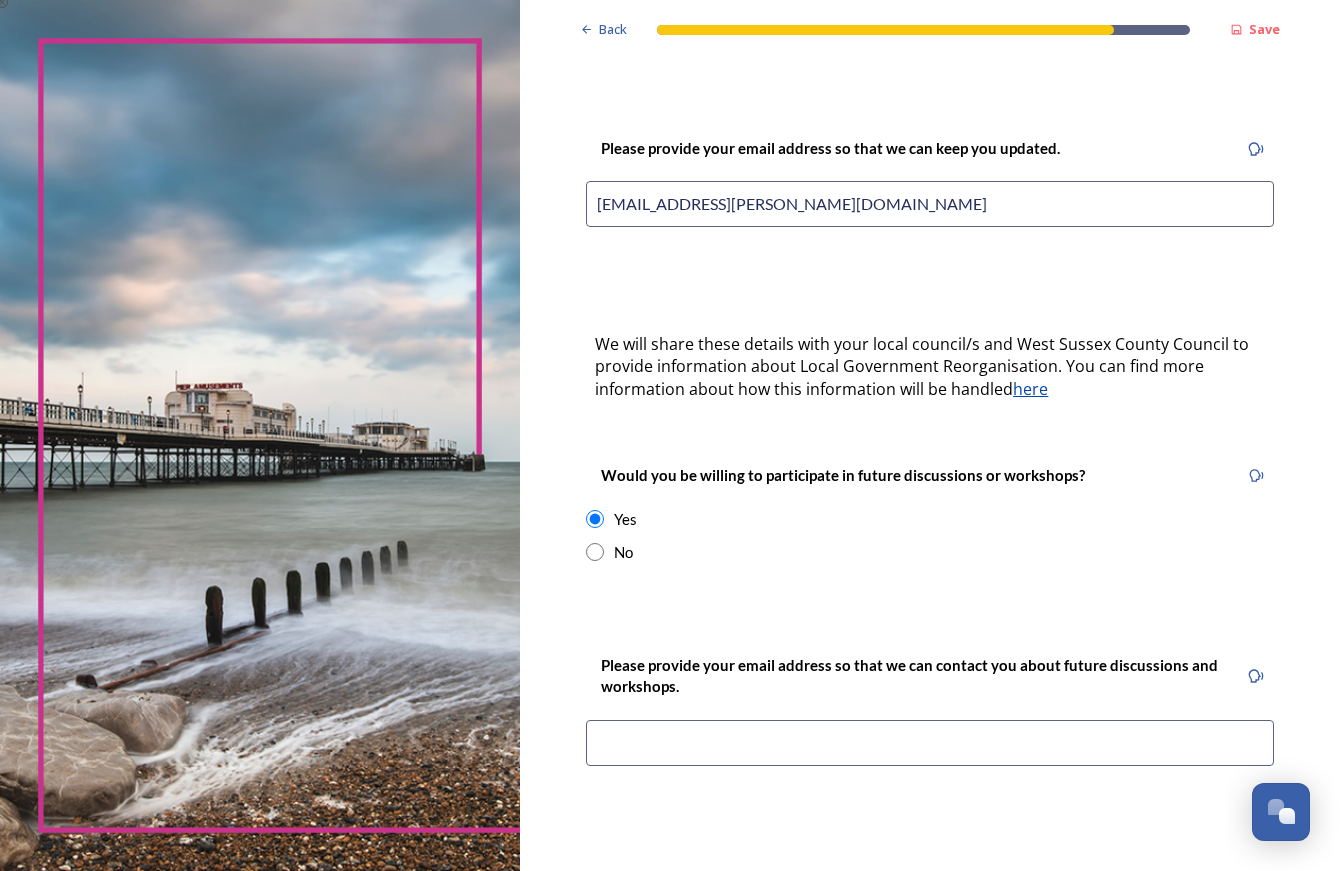 click at bounding box center (930, 743) 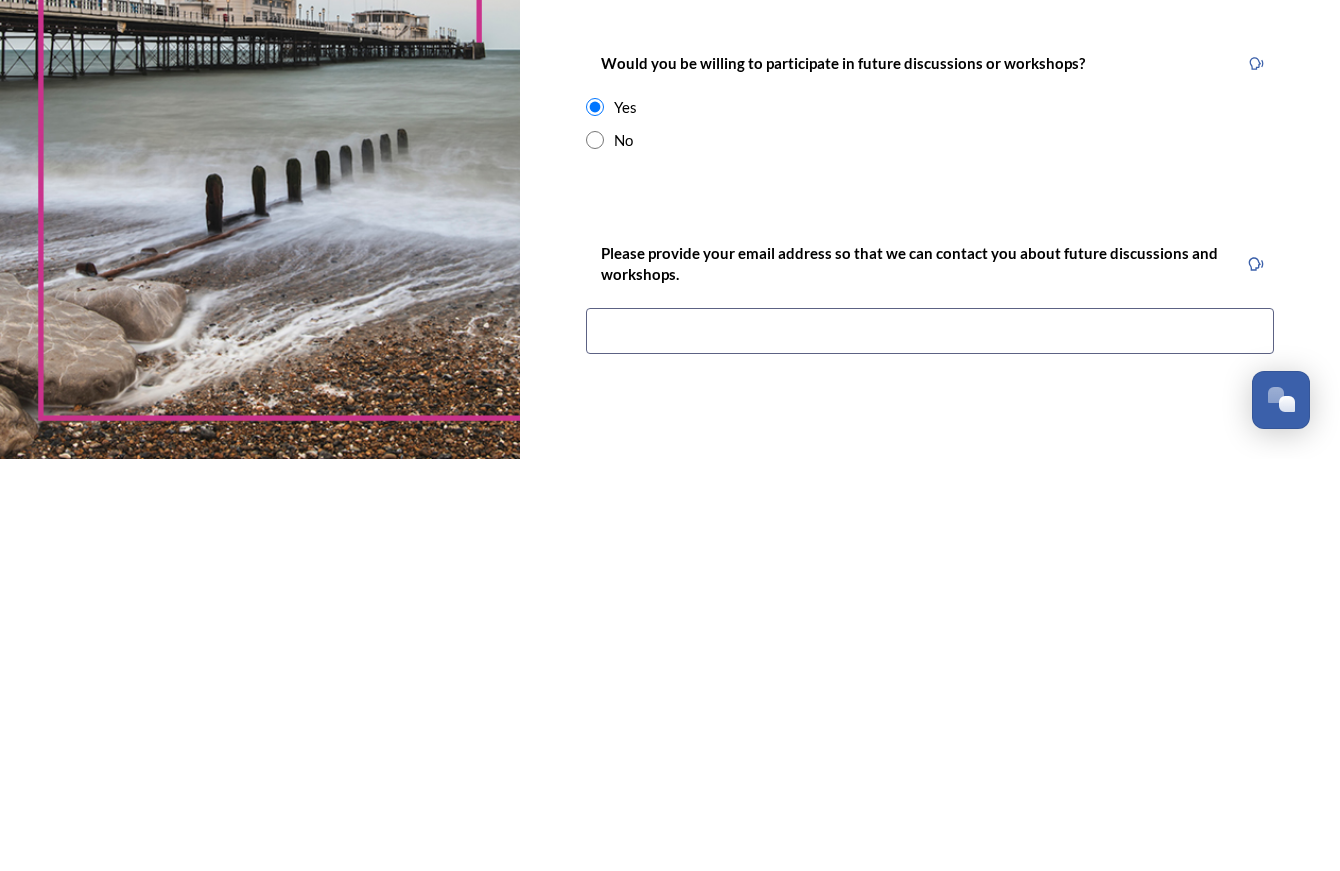 click at bounding box center [930, 743] 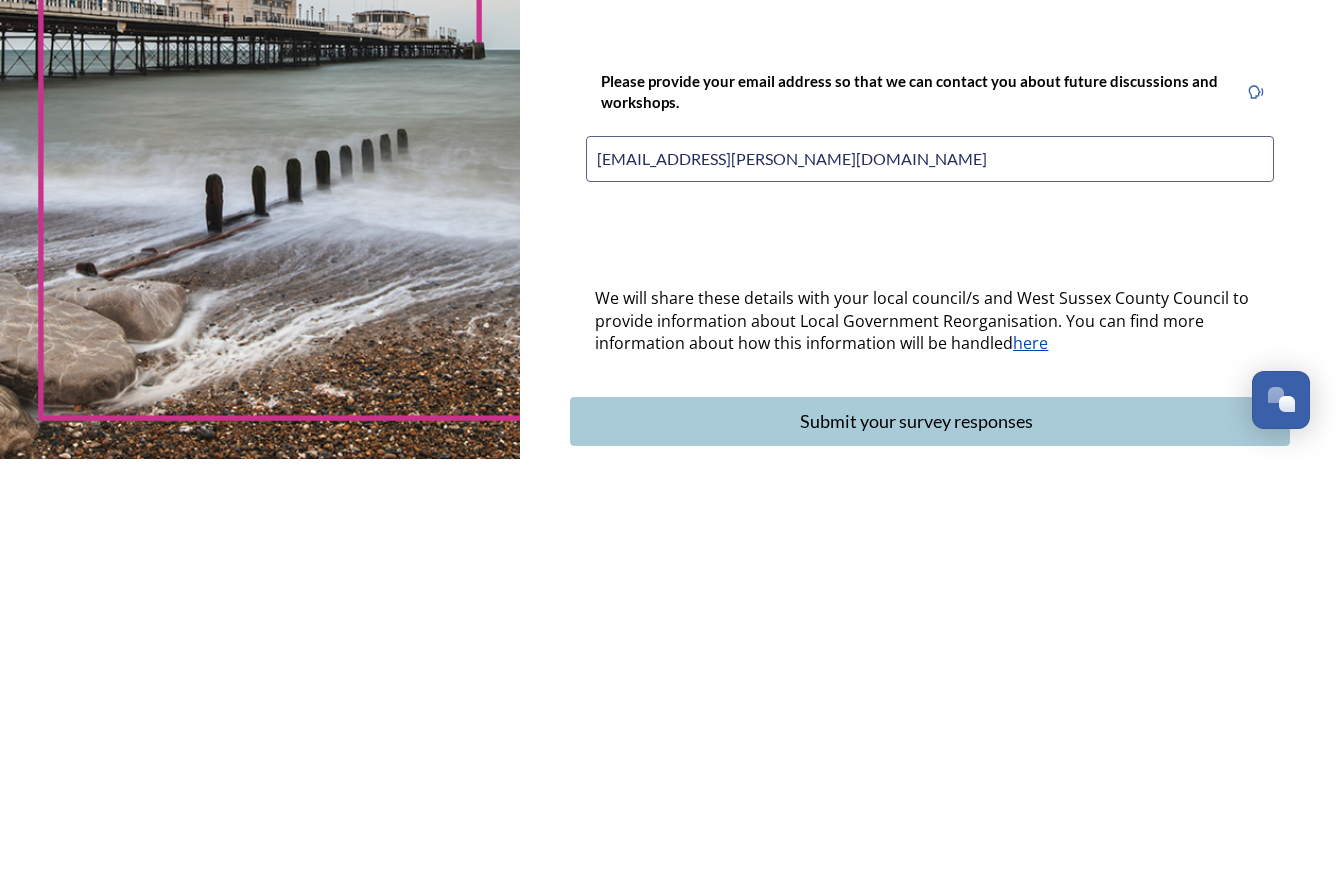 scroll, scrollTop: 686, scrollLeft: 0, axis: vertical 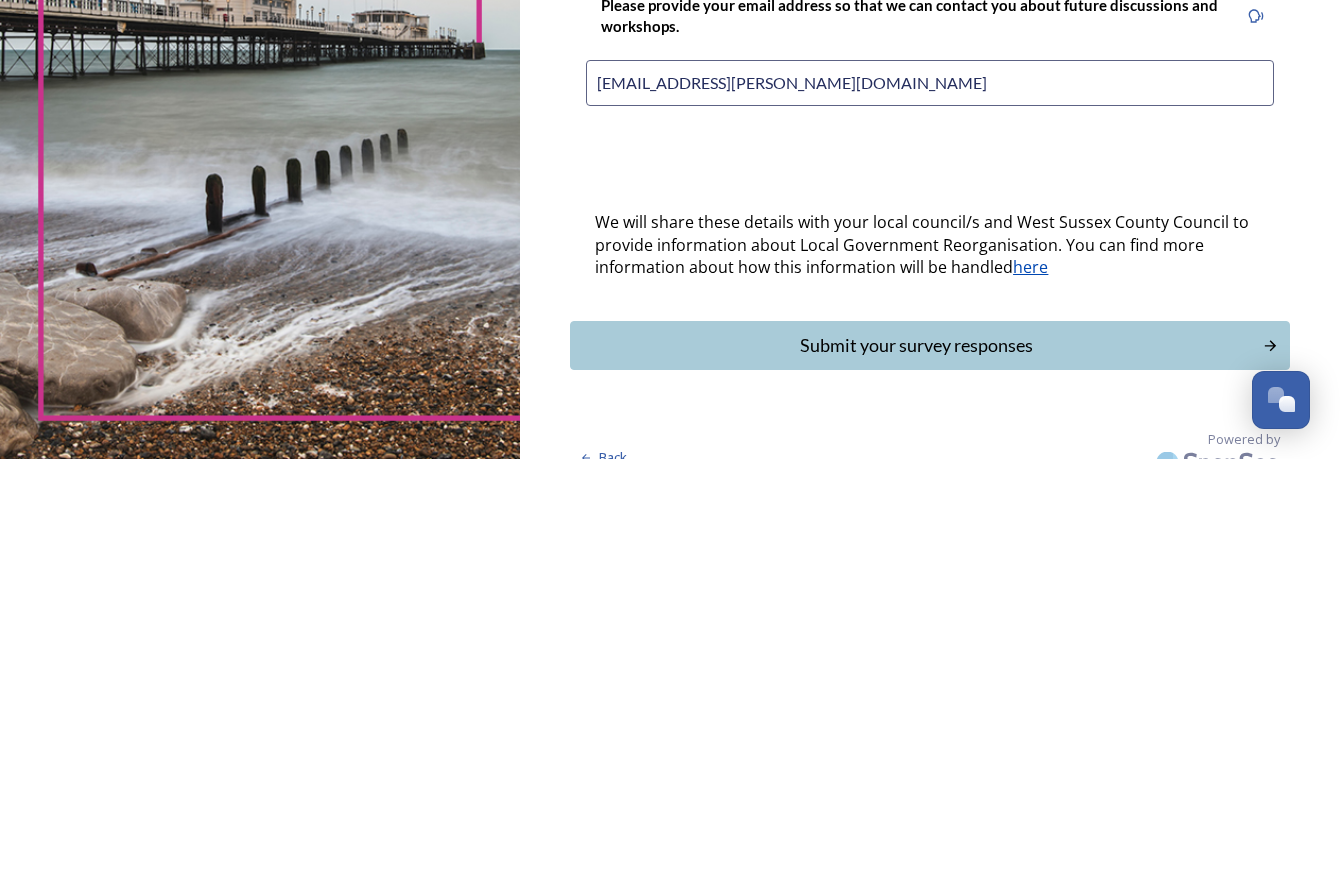 click on "Submit your survey responses" at bounding box center (916, 757) 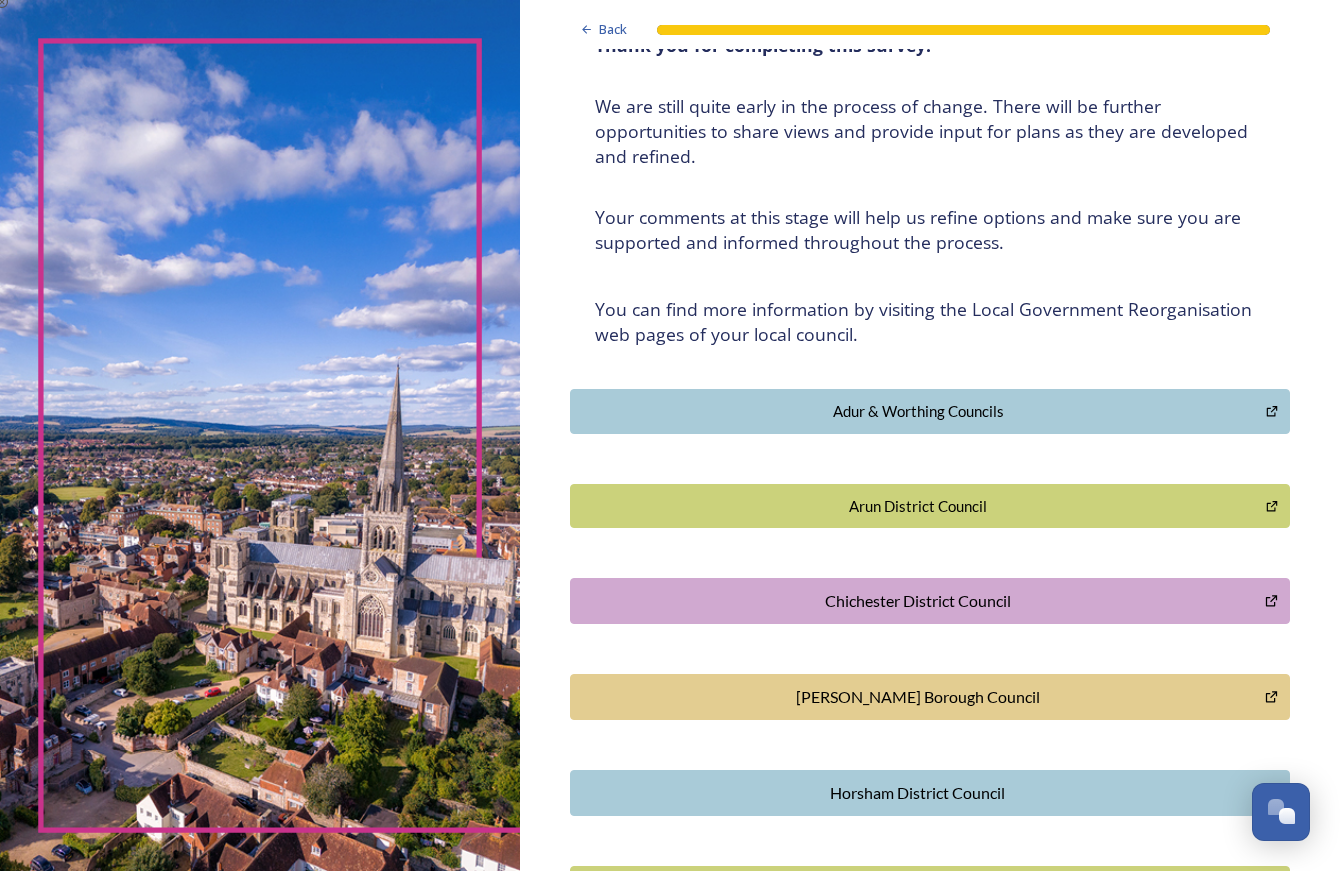 scroll, scrollTop: 412, scrollLeft: 0, axis: vertical 